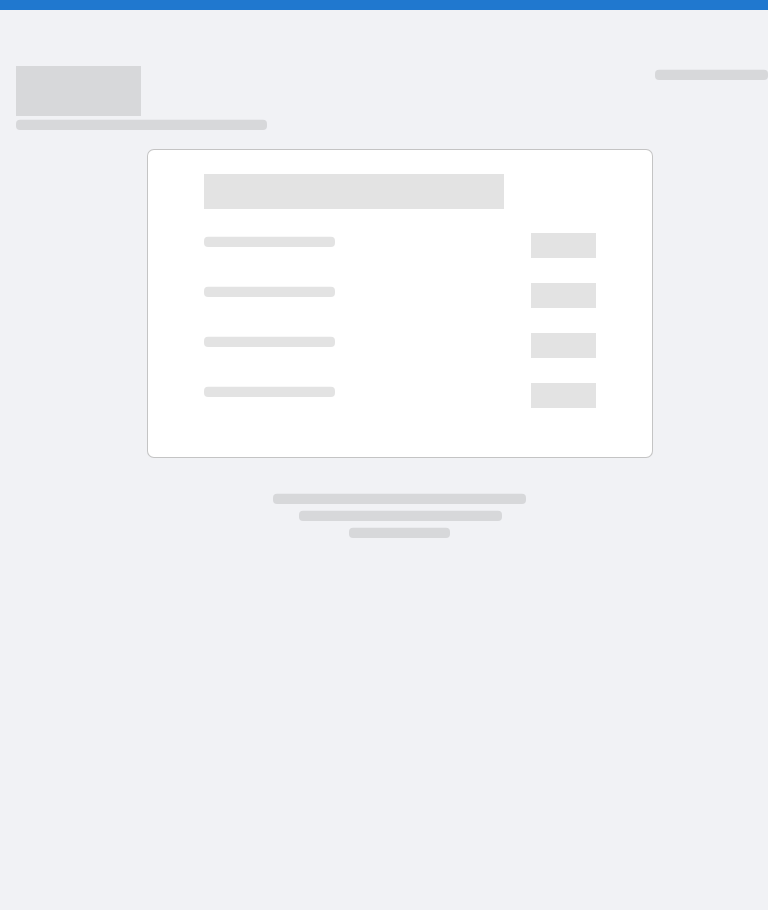 scroll, scrollTop: 0, scrollLeft: 0, axis: both 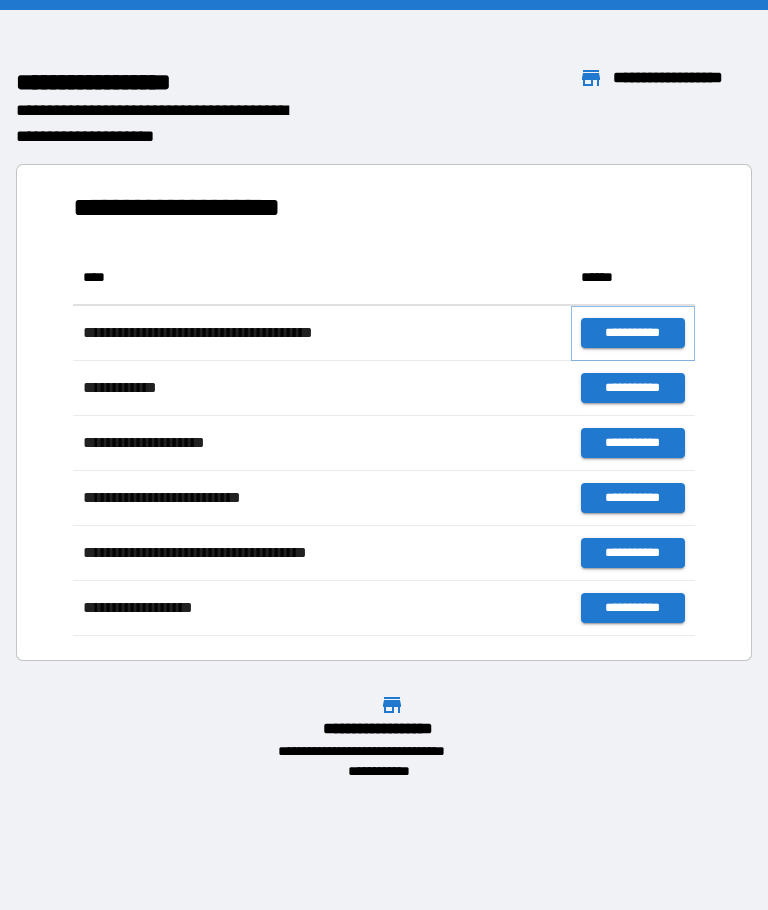 click on "**********" at bounding box center [633, 333] 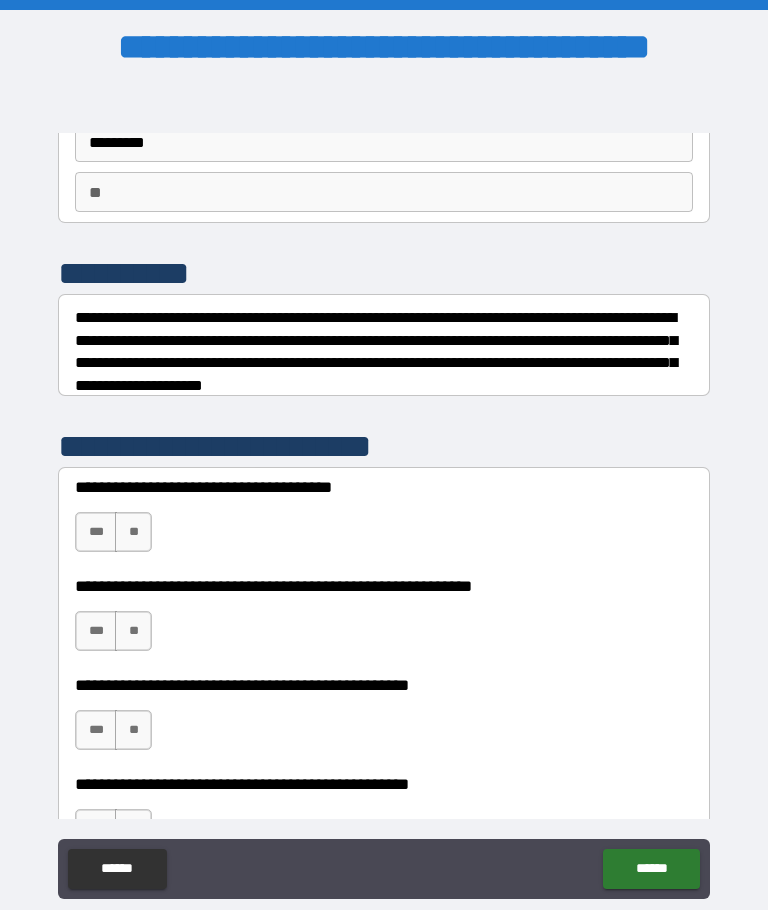 scroll, scrollTop: 127, scrollLeft: 0, axis: vertical 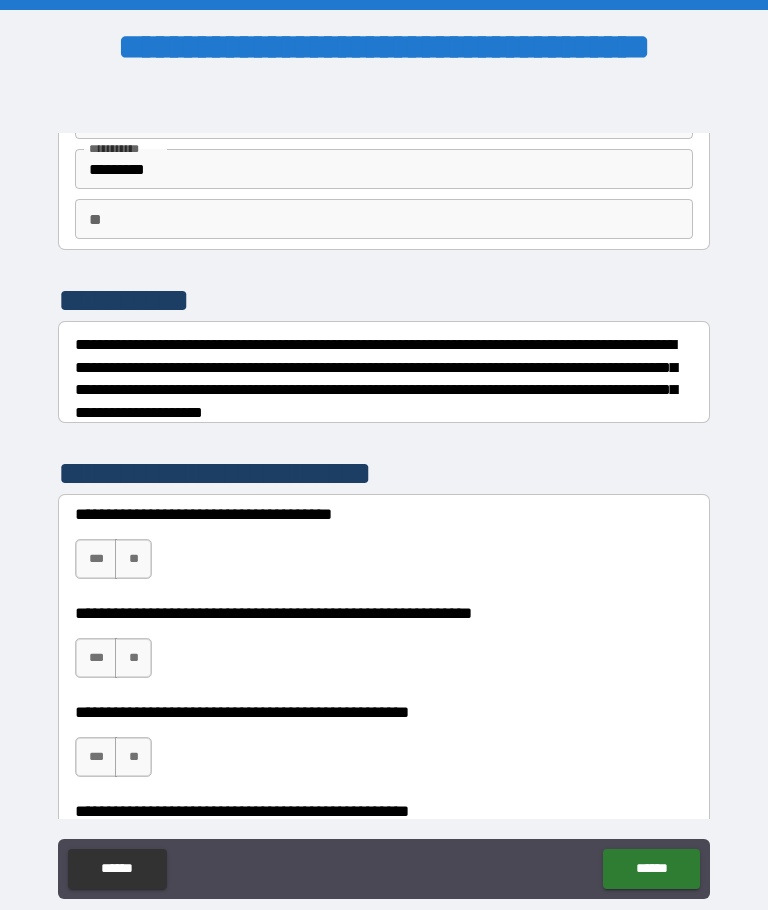 click on "**" at bounding box center (384, 219) 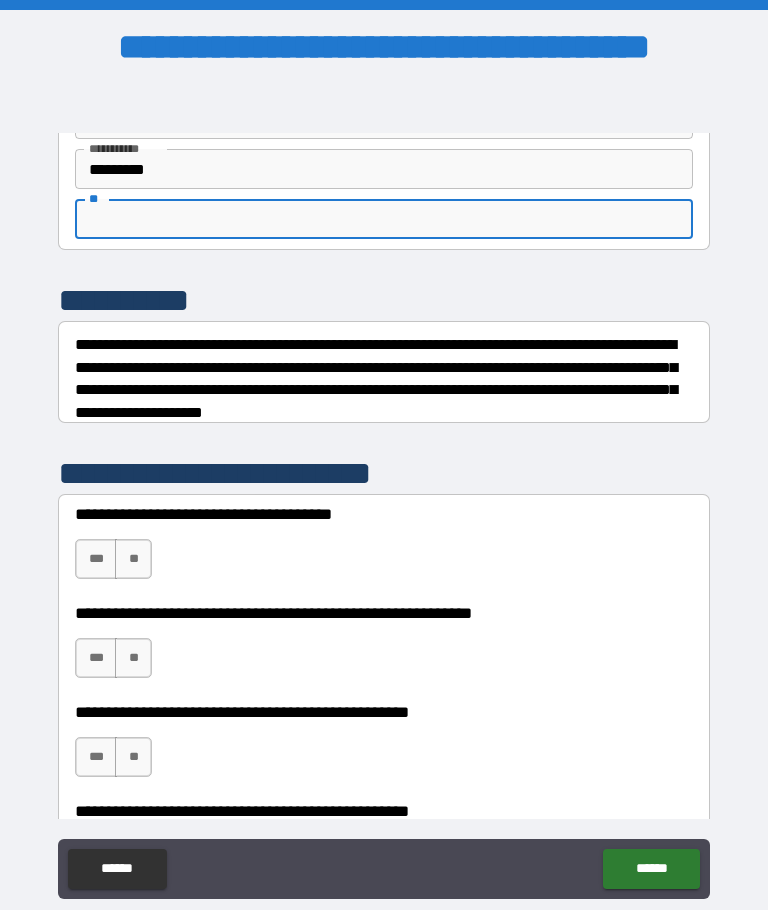 click on "**" at bounding box center [384, 219] 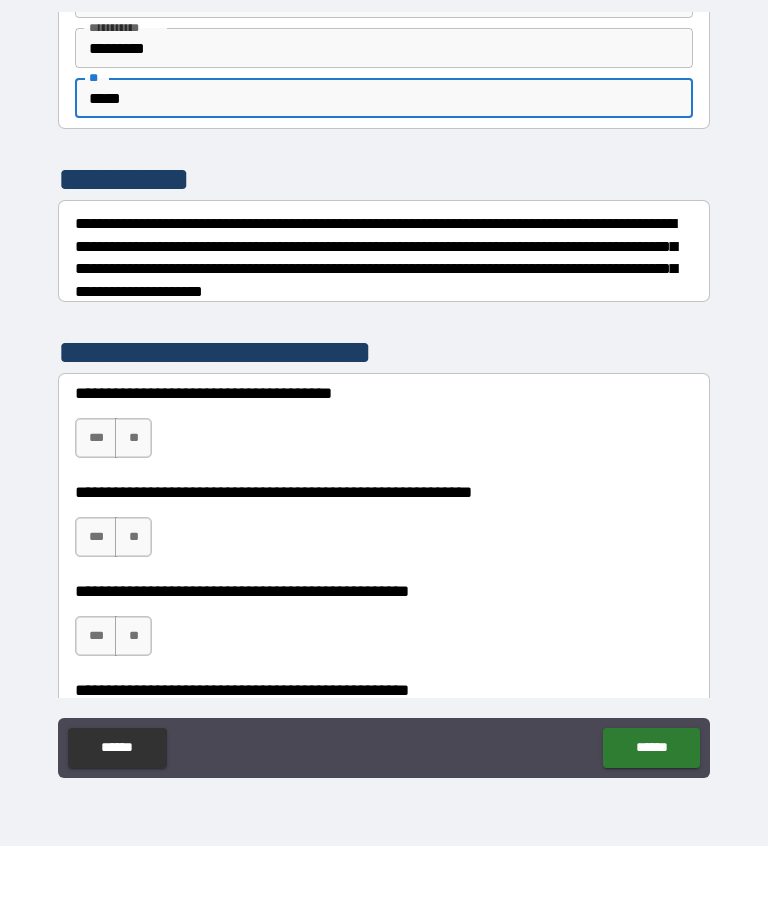 scroll, scrollTop: 69, scrollLeft: 0, axis: vertical 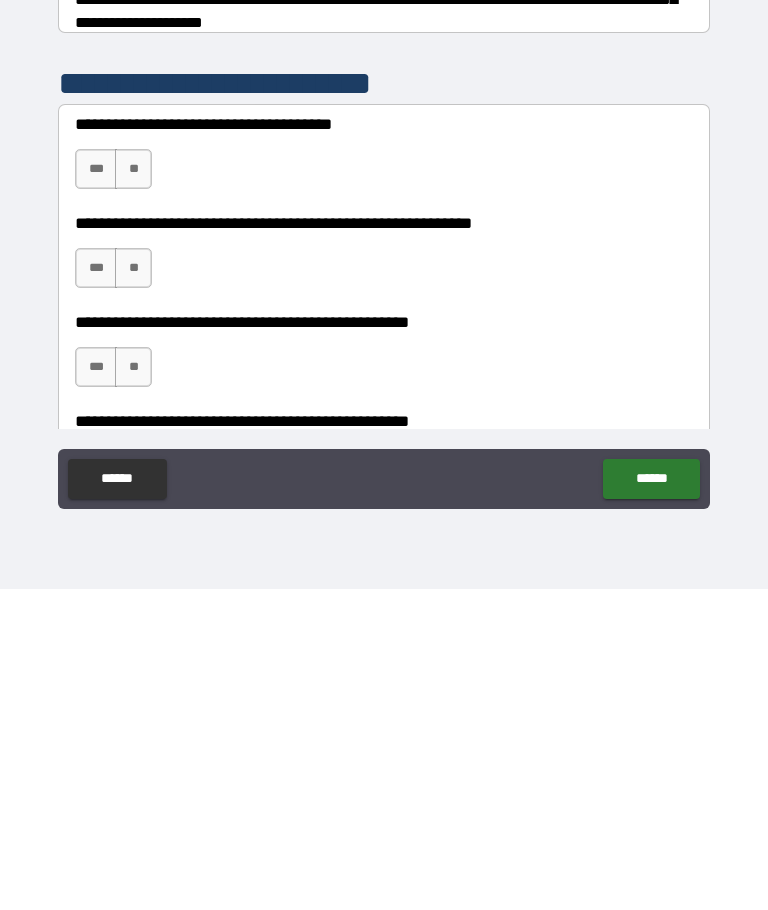 type on "*****" 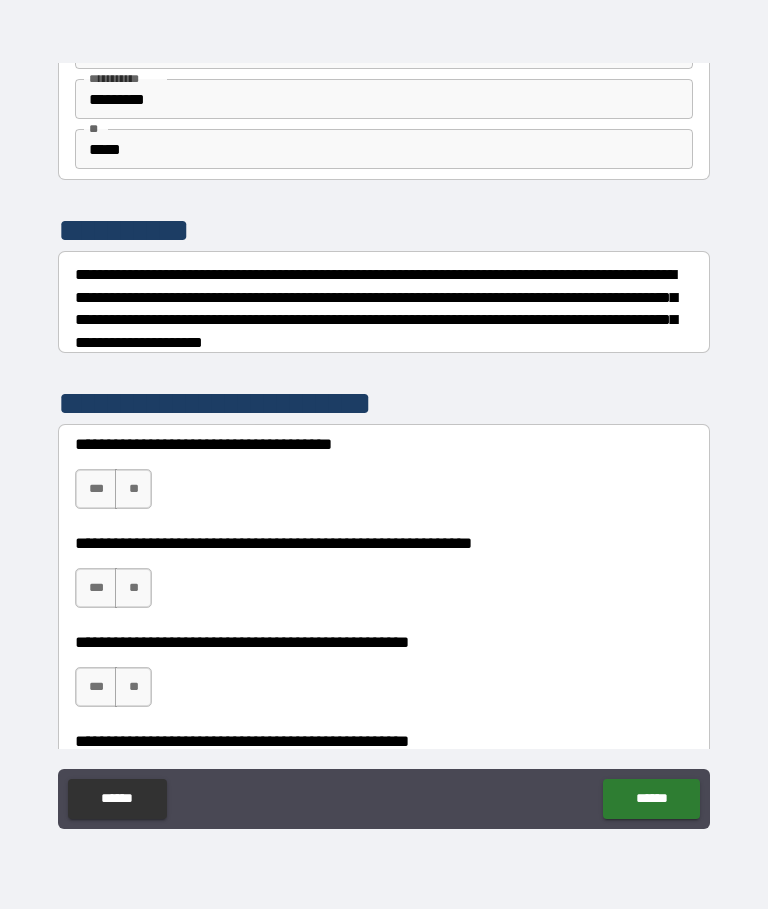 click on "***" at bounding box center (96, 490) 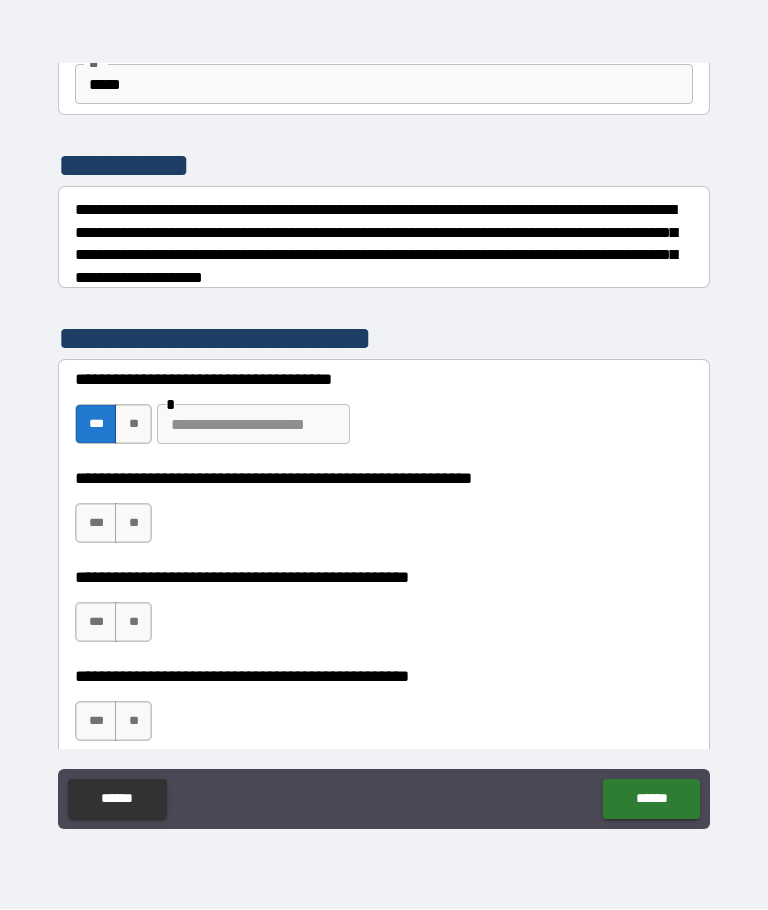 scroll, scrollTop: 191, scrollLeft: 0, axis: vertical 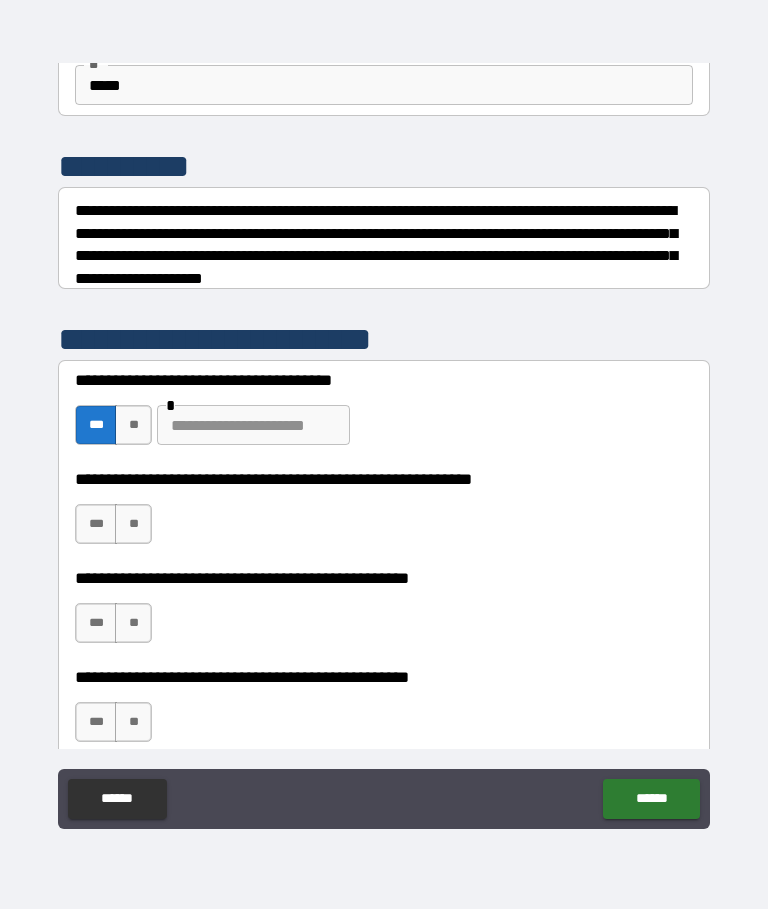 click on "***" at bounding box center [96, 426] 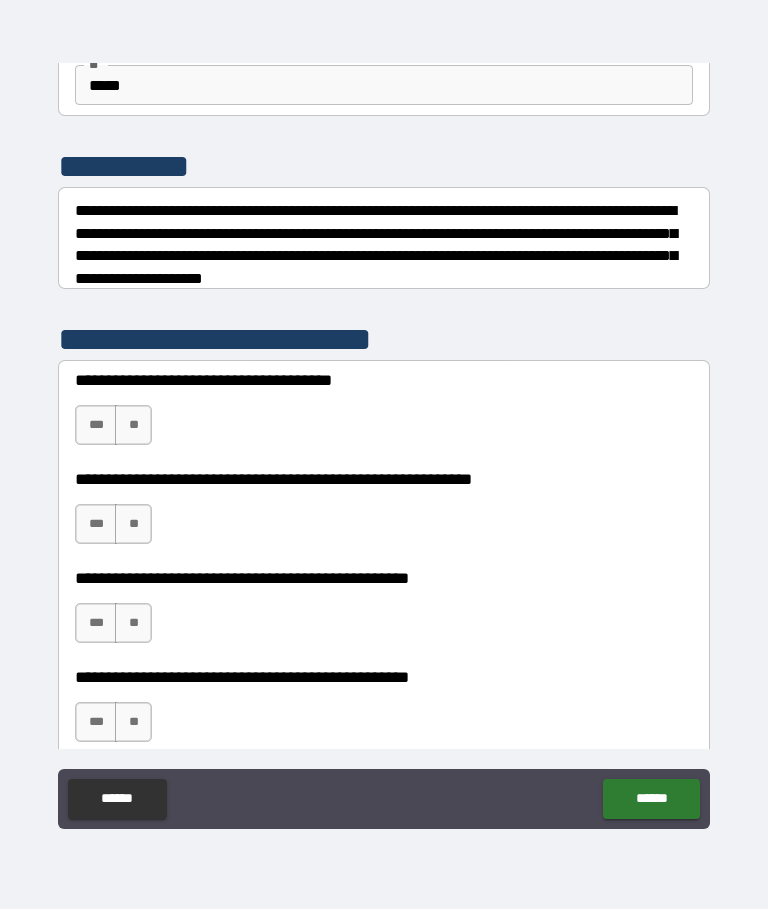 click on "**" at bounding box center (133, 426) 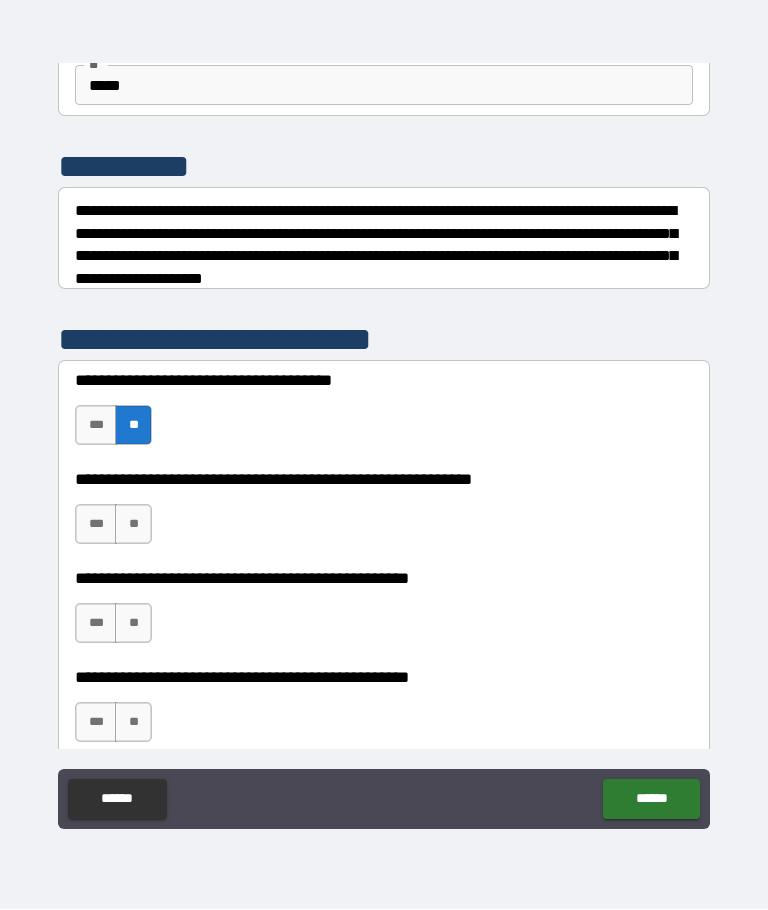click on "**" at bounding box center (133, 426) 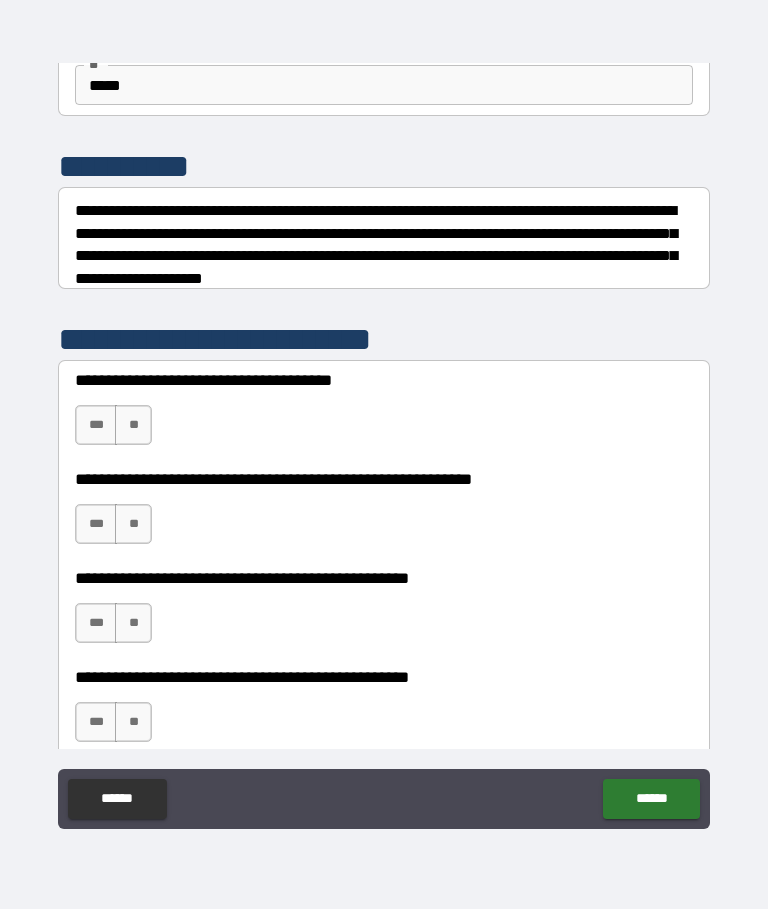click on "***" at bounding box center [96, 426] 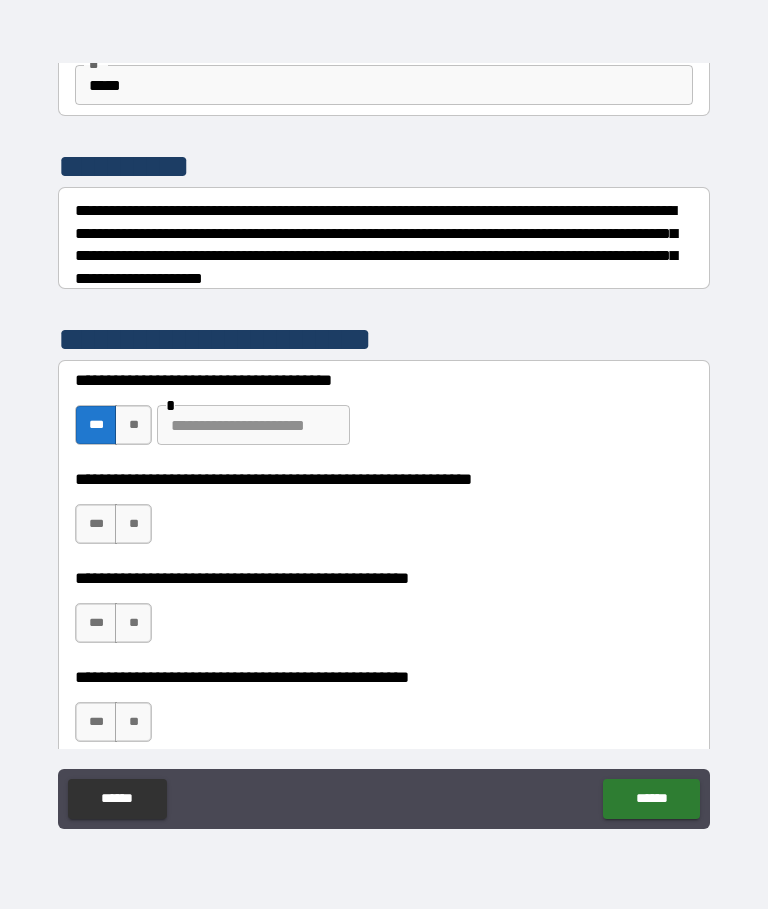 click on "**********" at bounding box center (384, 423) 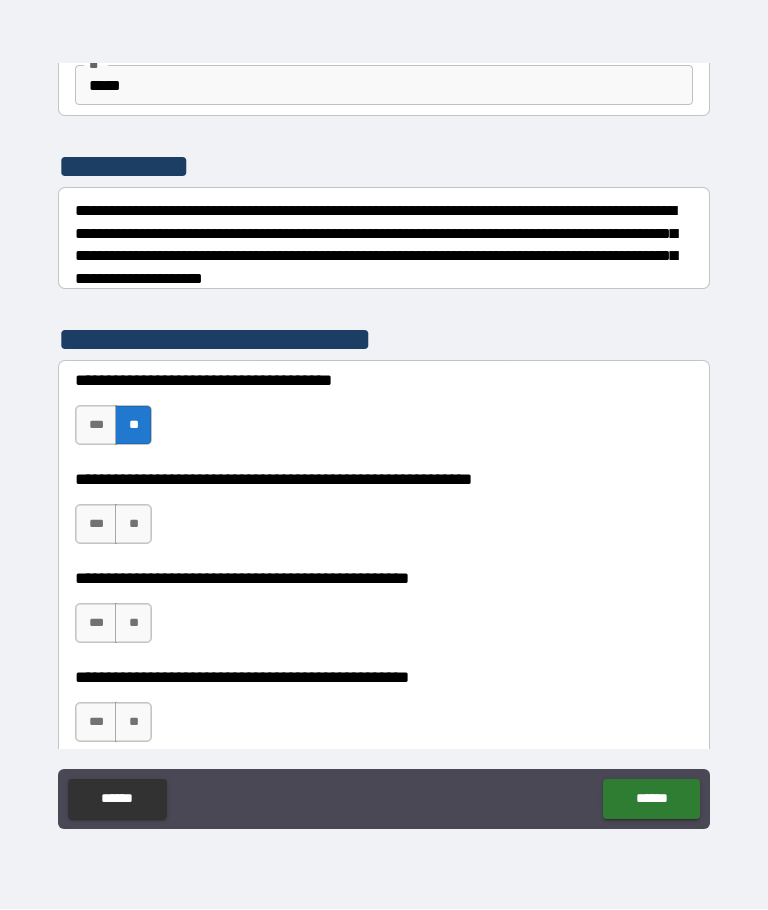 click on "**" at bounding box center (133, 426) 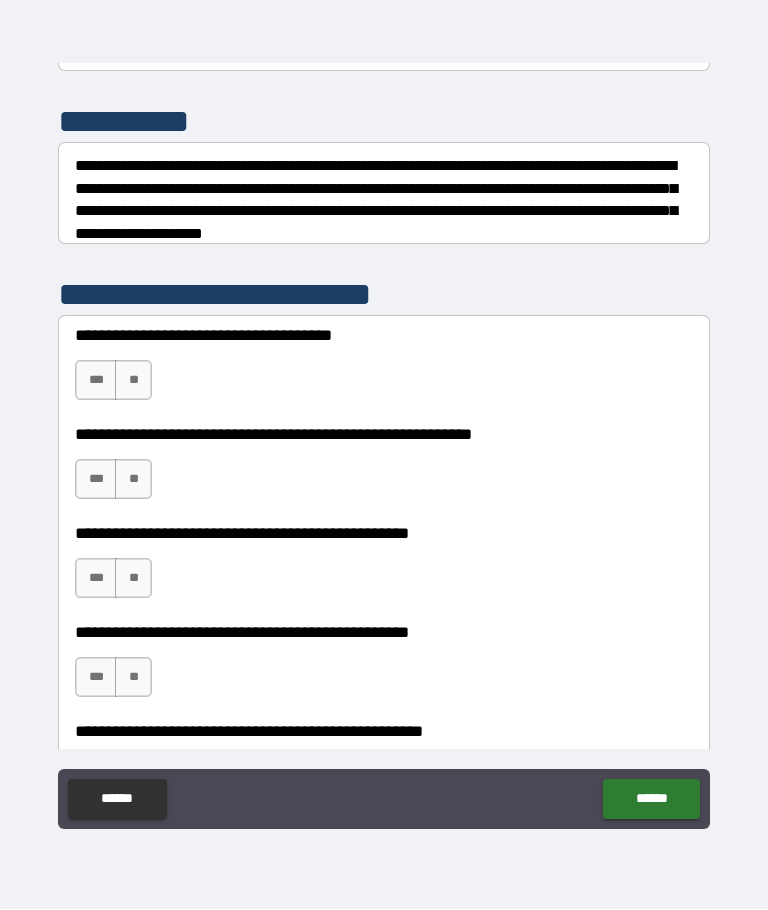 scroll, scrollTop: 233, scrollLeft: 0, axis: vertical 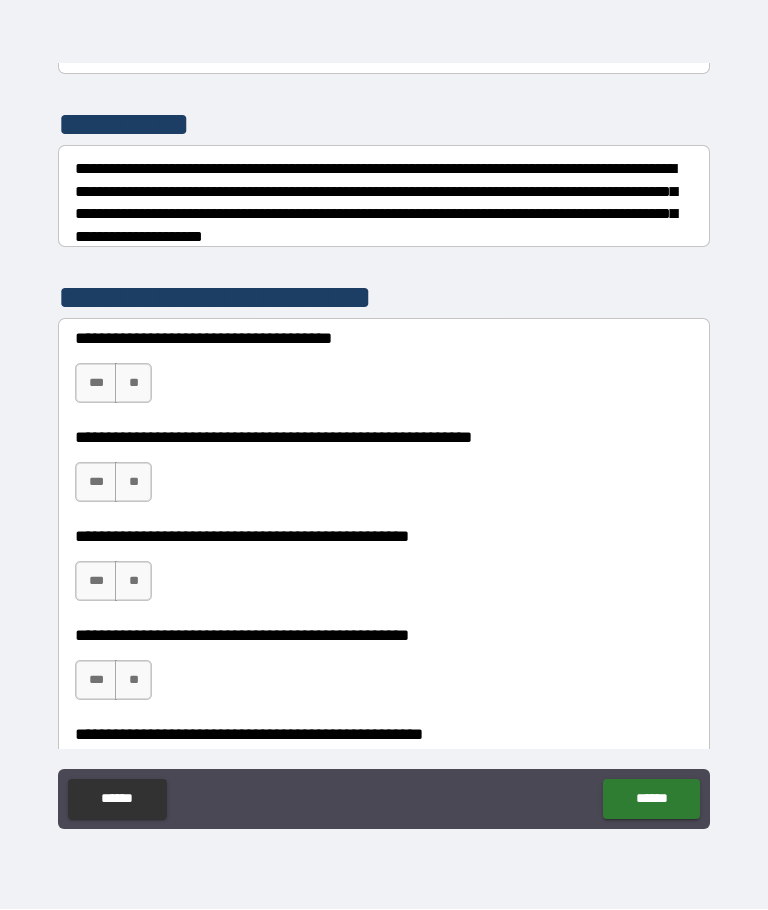 click on "**" at bounding box center (133, 384) 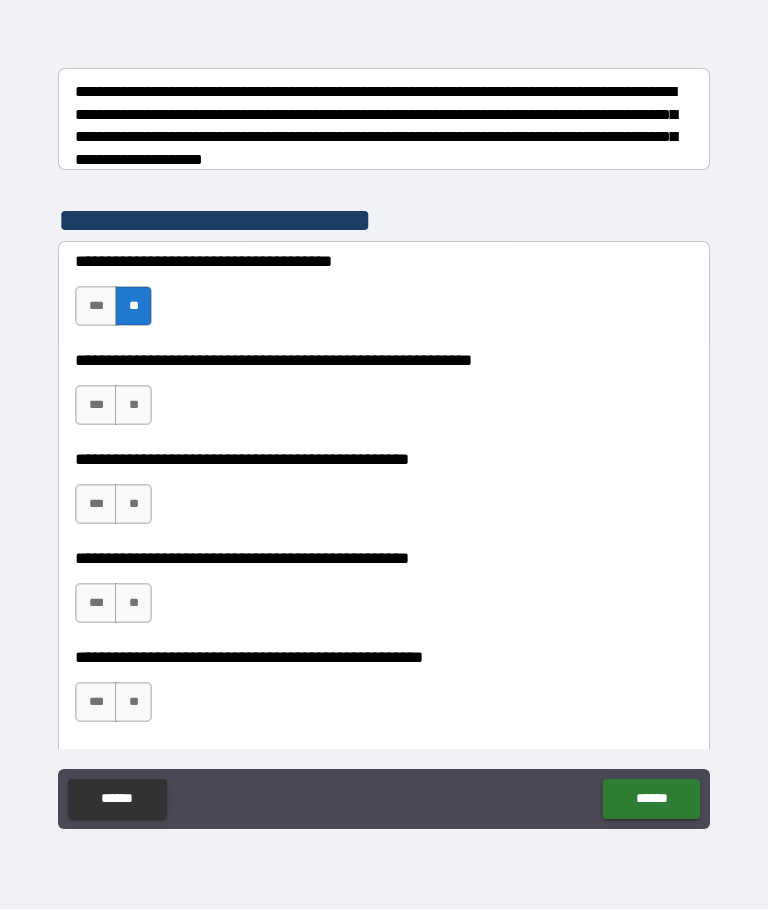 scroll, scrollTop: 317, scrollLeft: 0, axis: vertical 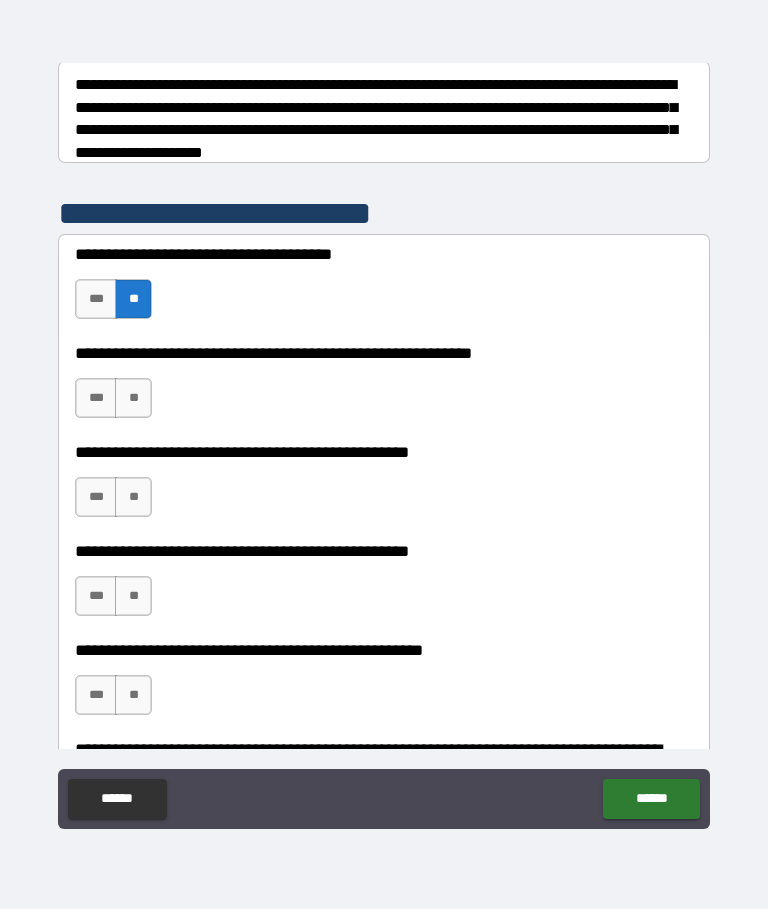 click on "**********" at bounding box center (384, 389) 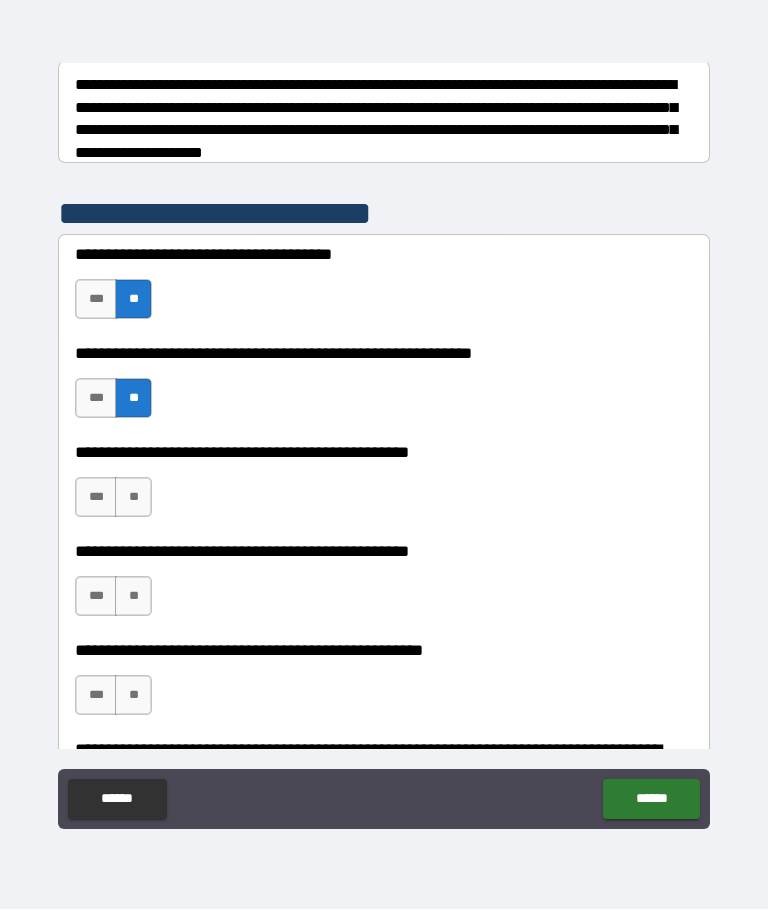 click on "**" at bounding box center [133, 498] 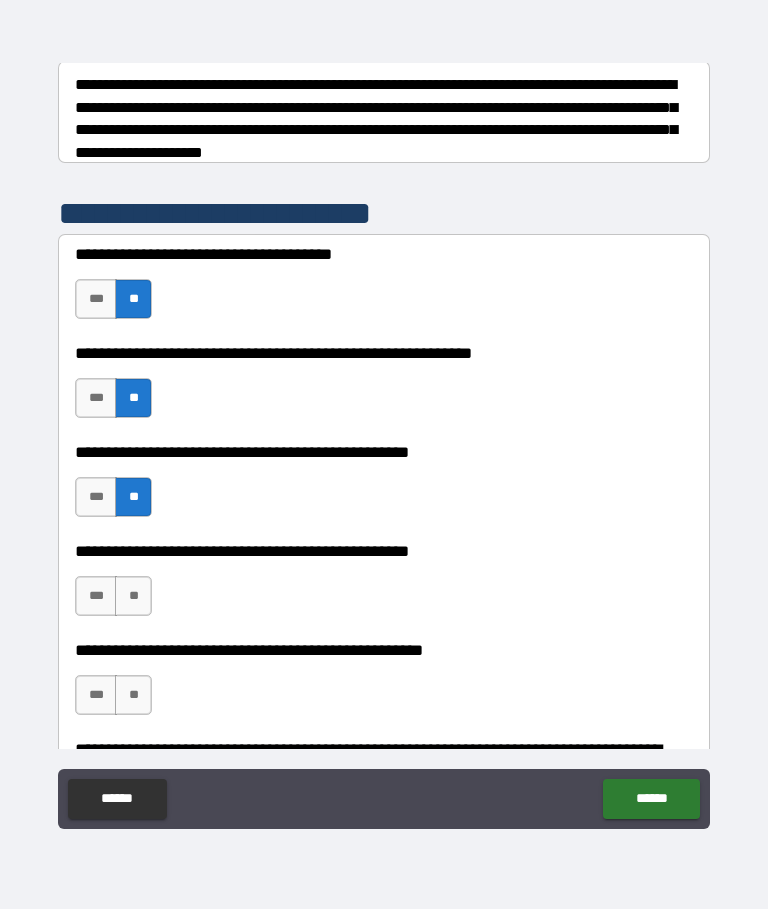 scroll, scrollTop: 344, scrollLeft: 0, axis: vertical 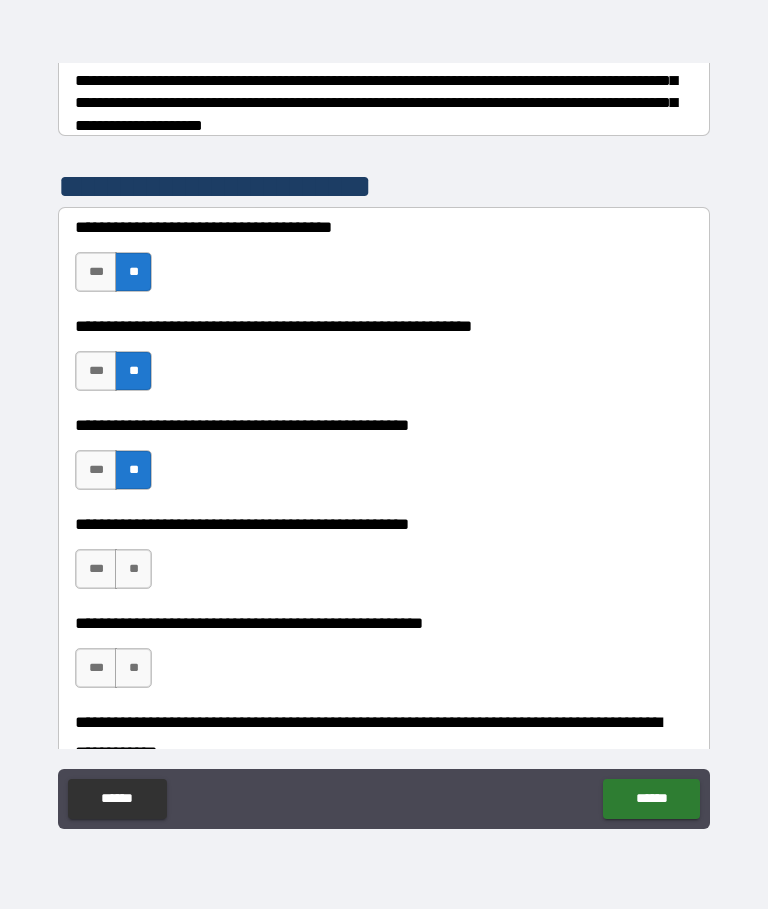 click on "**" at bounding box center (133, 570) 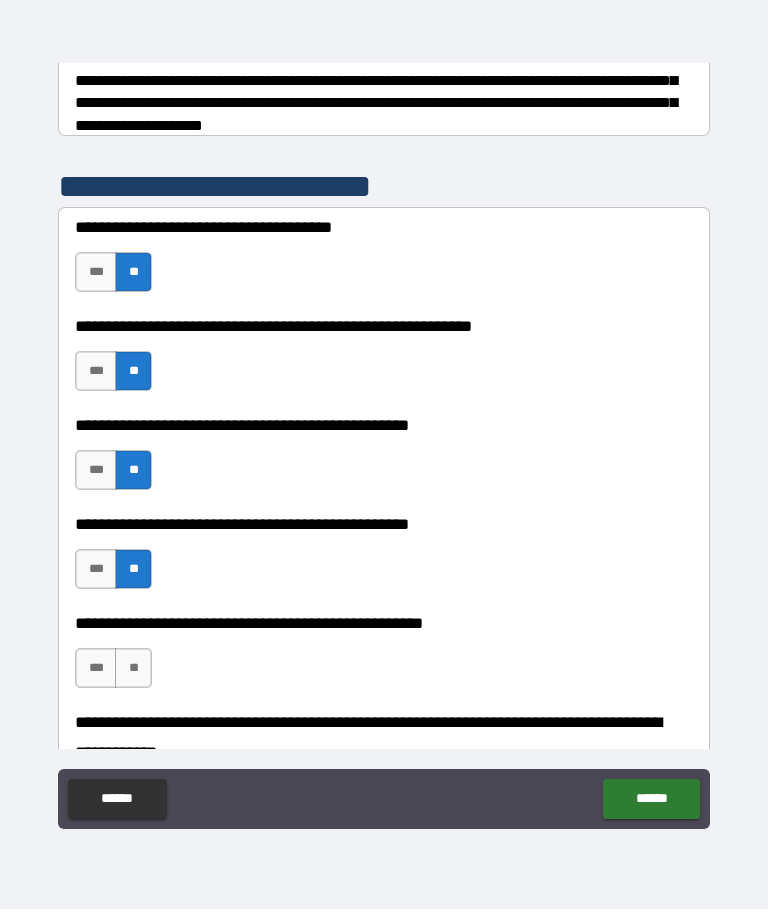 click on "**" at bounding box center (133, 570) 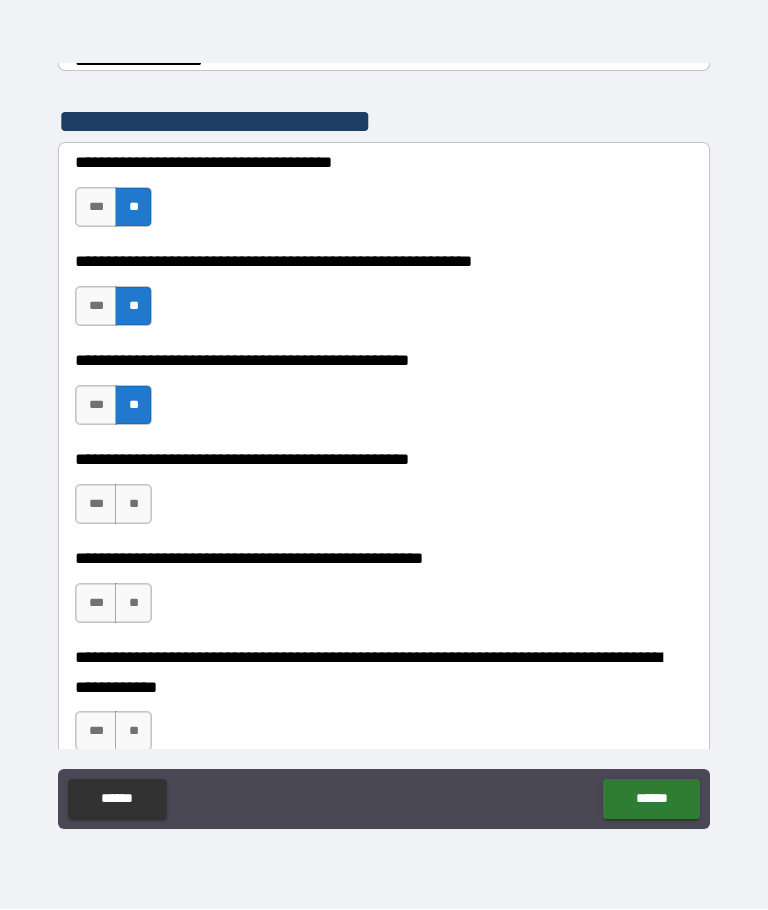 scroll, scrollTop: 414, scrollLeft: 0, axis: vertical 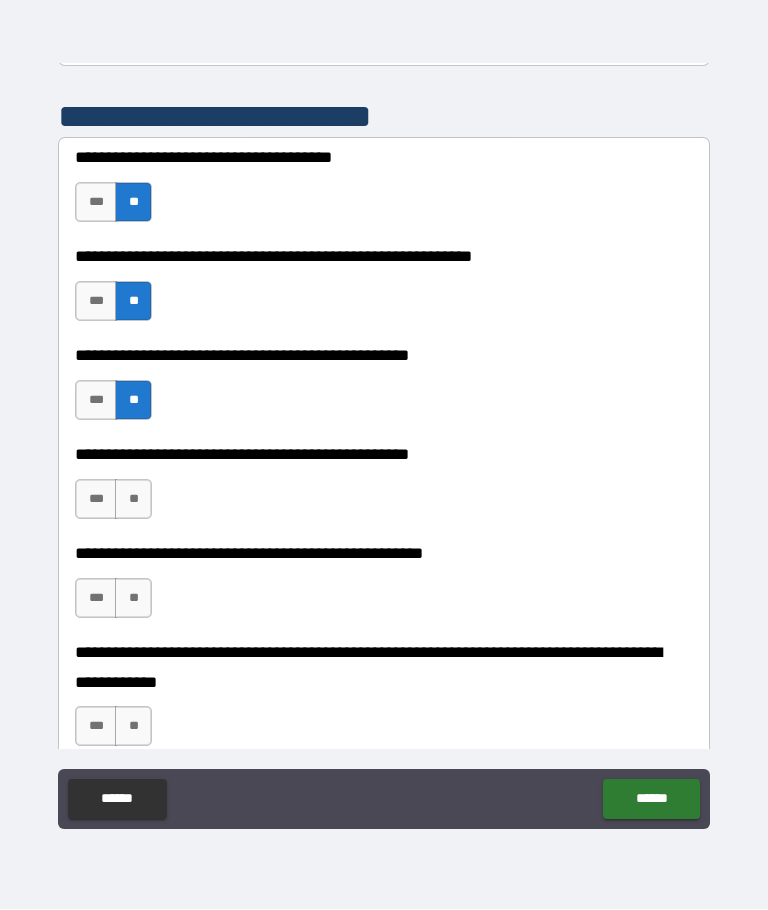 click on "**" at bounding box center [133, 599] 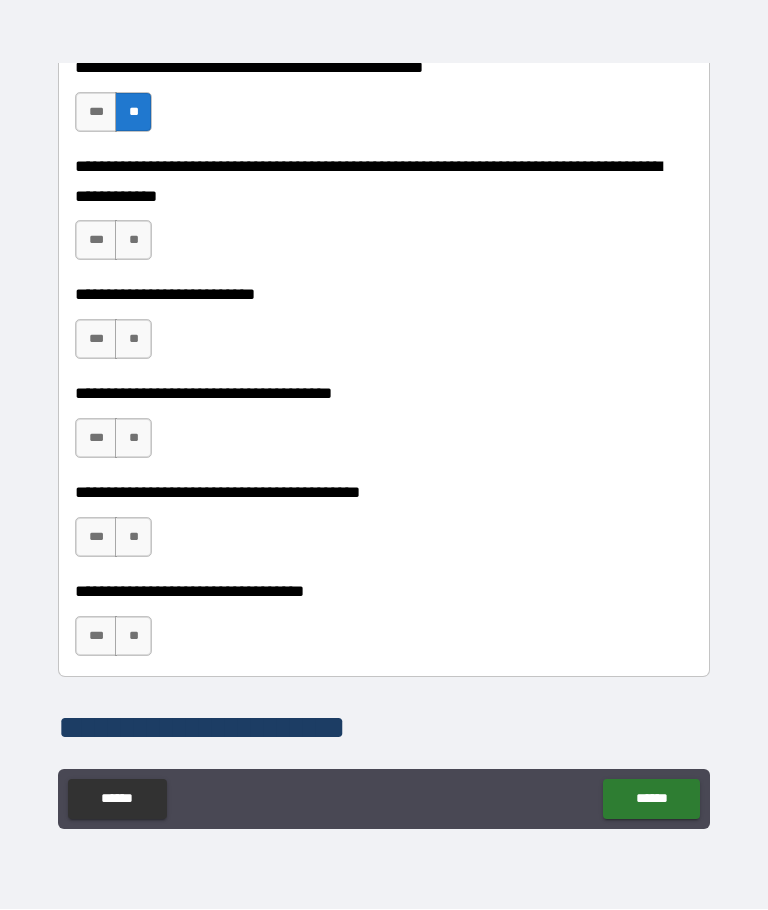 scroll, scrollTop: 903, scrollLeft: 0, axis: vertical 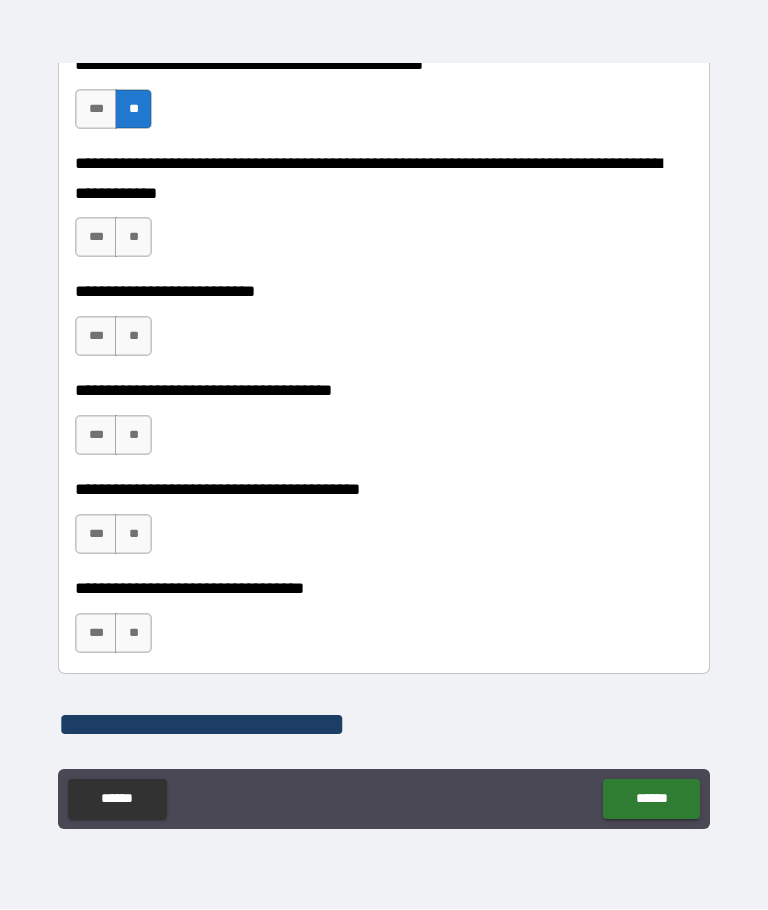 click on "**" at bounding box center [133, 238] 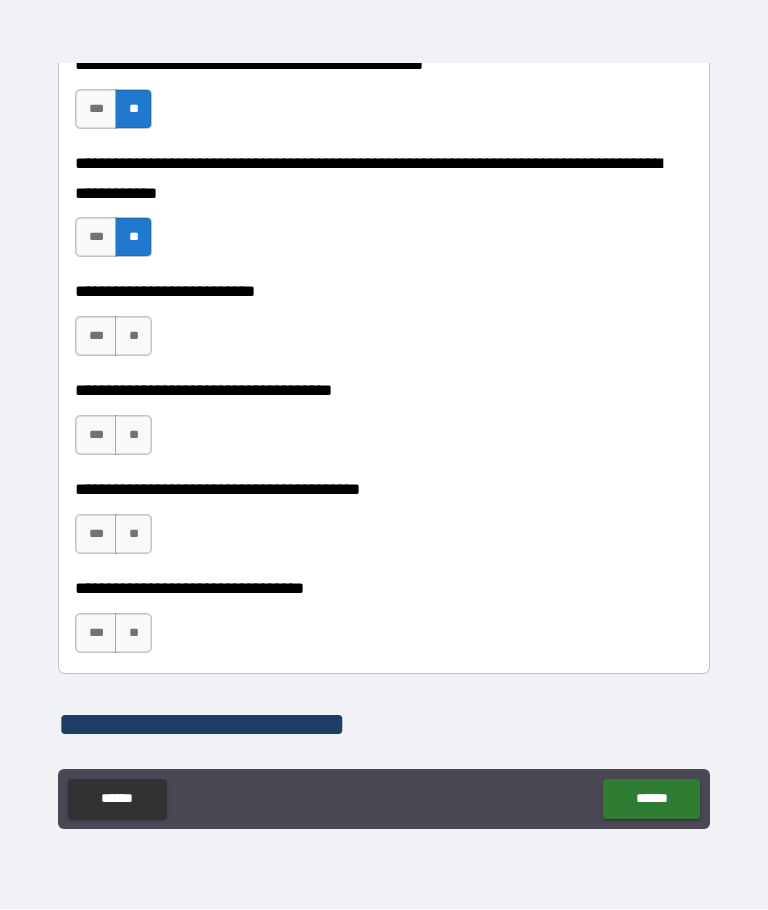 click on "**" at bounding box center [133, 337] 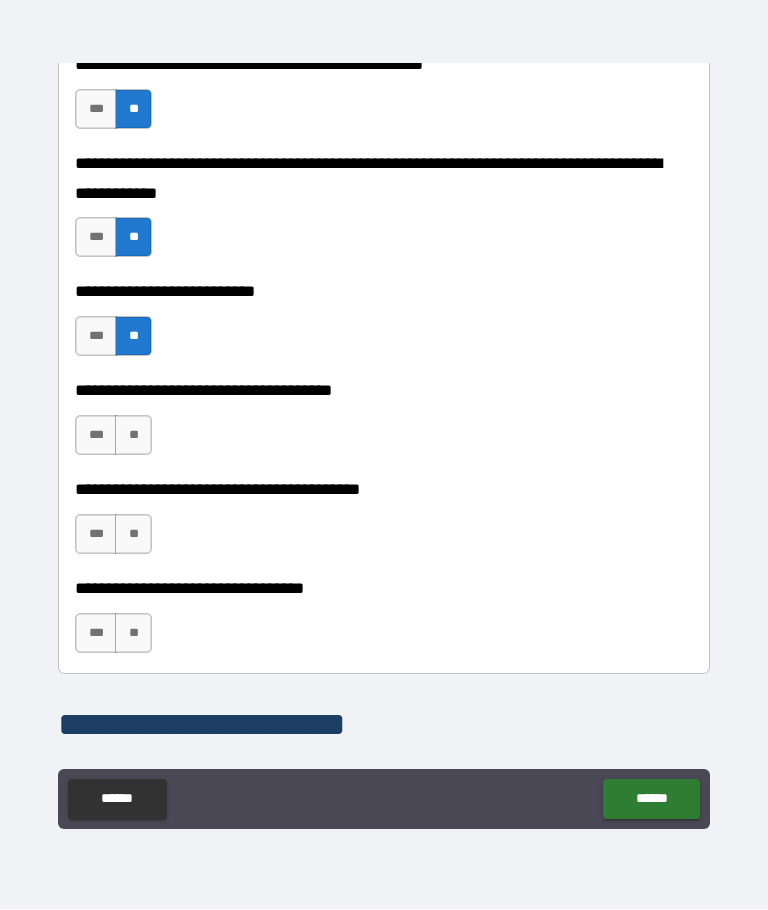 click on "**" at bounding box center (133, 436) 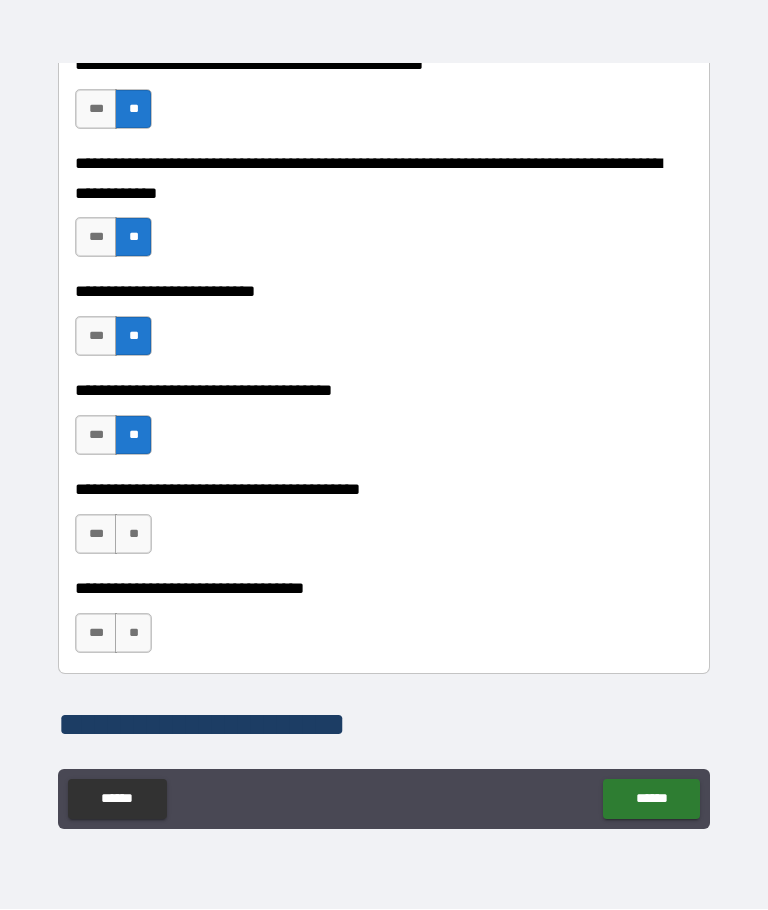 click on "**" at bounding box center [133, 535] 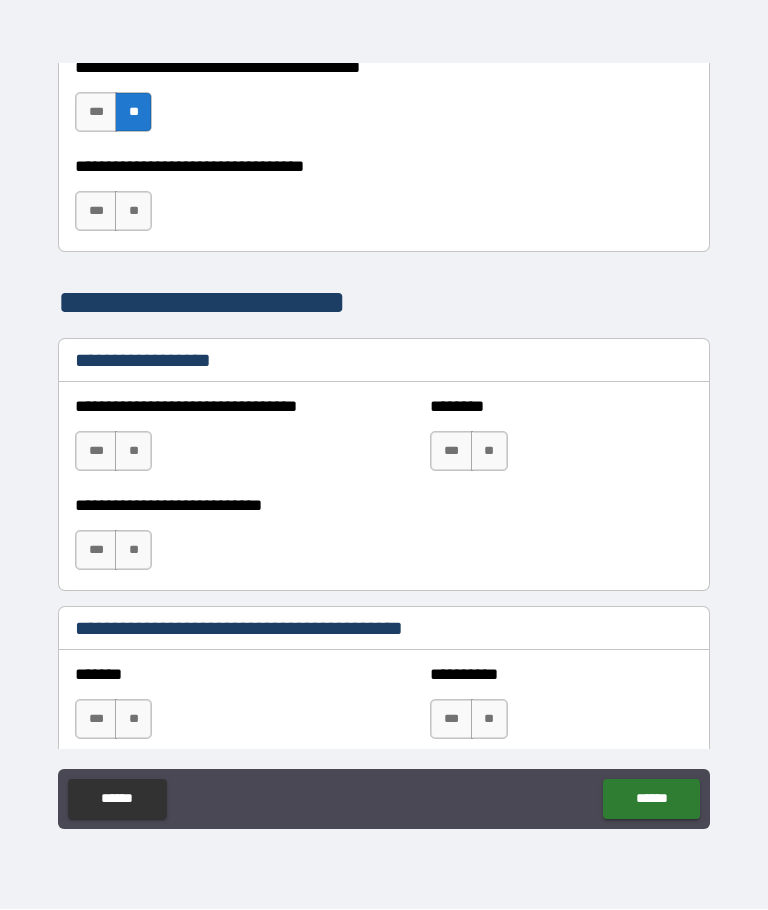 scroll, scrollTop: 1324, scrollLeft: 0, axis: vertical 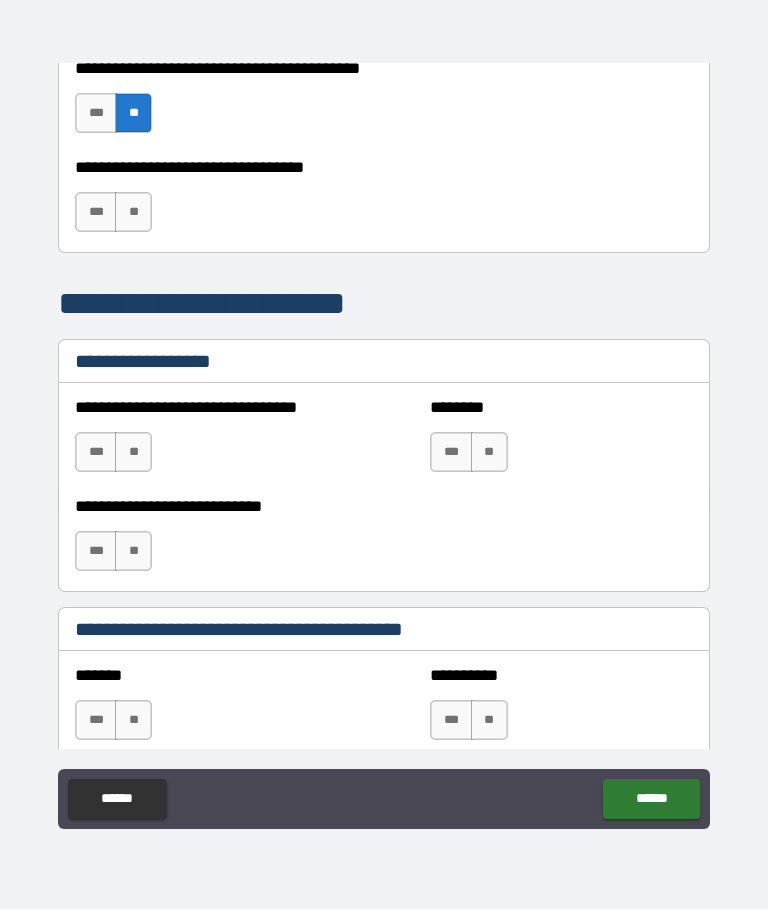 click on "**" at bounding box center [133, 213] 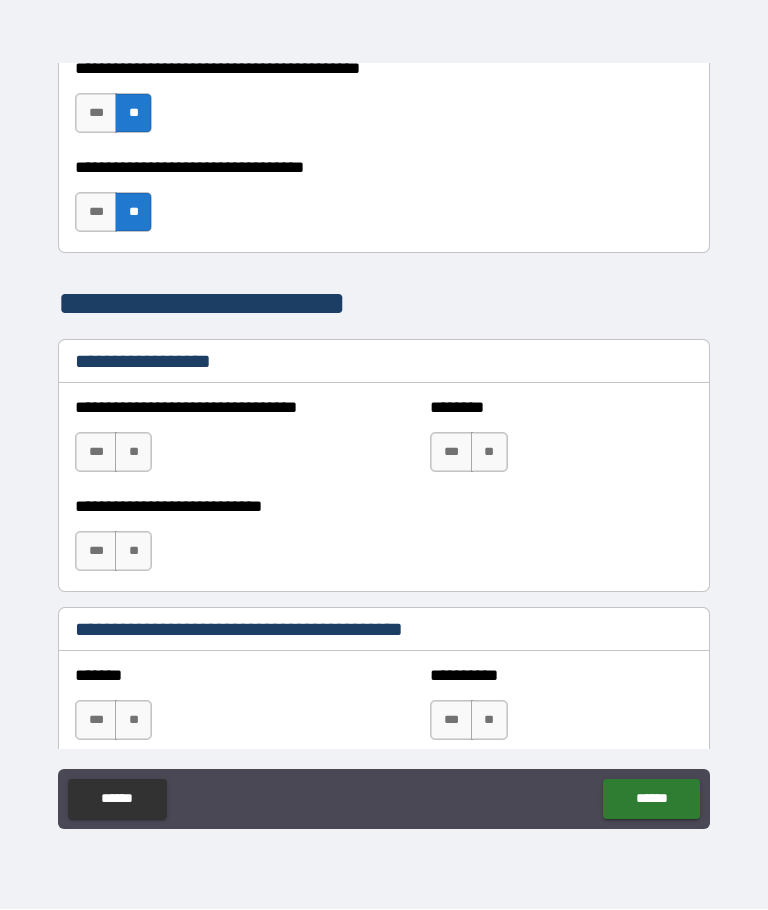 click on "**" at bounding box center (133, 453) 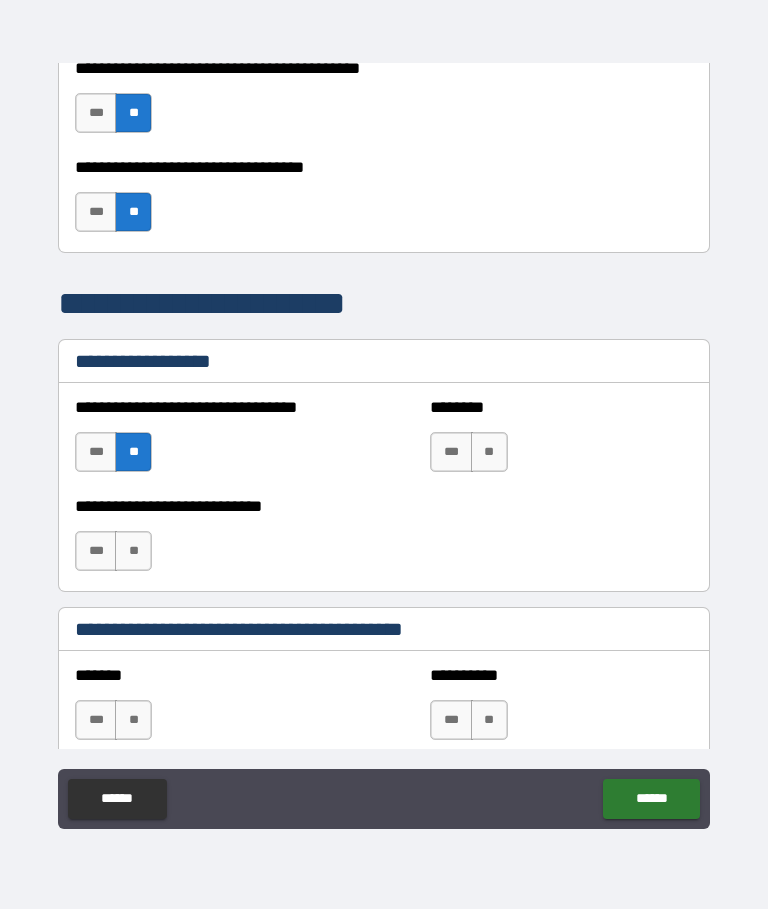 click on "**" at bounding box center (489, 453) 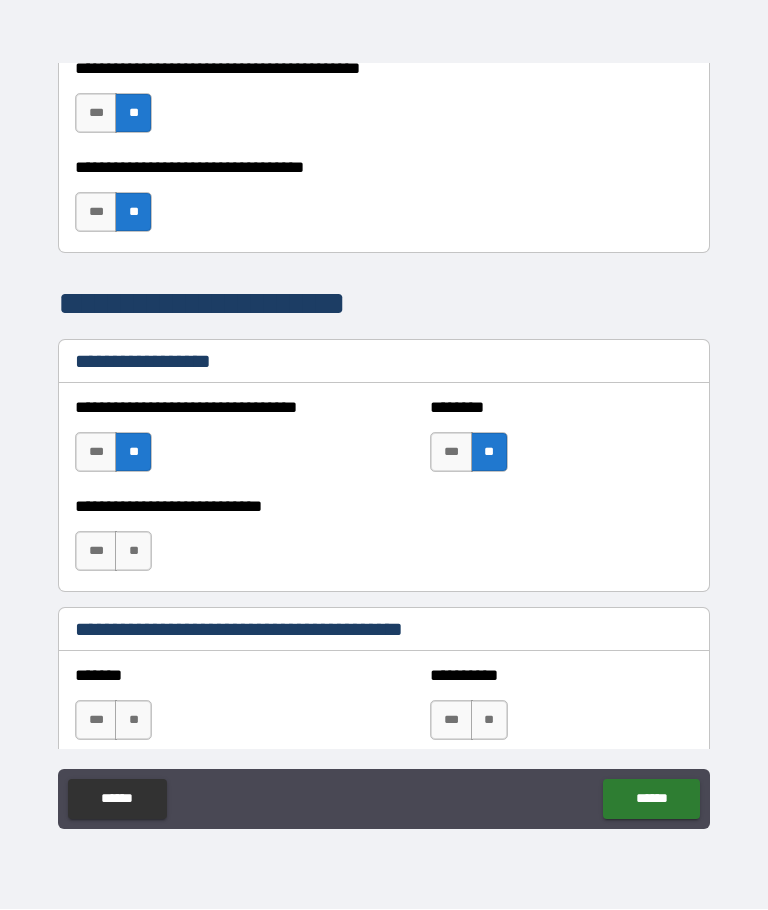 click on "**" at bounding box center [133, 552] 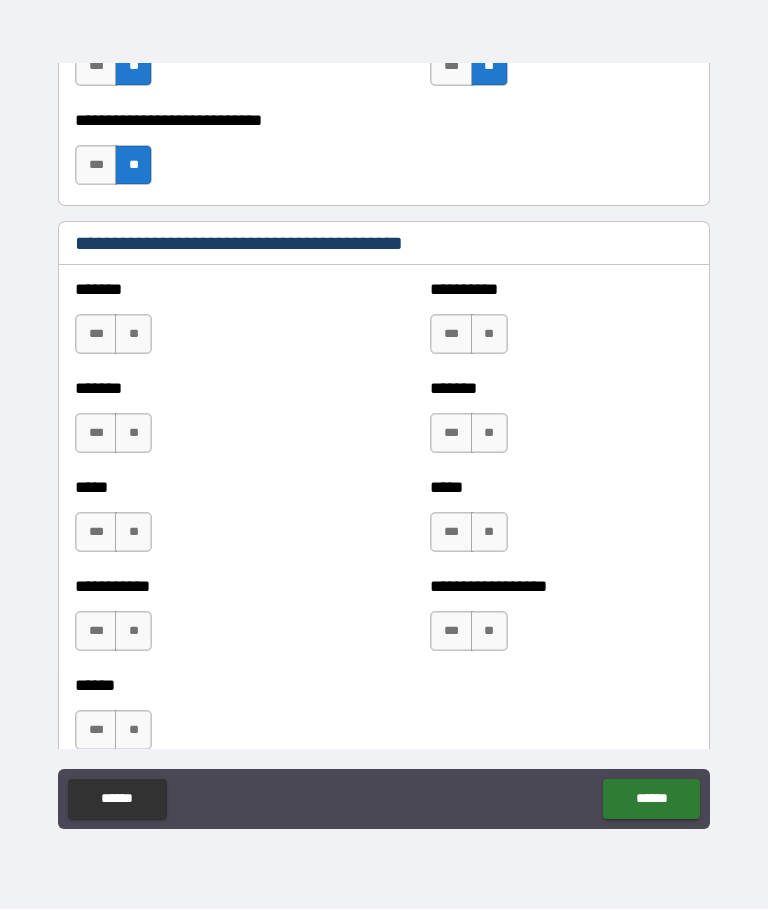 scroll, scrollTop: 1764, scrollLeft: 0, axis: vertical 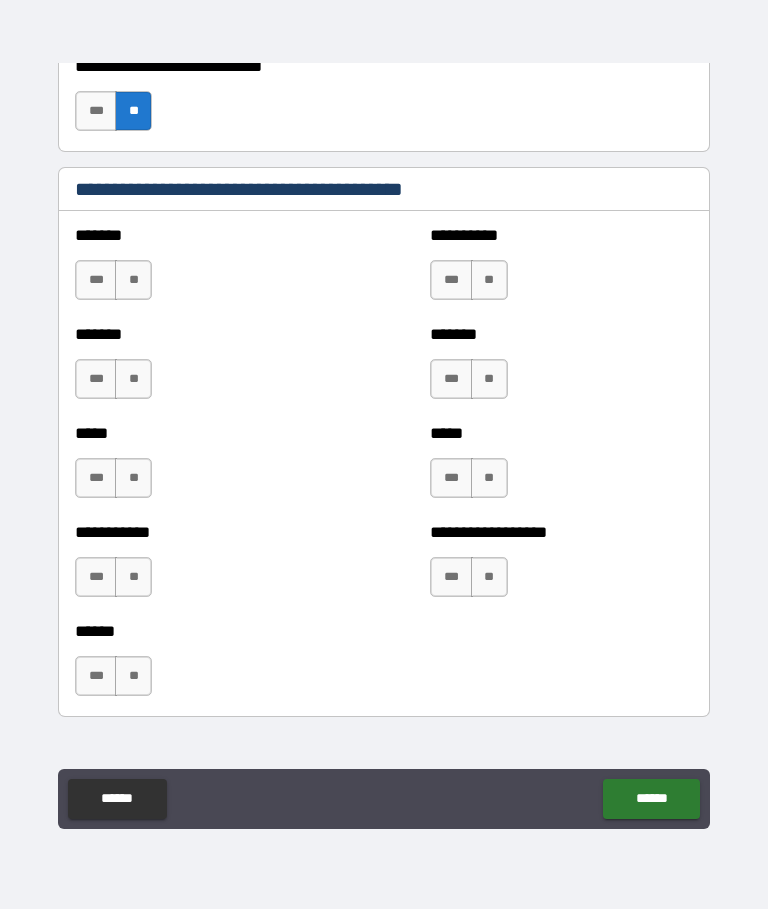 click on "**" at bounding box center [133, 281] 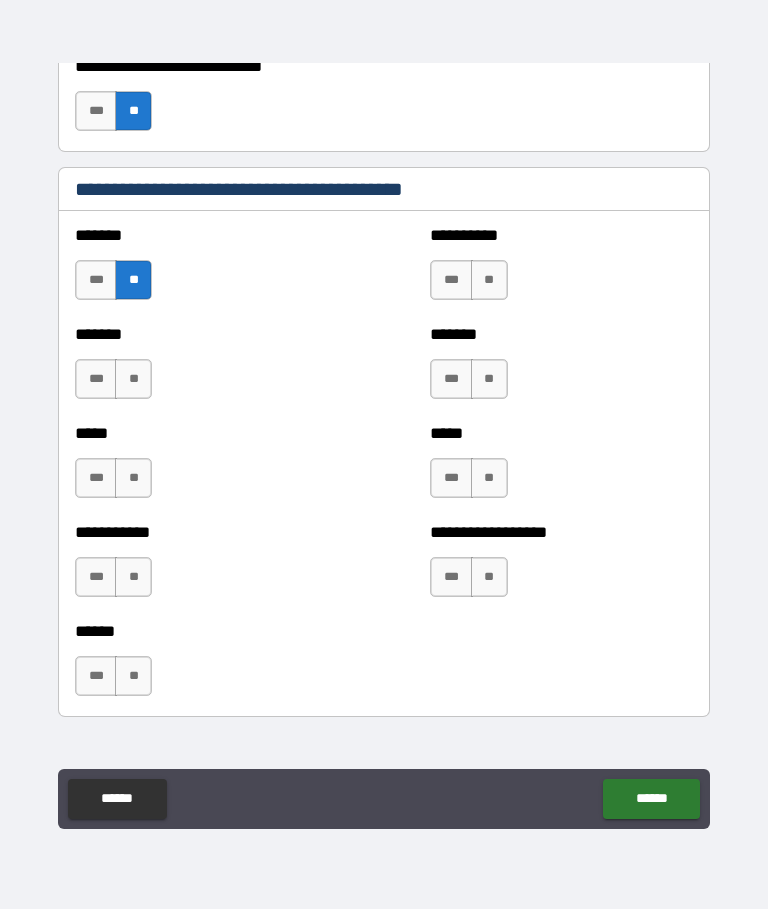 click on "**" at bounding box center [489, 281] 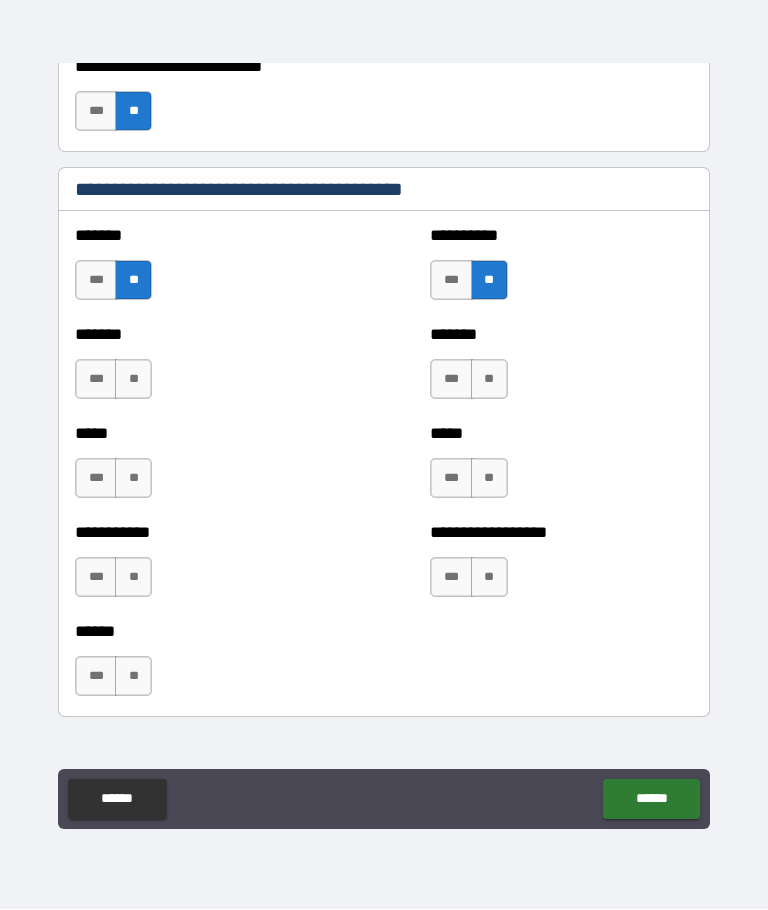 click on "**" at bounding box center [133, 380] 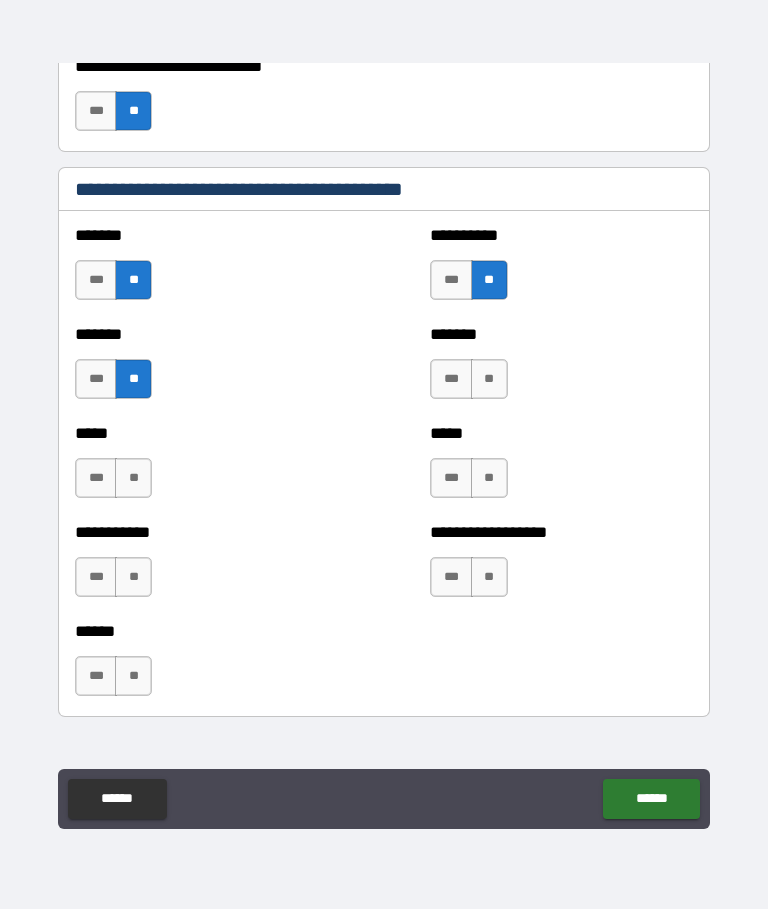 click on "**" at bounding box center (489, 380) 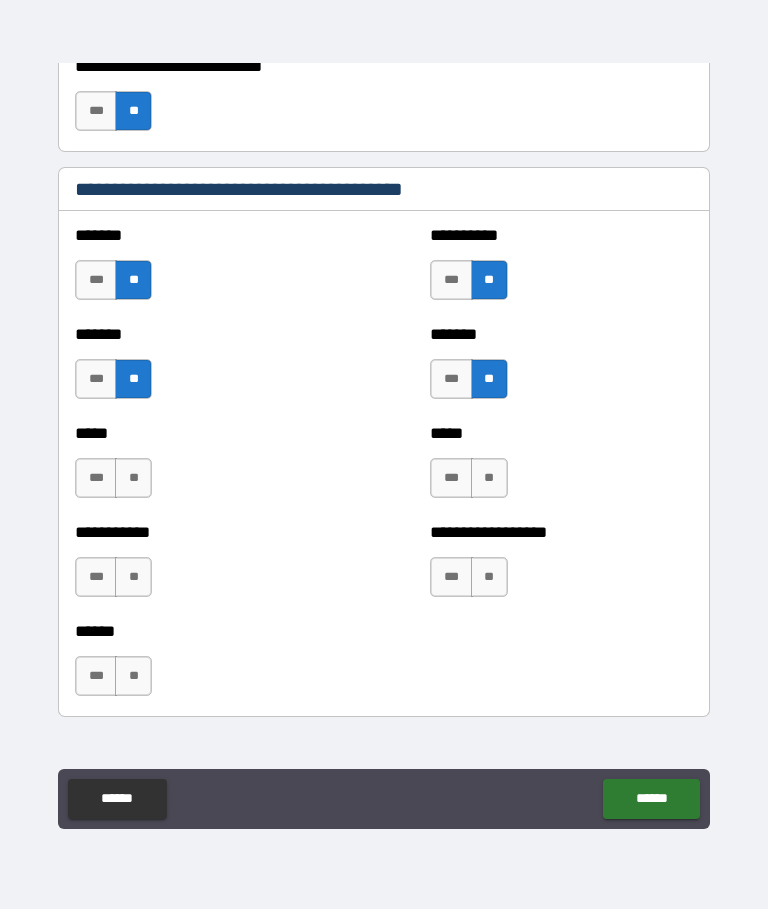 click on "**" at bounding box center (133, 479) 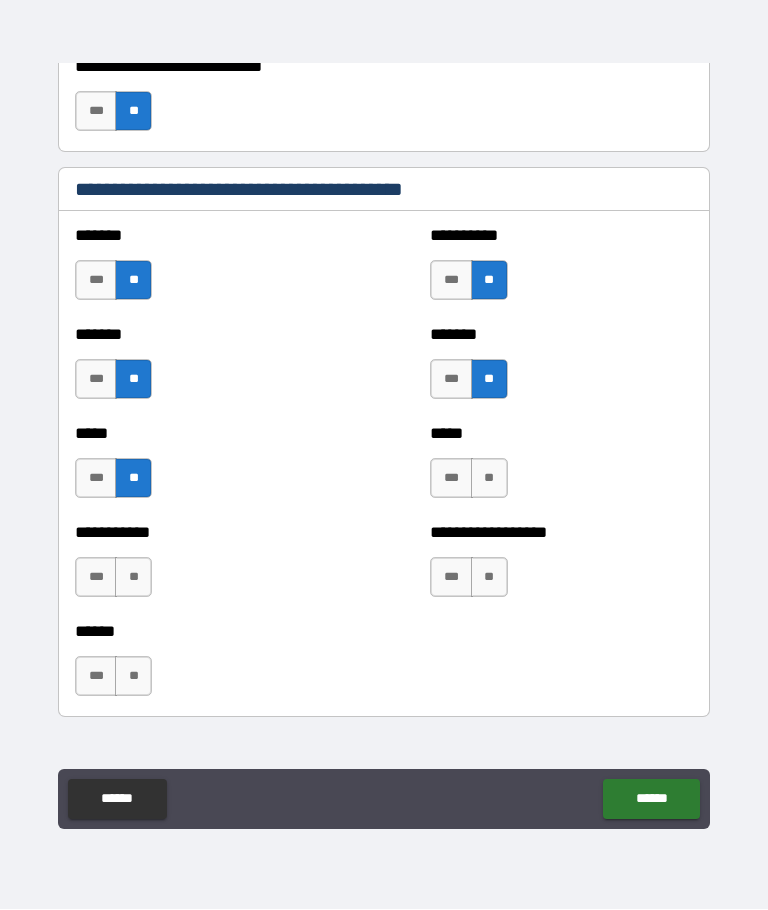 click on "**" at bounding box center [489, 479] 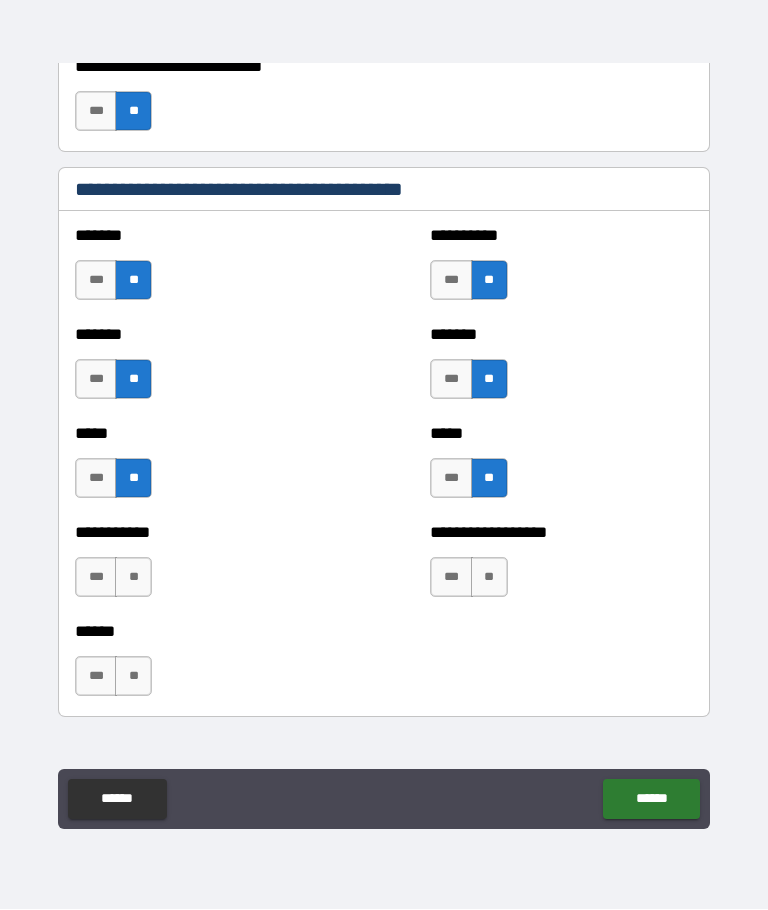 click on "**" at bounding box center [133, 578] 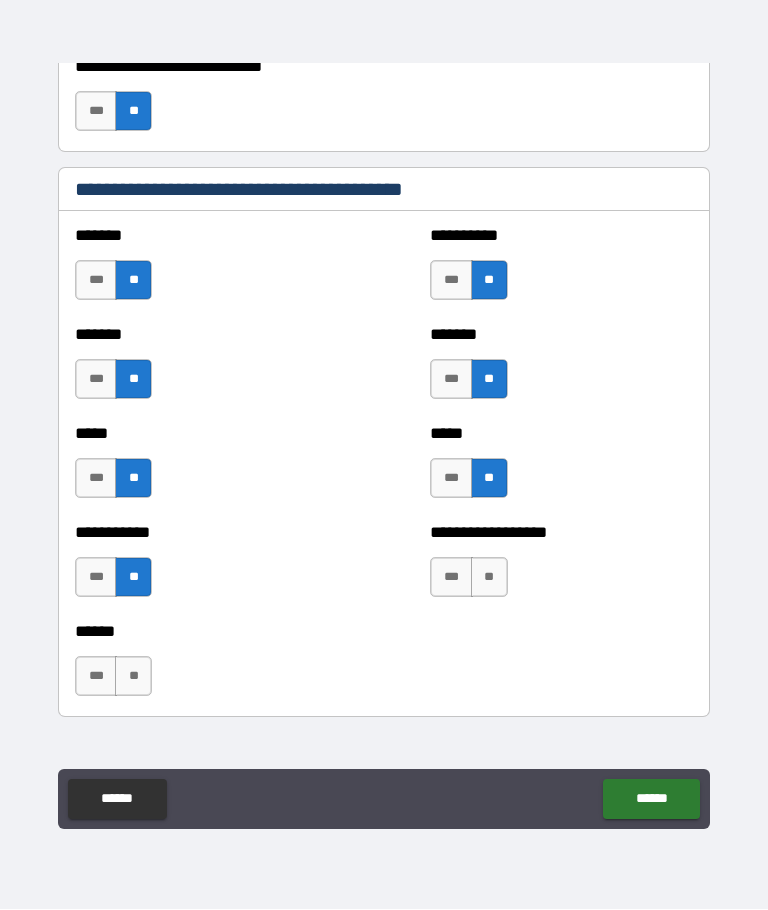 click on "**" at bounding box center [489, 578] 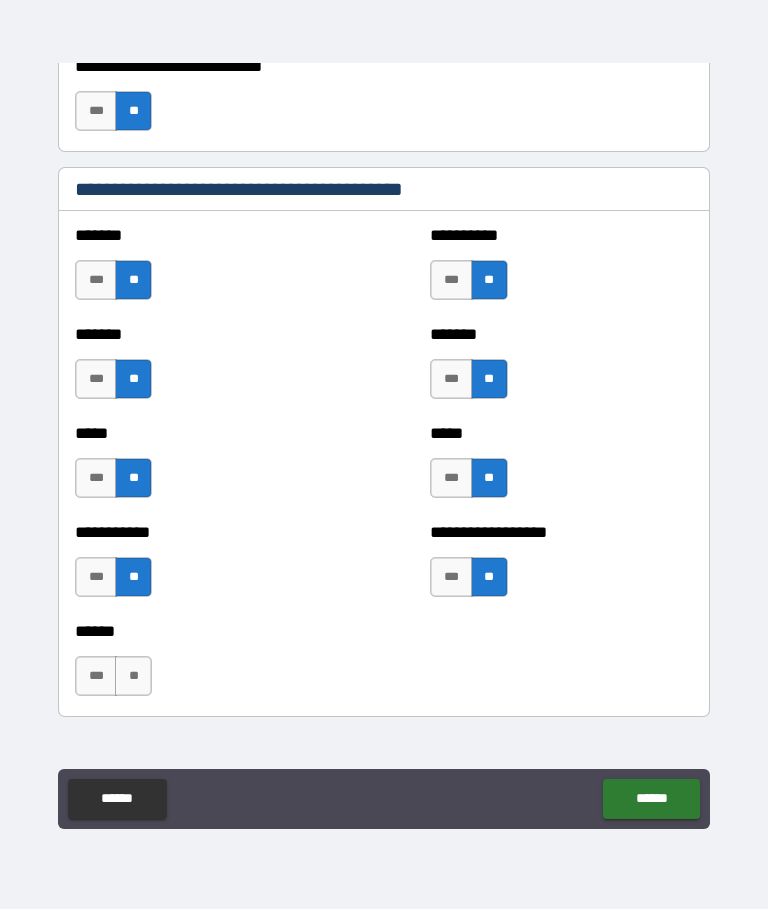click on "**" at bounding box center (133, 677) 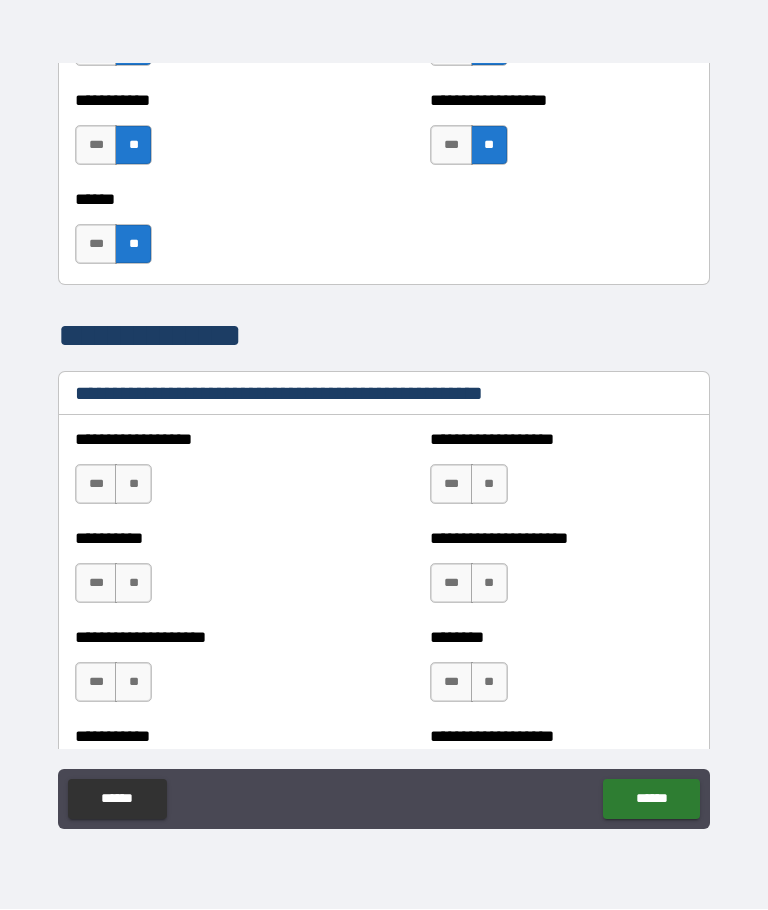 scroll, scrollTop: 2220, scrollLeft: 0, axis: vertical 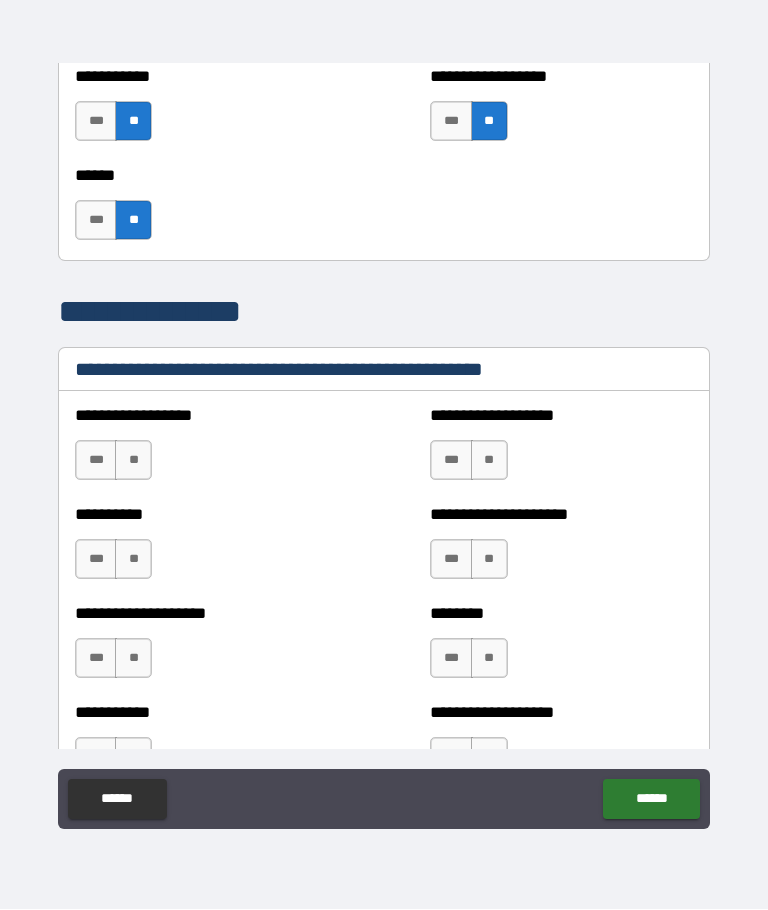 click on "**" at bounding box center [133, 461] 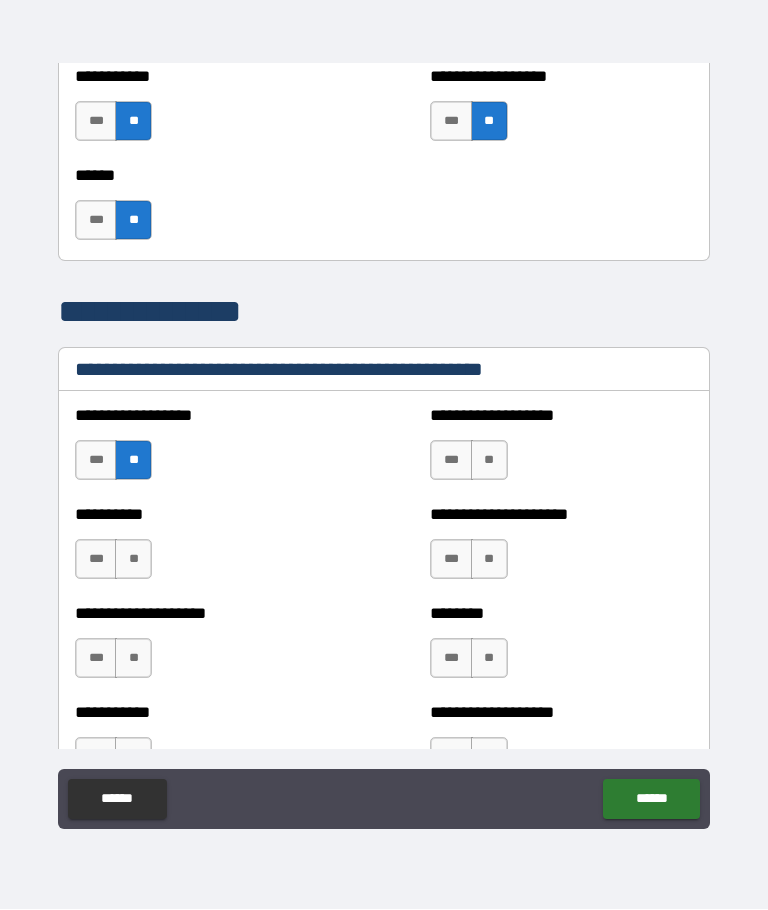 click on "**" at bounding box center (489, 461) 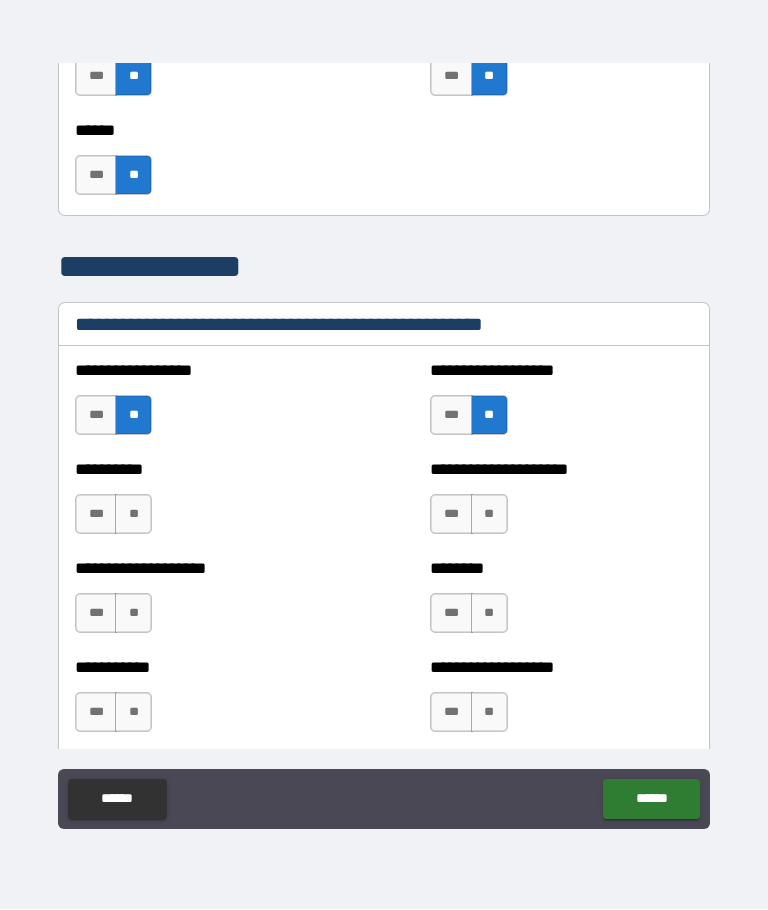 scroll, scrollTop: 2267, scrollLeft: 0, axis: vertical 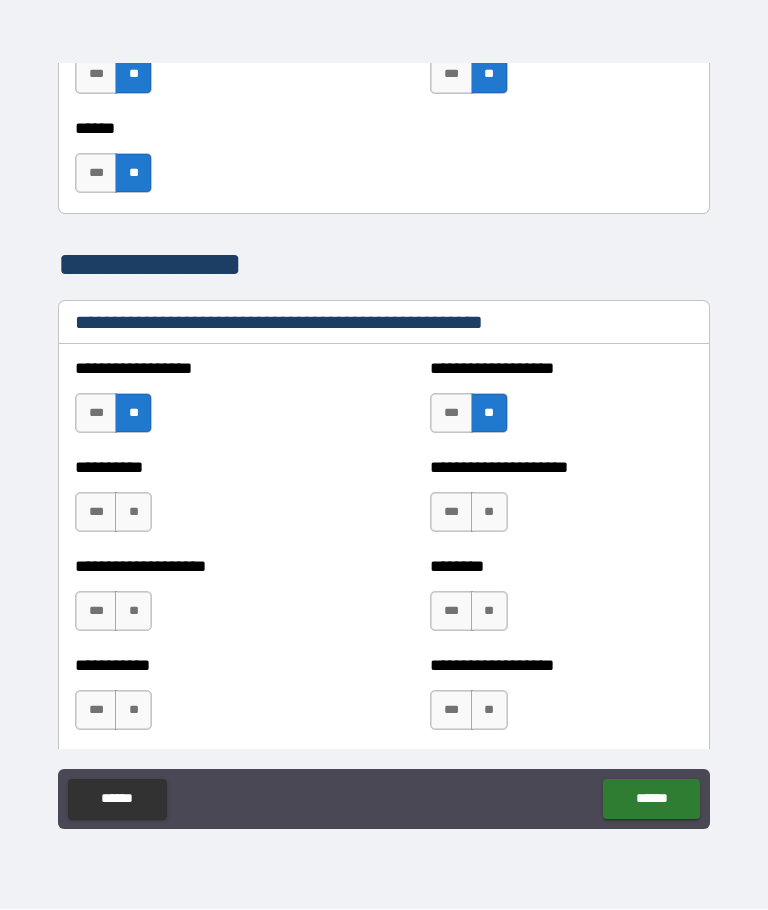 click on "**" at bounding box center [133, 513] 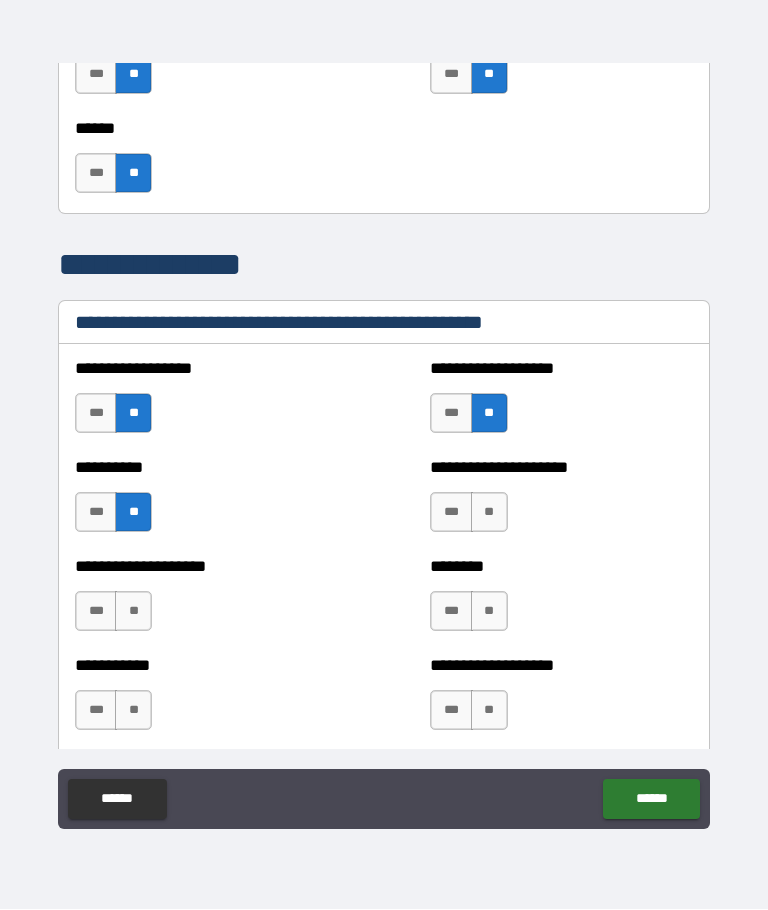 click on "**" at bounding box center [489, 513] 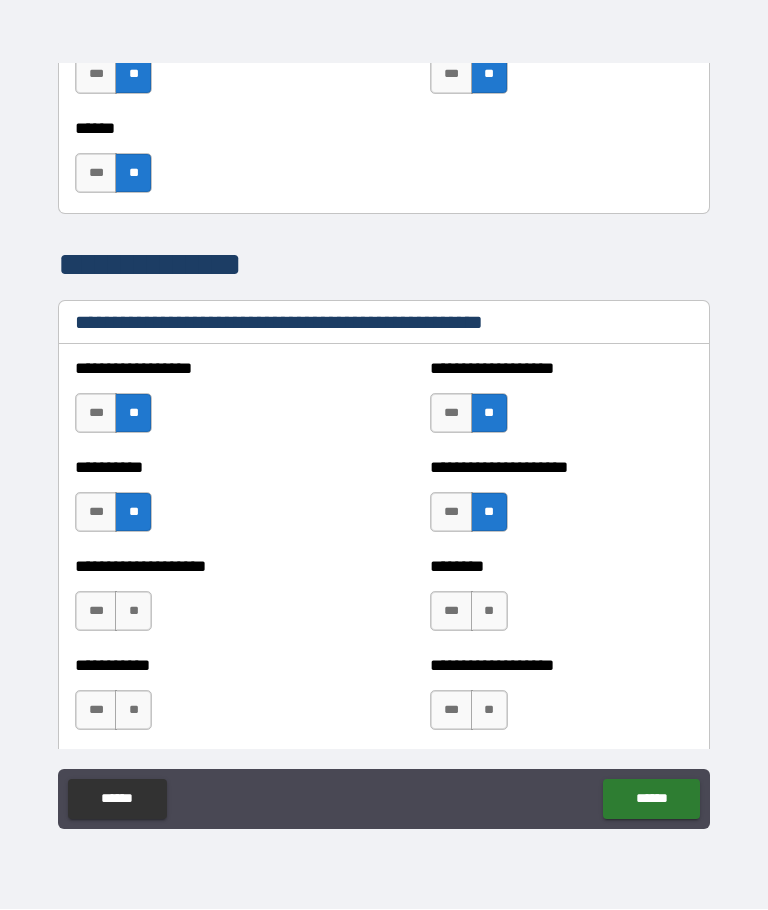 scroll, scrollTop: 2356, scrollLeft: 0, axis: vertical 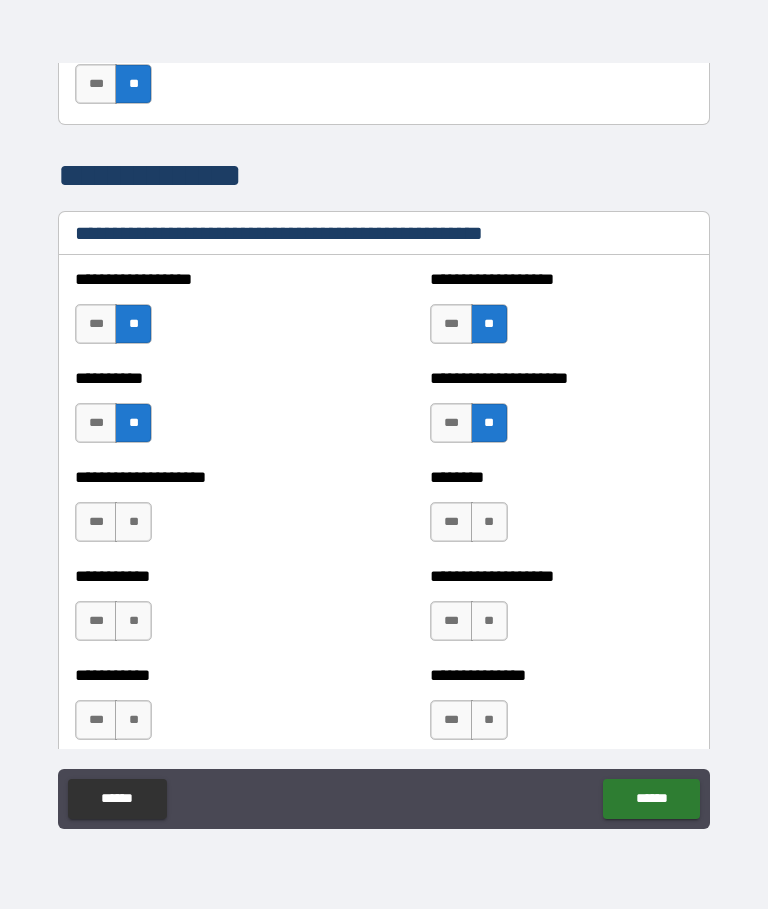 click on "**" at bounding box center (133, 523) 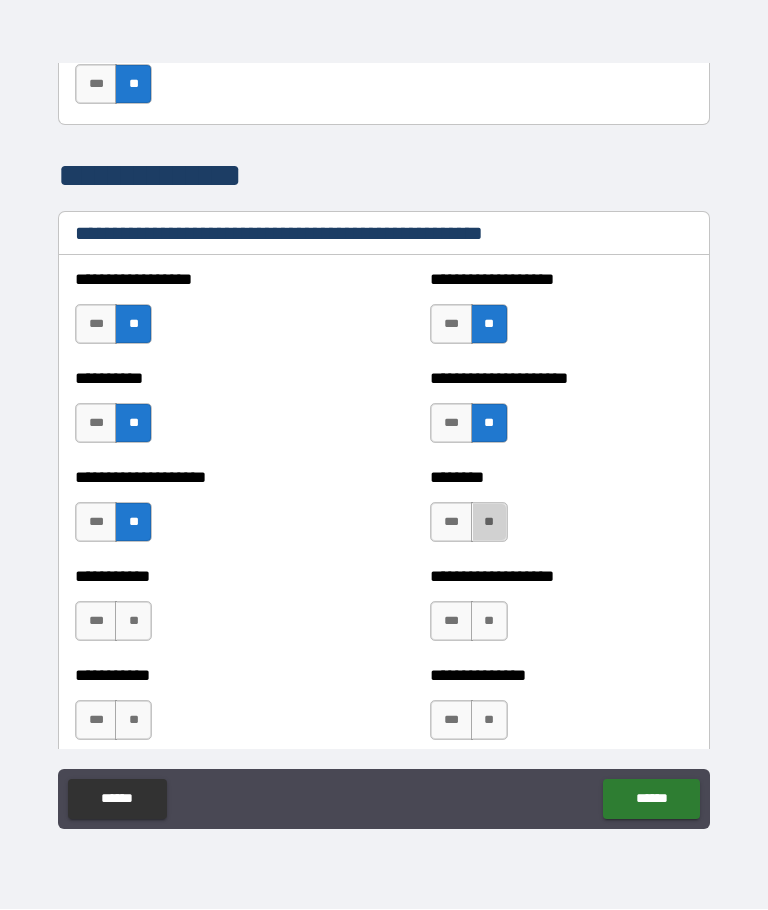 click on "**" at bounding box center [489, 523] 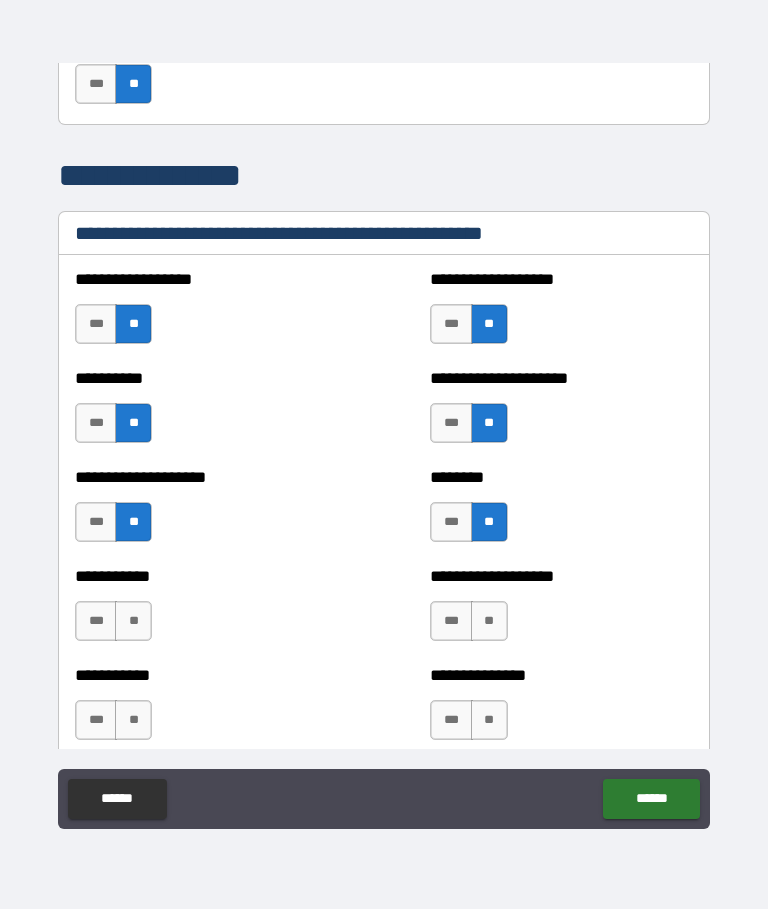 scroll, scrollTop: 2429, scrollLeft: 0, axis: vertical 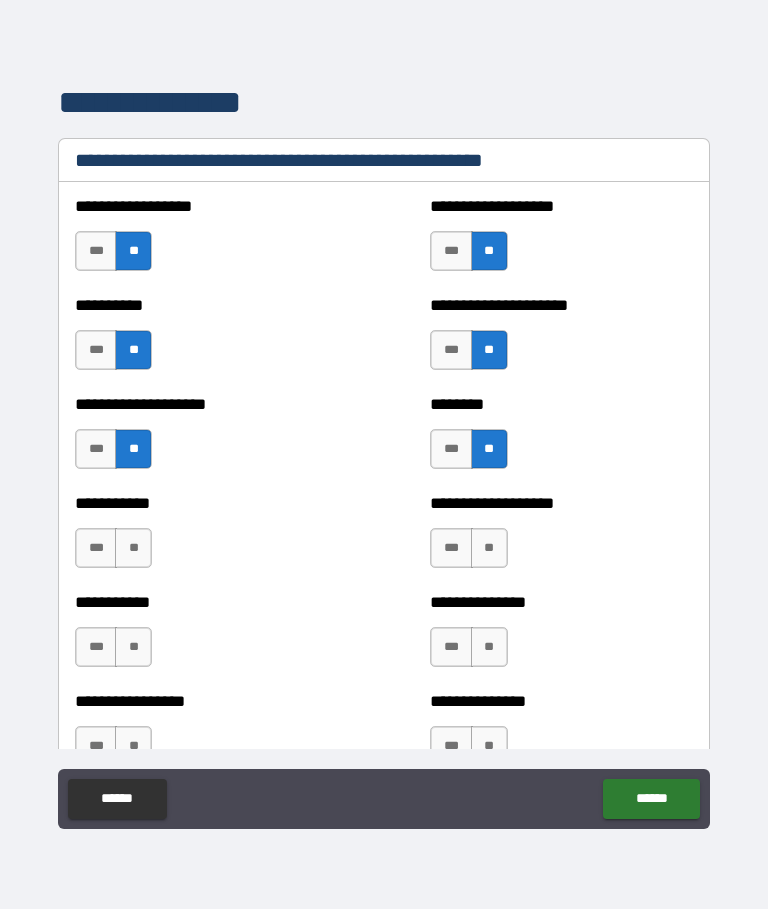 click on "**" at bounding box center [133, 549] 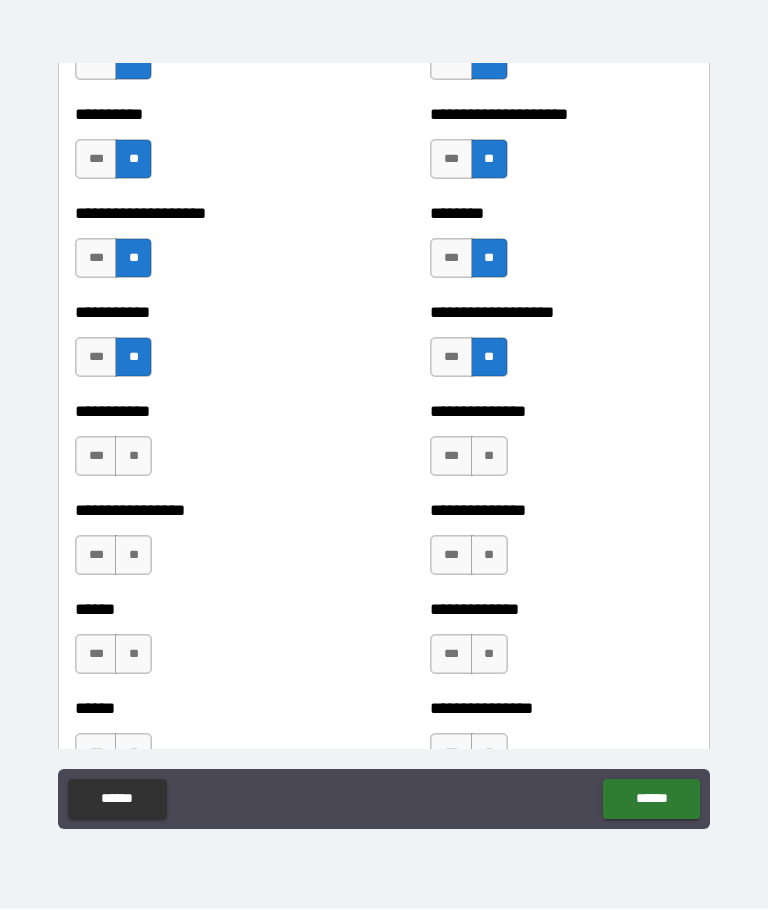 scroll, scrollTop: 2640, scrollLeft: 0, axis: vertical 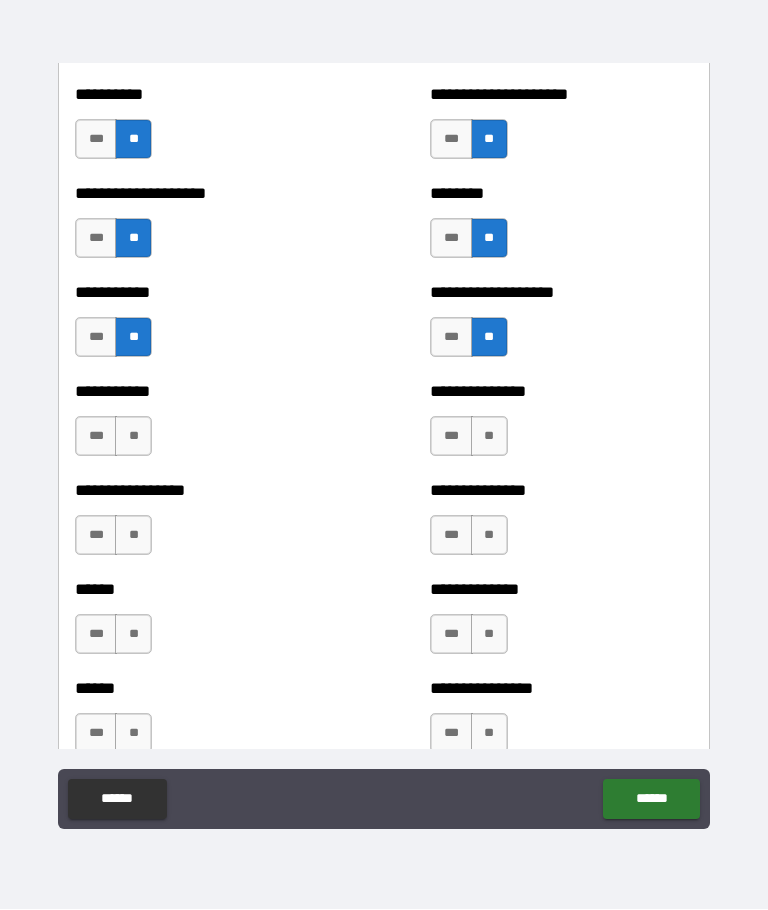 click on "**" at bounding box center [133, 437] 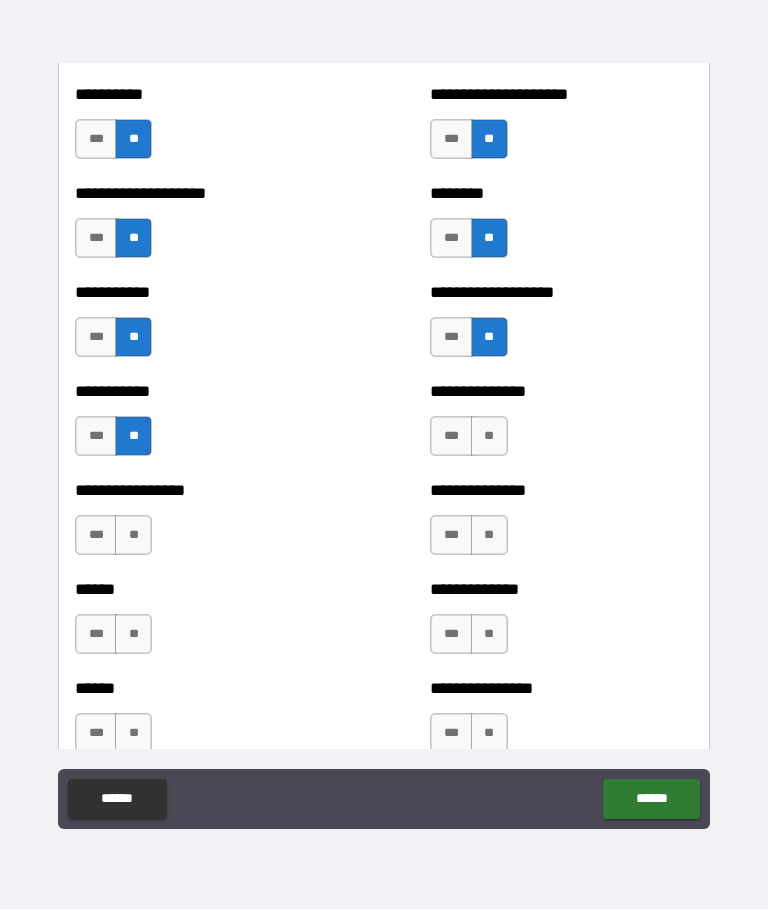 click on "**" at bounding box center (489, 437) 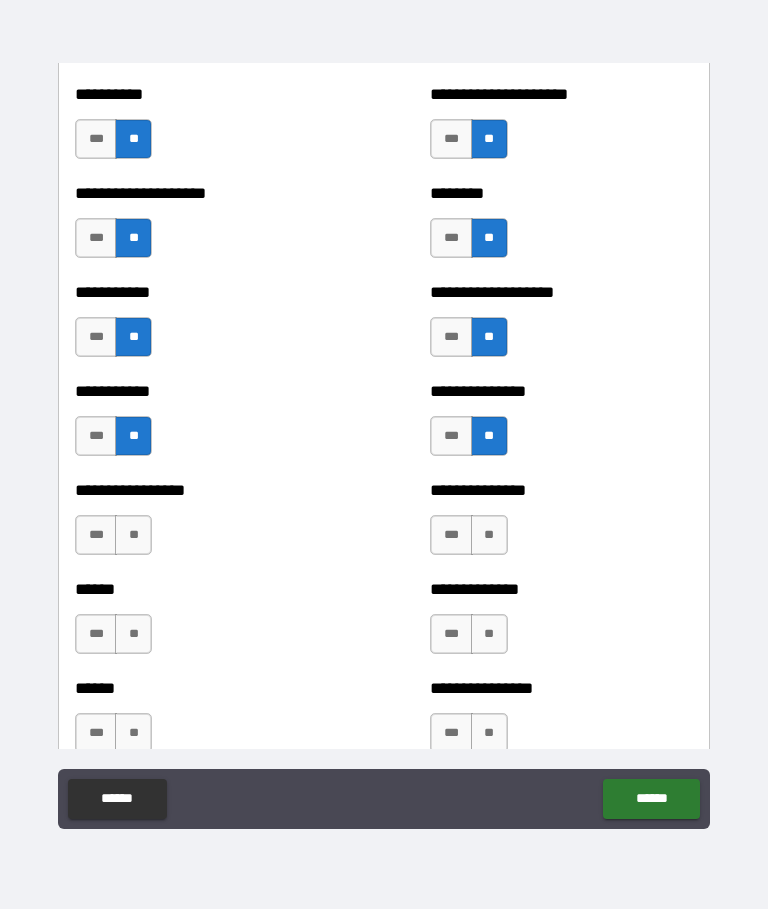 click on "**" at bounding box center [133, 536] 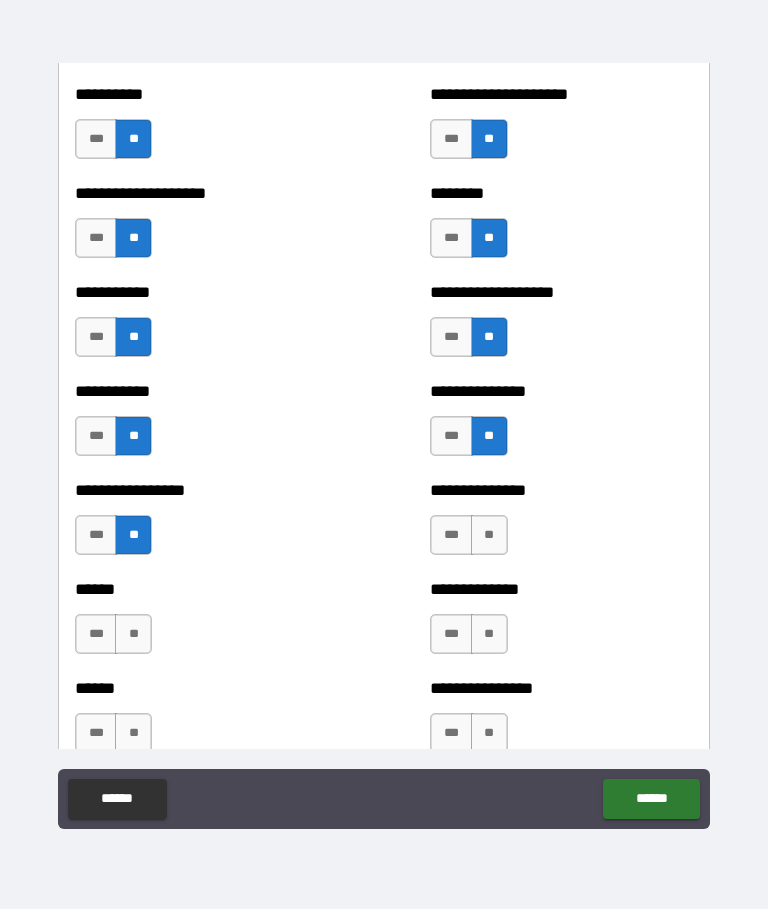 click on "**" at bounding box center (489, 536) 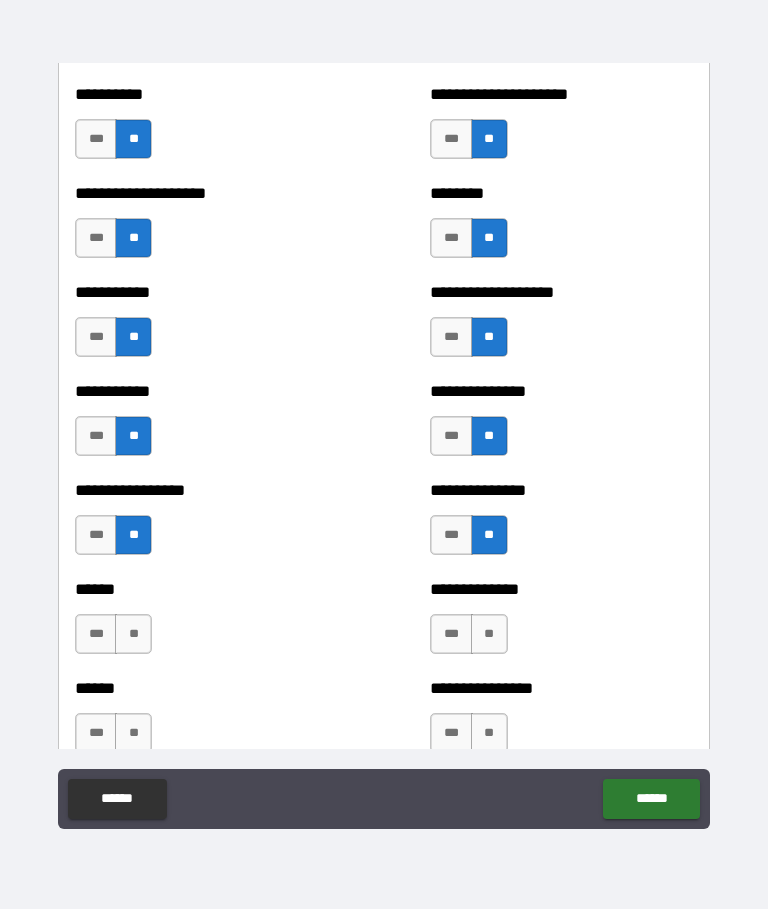 scroll, scrollTop: 2678, scrollLeft: 0, axis: vertical 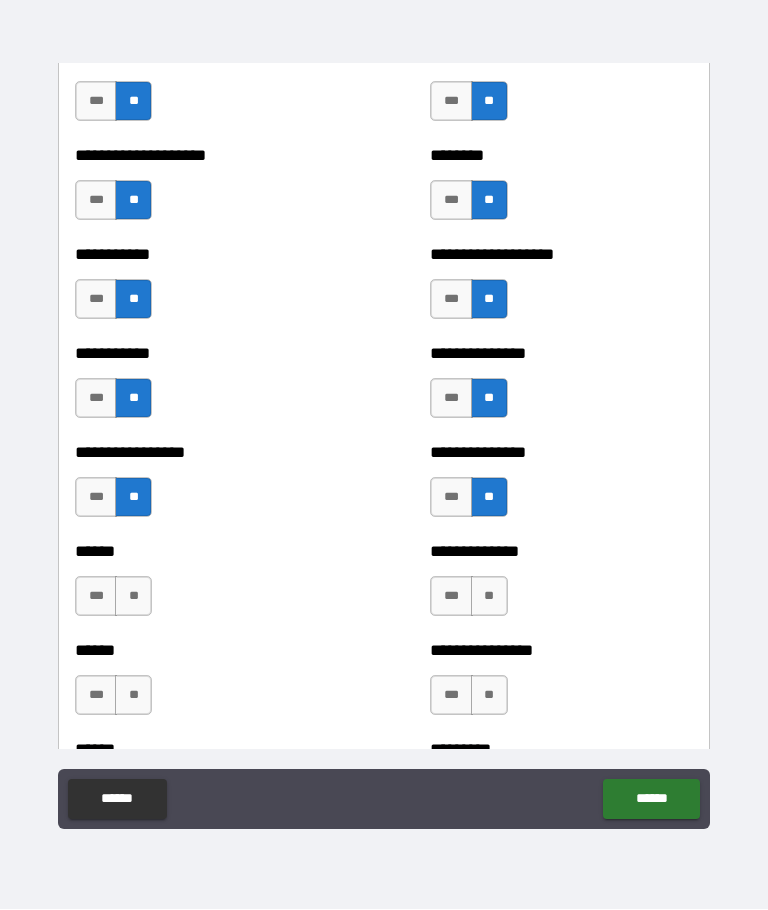 click on "**" at bounding box center (133, 597) 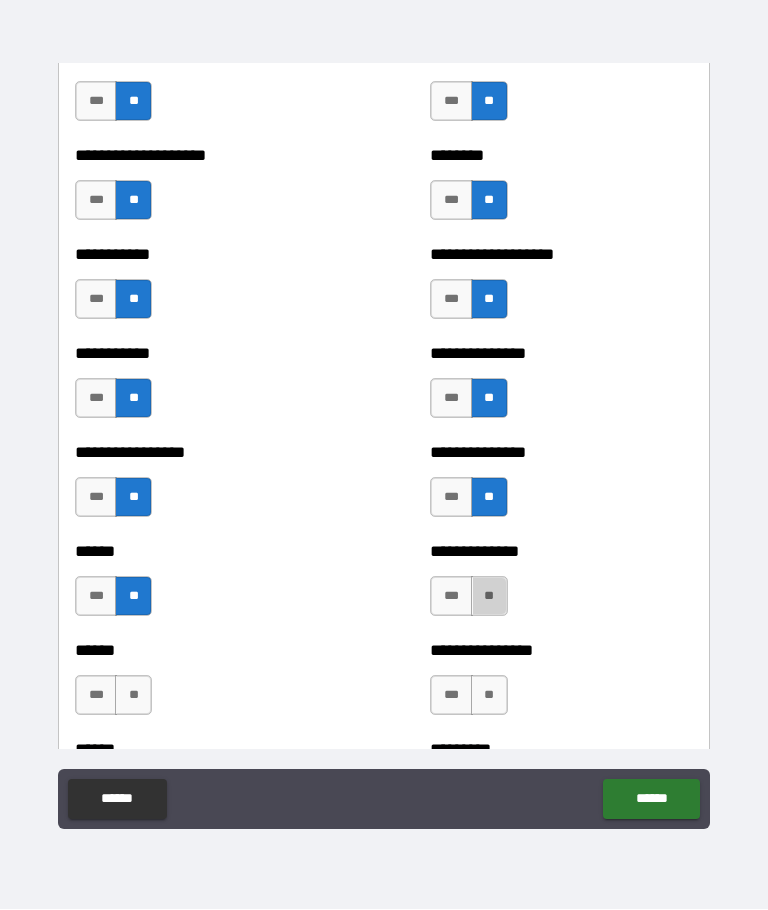 click on "**" at bounding box center (489, 597) 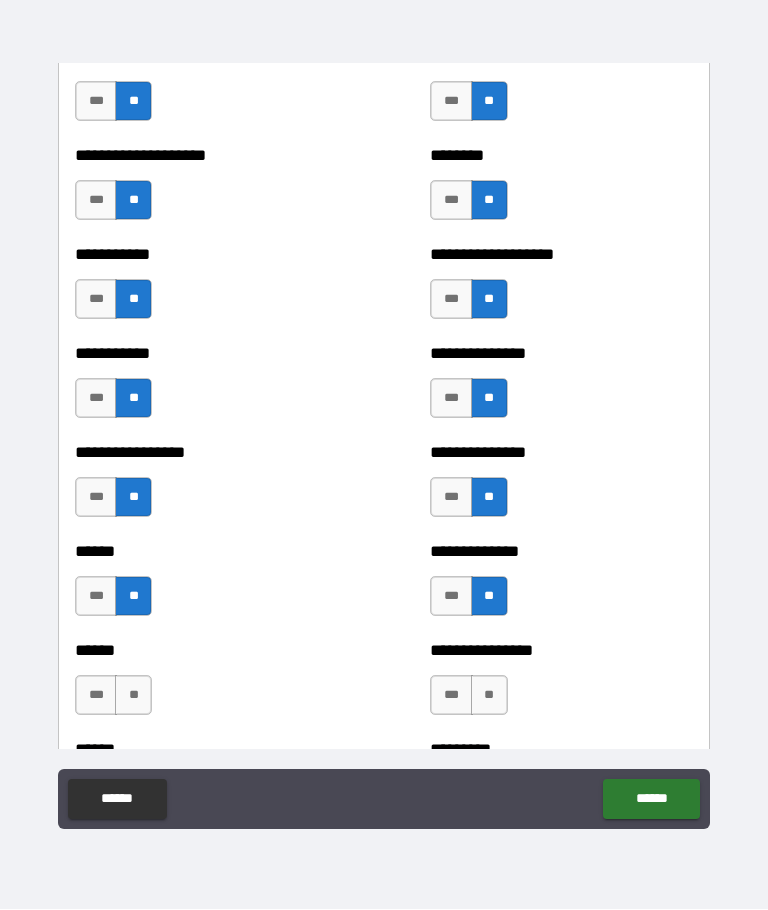 scroll, scrollTop: 2771, scrollLeft: 0, axis: vertical 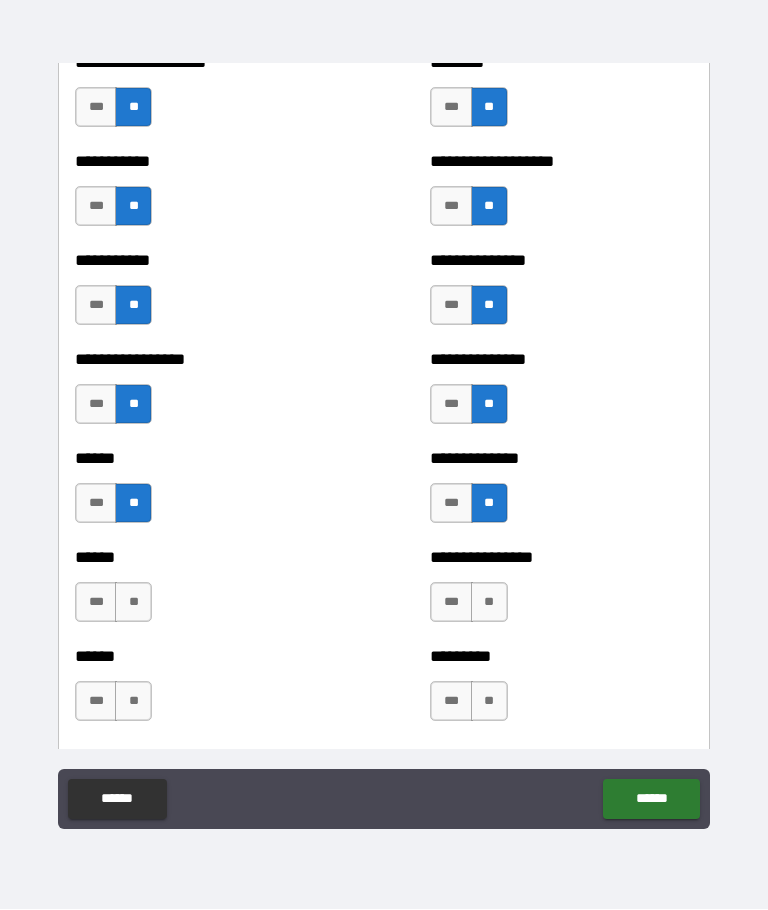 click on "**" at bounding box center [133, 603] 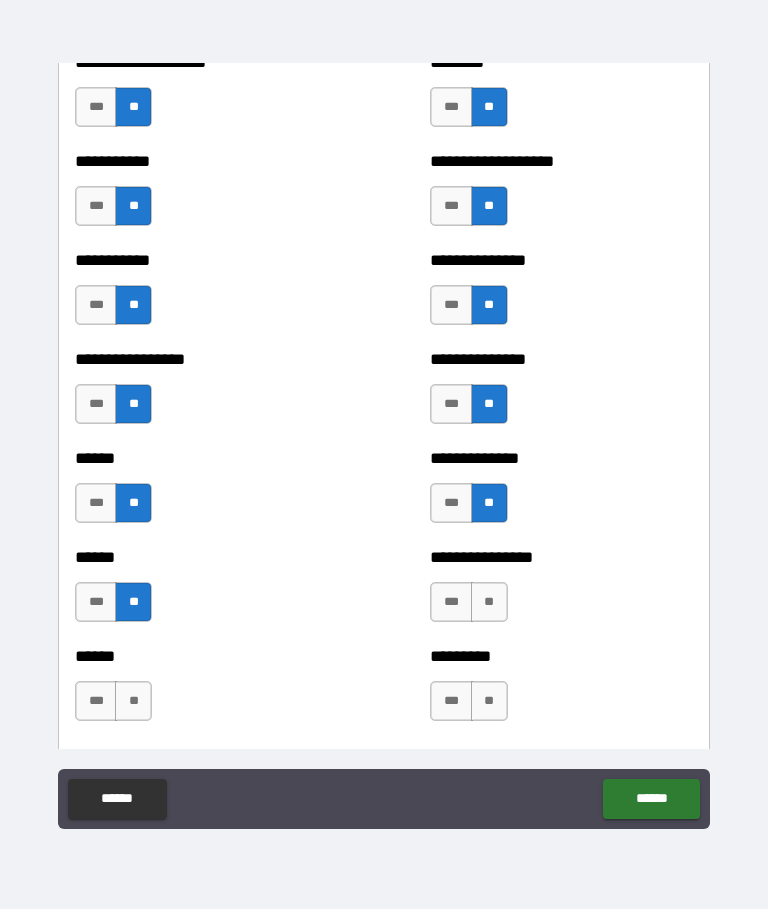 click on "**" at bounding box center (489, 603) 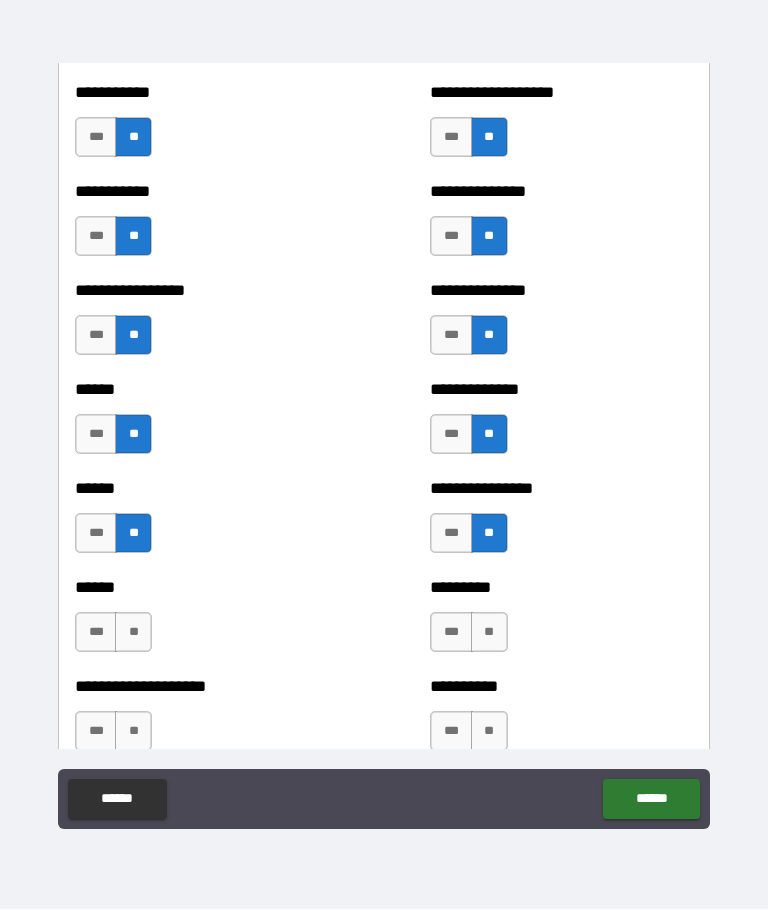 scroll, scrollTop: 2843, scrollLeft: 0, axis: vertical 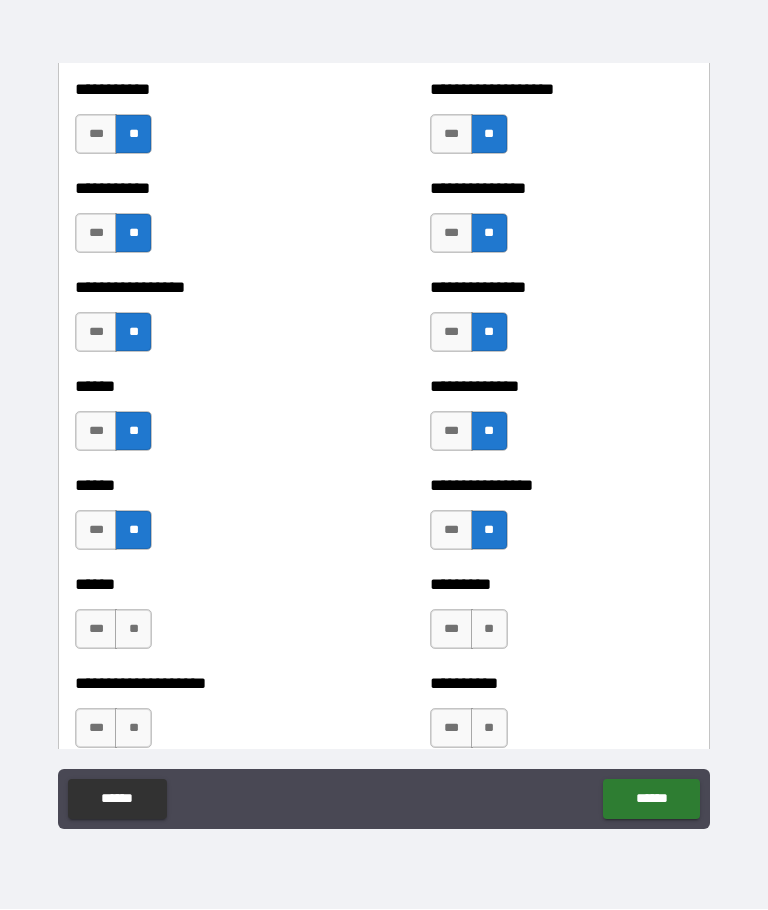 click on "**" at bounding box center [133, 630] 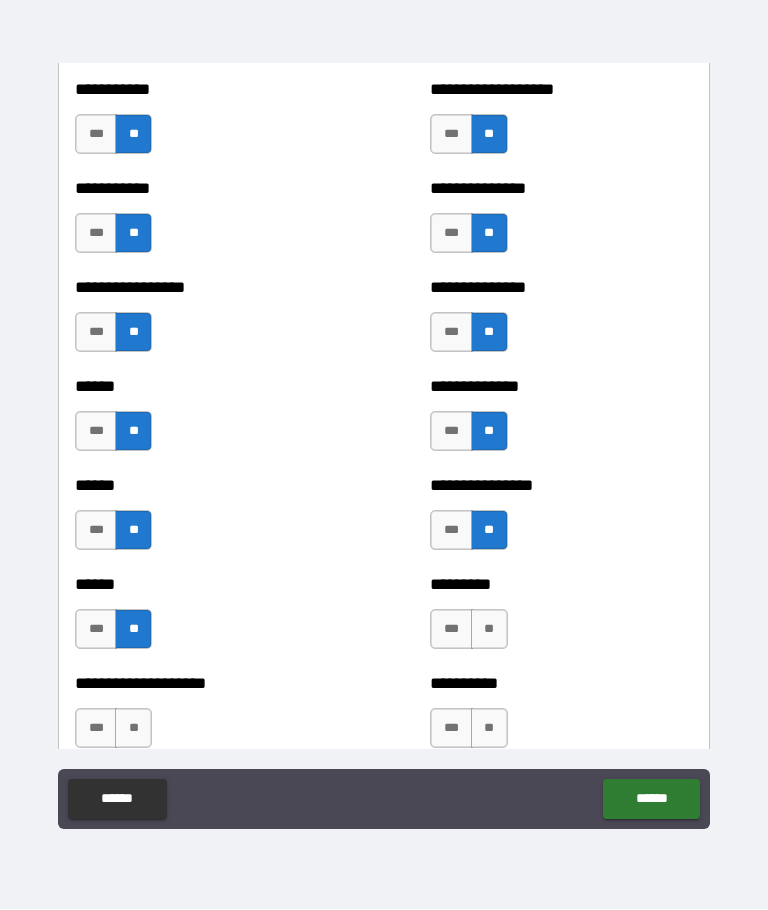 click on "**" at bounding box center [489, 630] 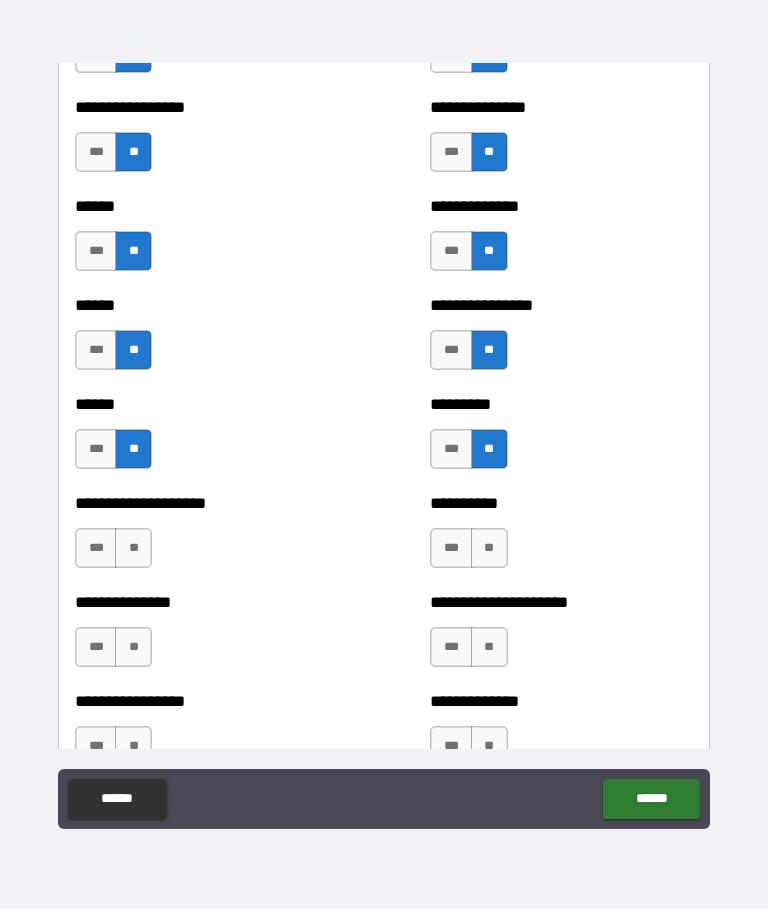 scroll, scrollTop: 3025, scrollLeft: 0, axis: vertical 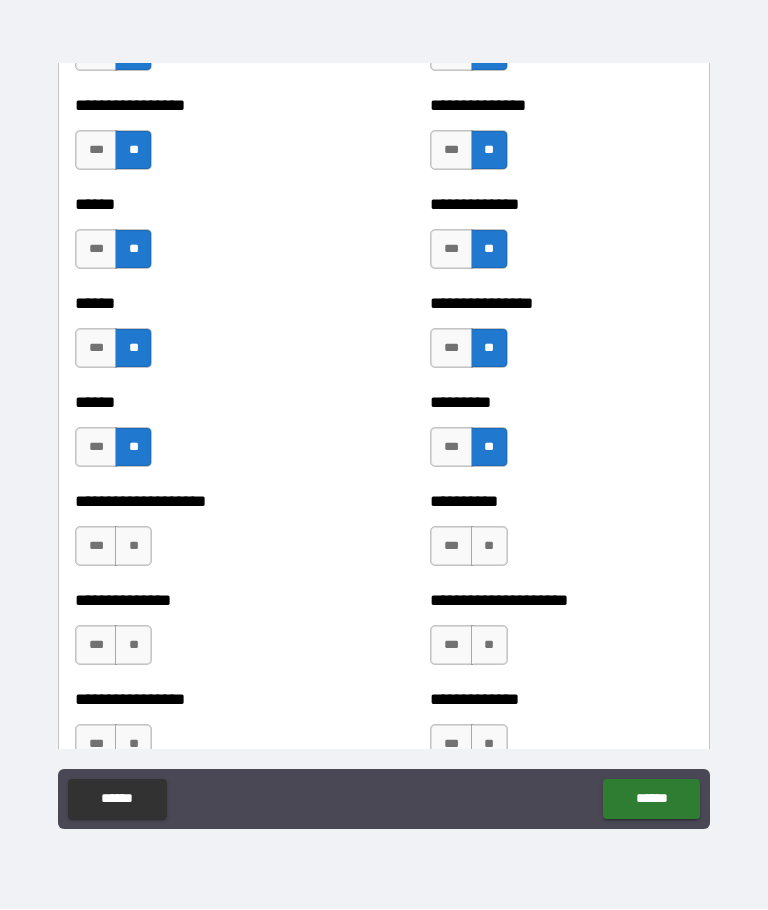click on "**" at bounding box center [133, 547] 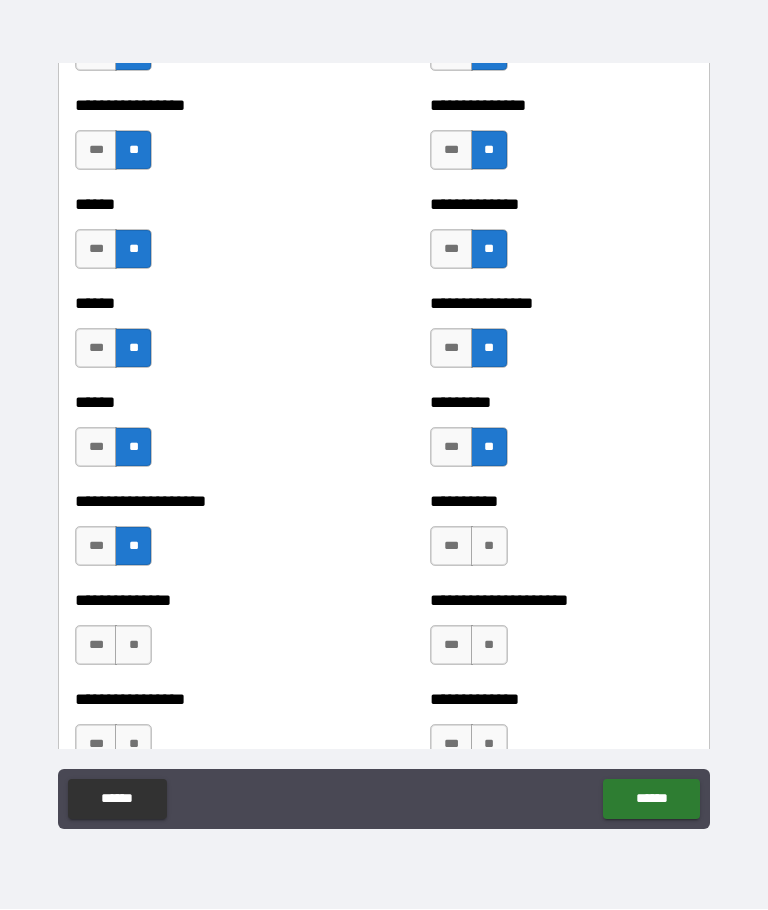 click on "**" at bounding box center (489, 547) 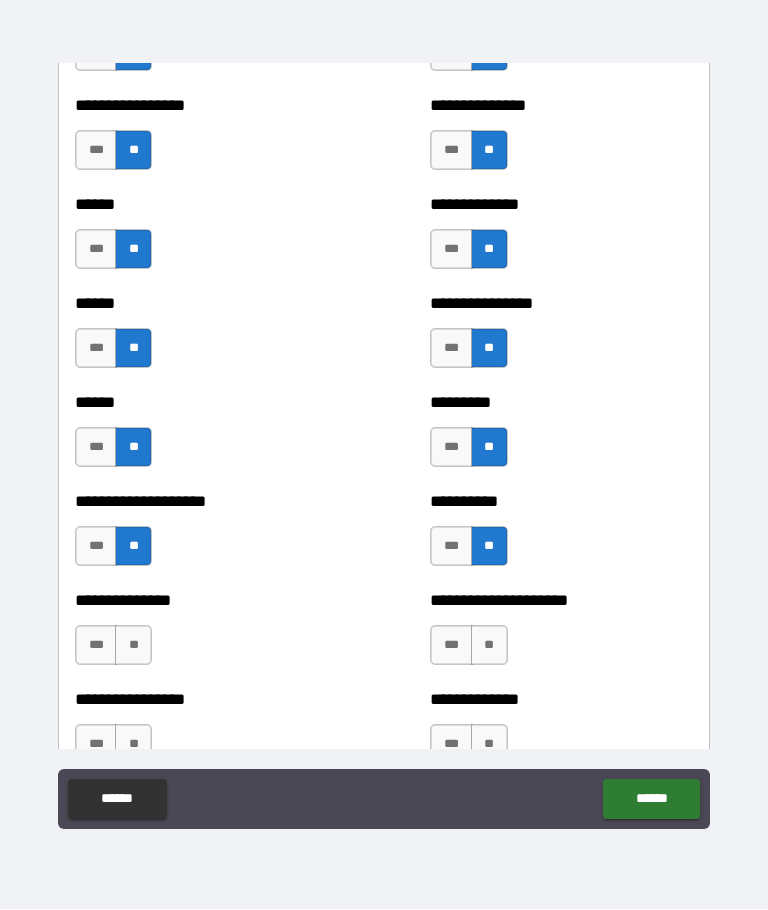 click on "**" at bounding box center (133, 646) 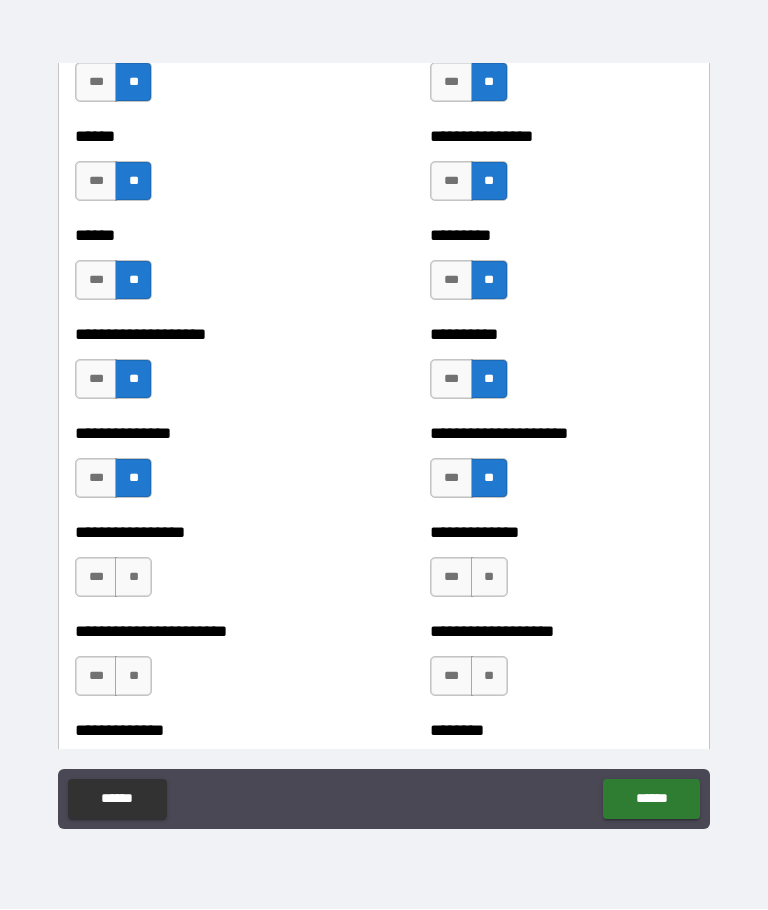 scroll, scrollTop: 3229, scrollLeft: 0, axis: vertical 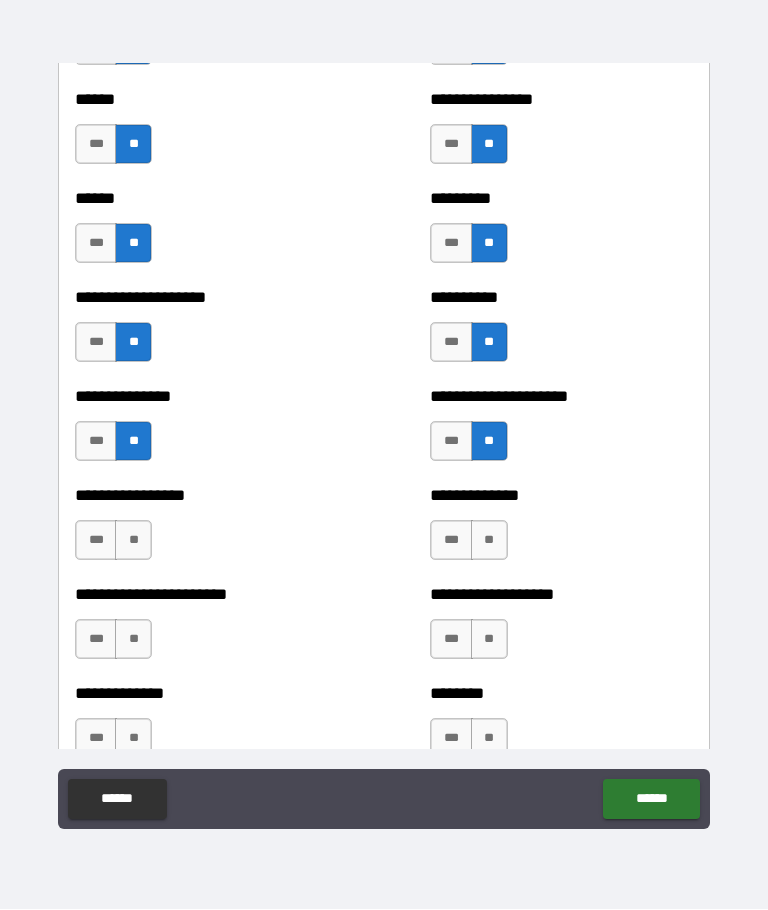 click on "**" at bounding box center [133, 541] 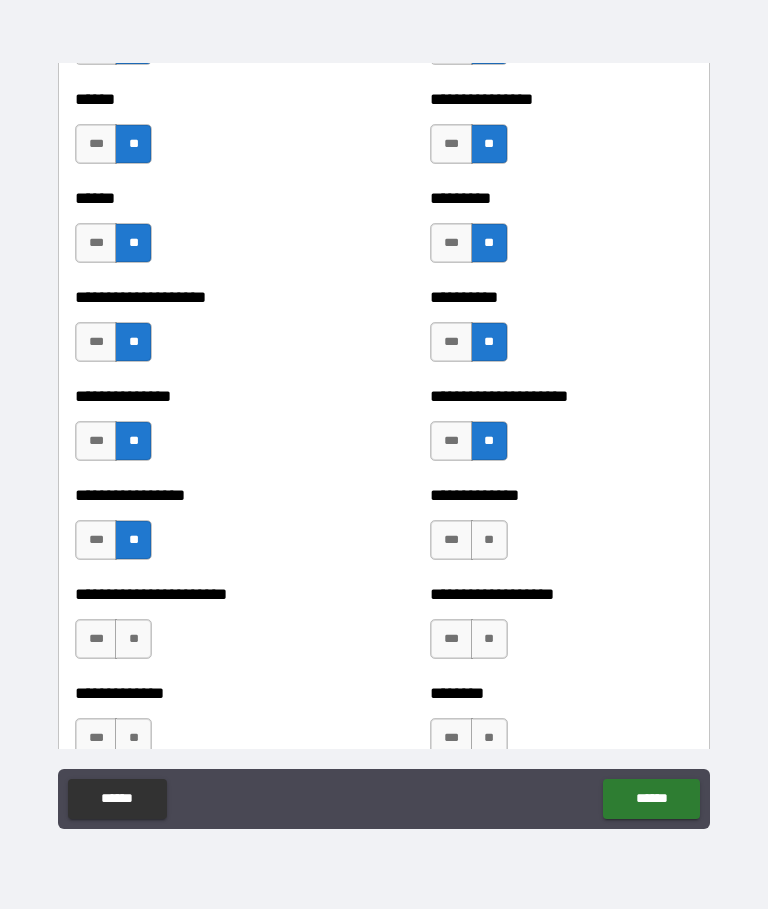 click on "**" at bounding box center [489, 541] 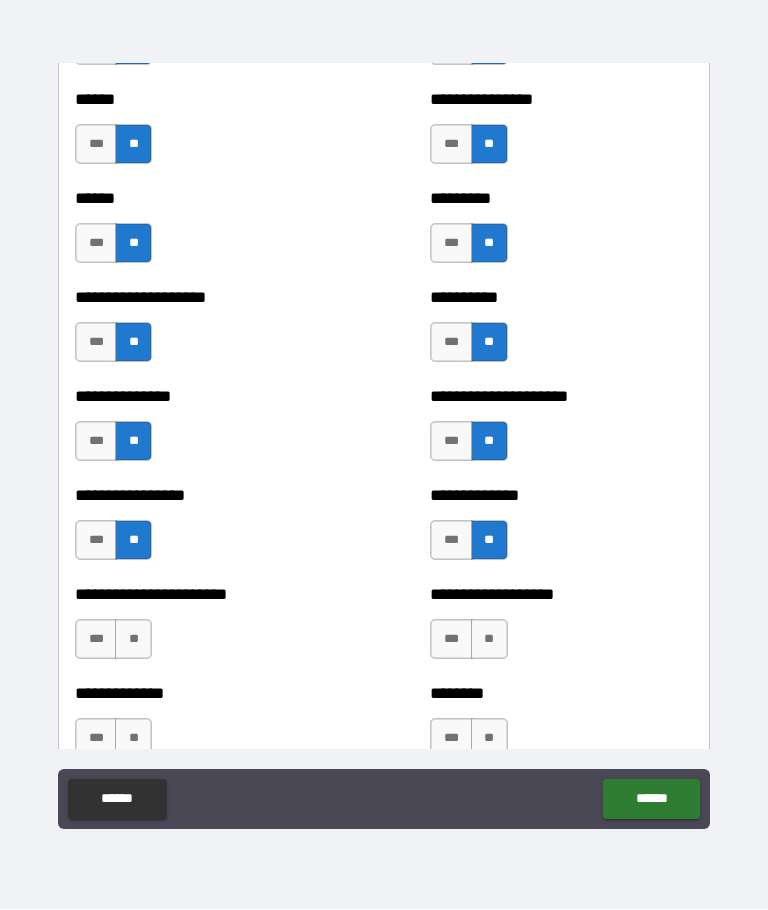 click on "**" at bounding box center [133, 640] 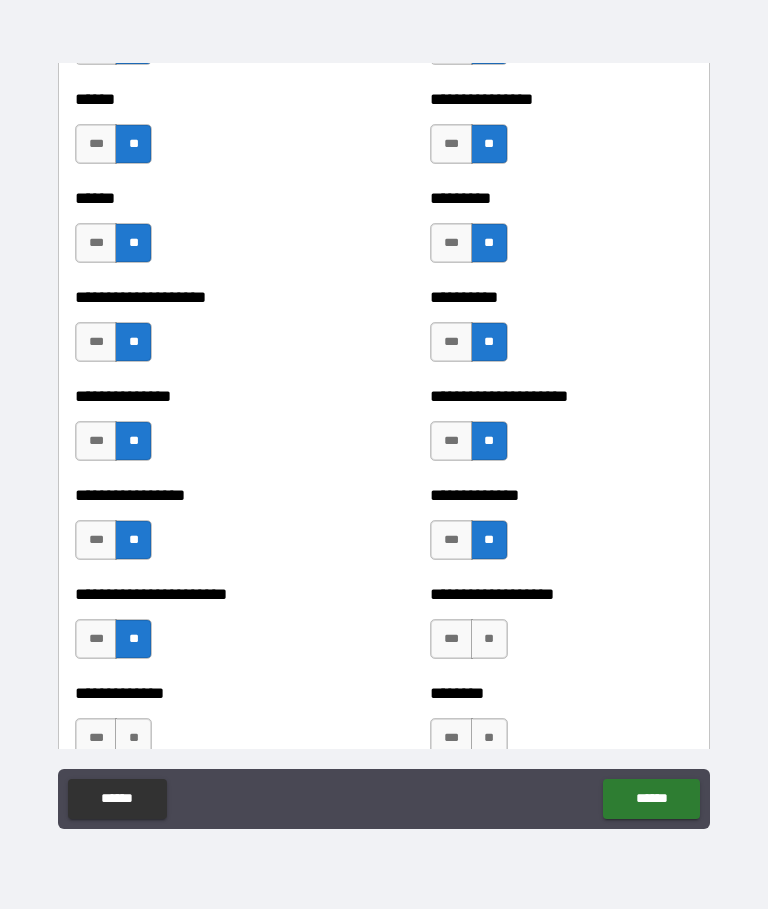click on "**" at bounding box center [489, 640] 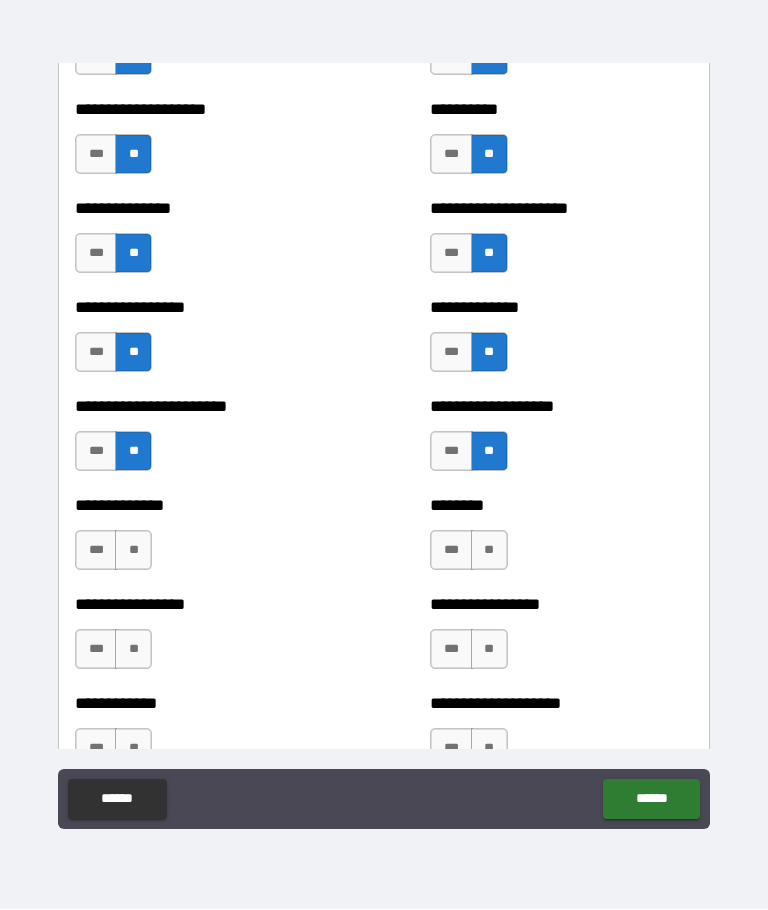 scroll, scrollTop: 3418, scrollLeft: 0, axis: vertical 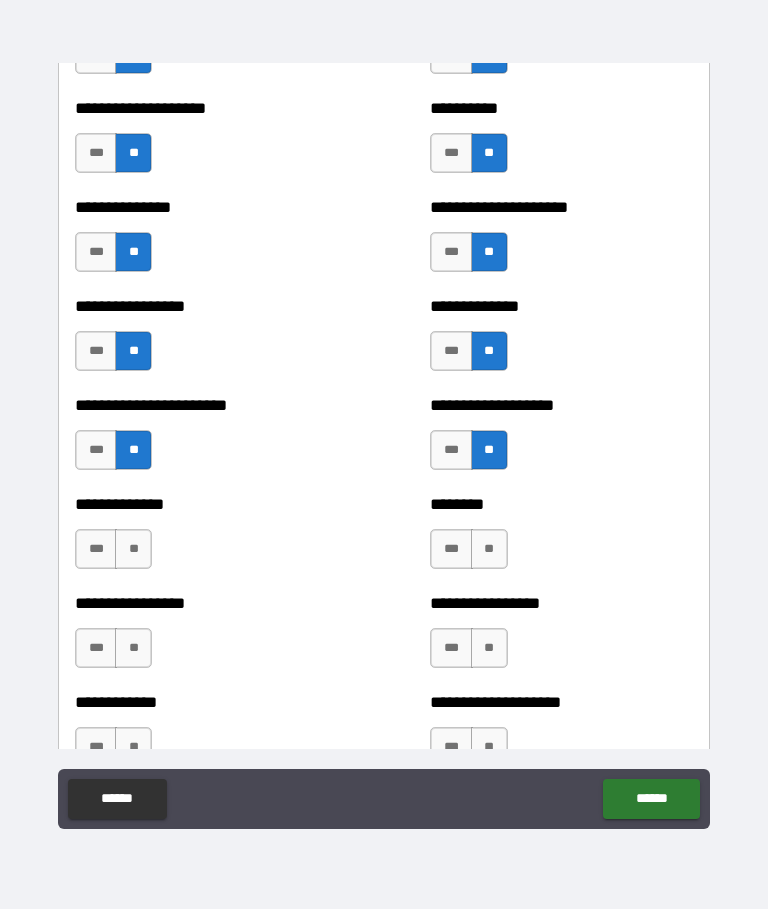 click on "**" at bounding box center [133, 550] 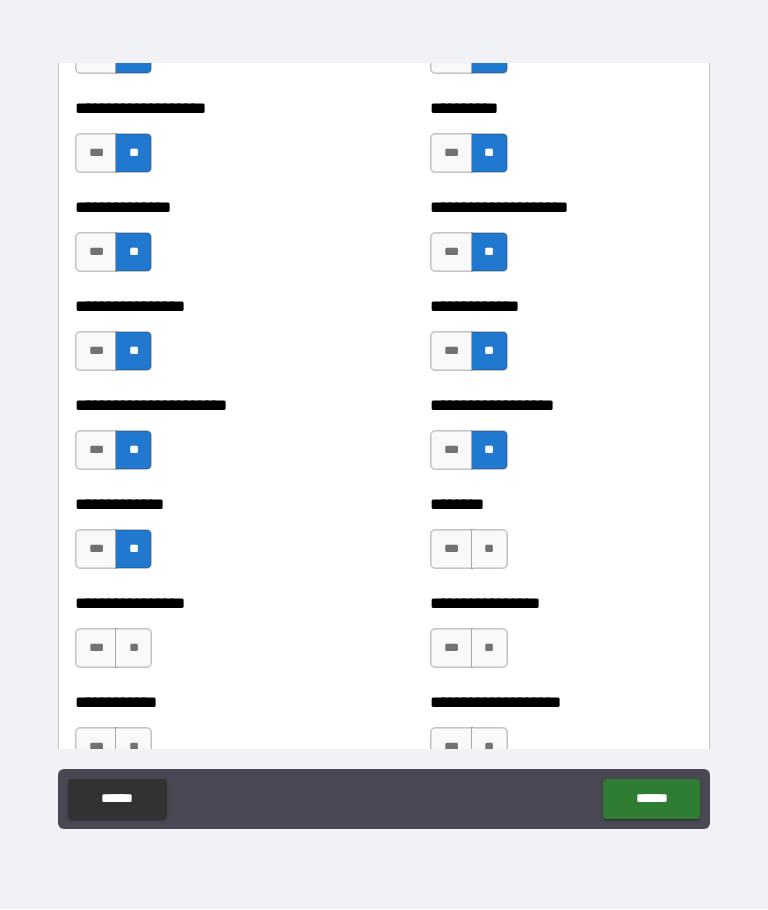 click on "**" at bounding box center [489, 550] 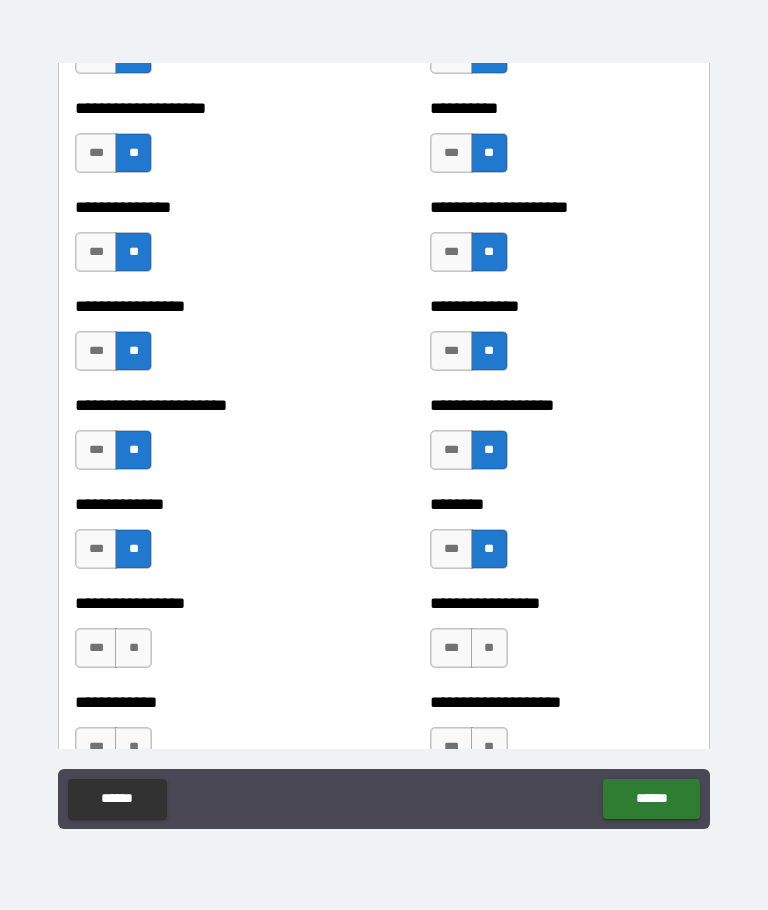 click on "********" at bounding box center [561, 505] 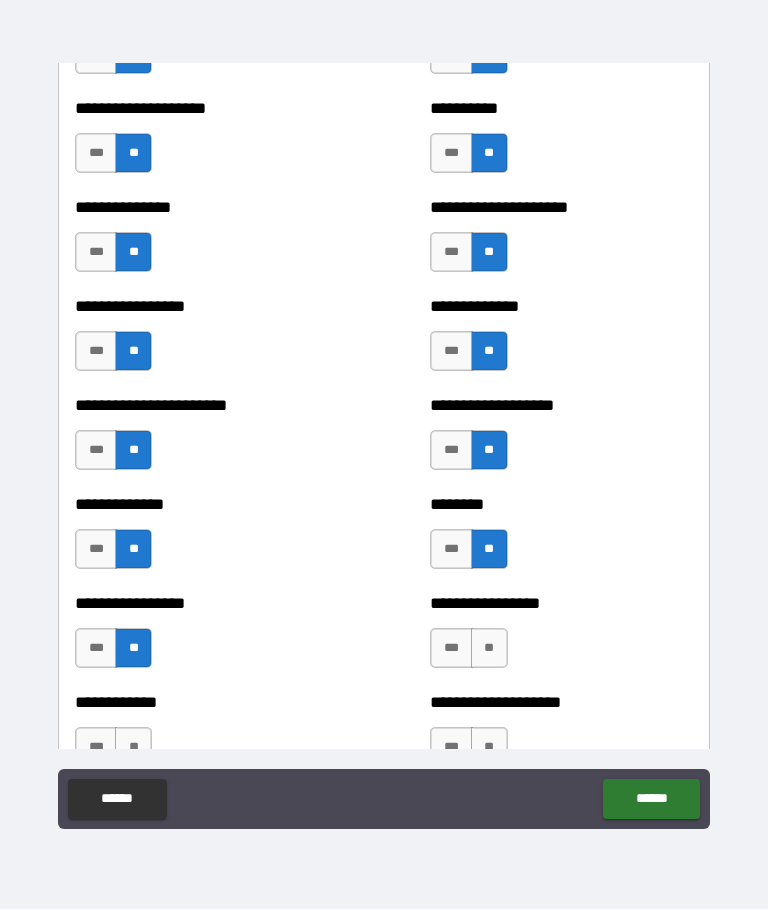 click on "**" at bounding box center [489, 649] 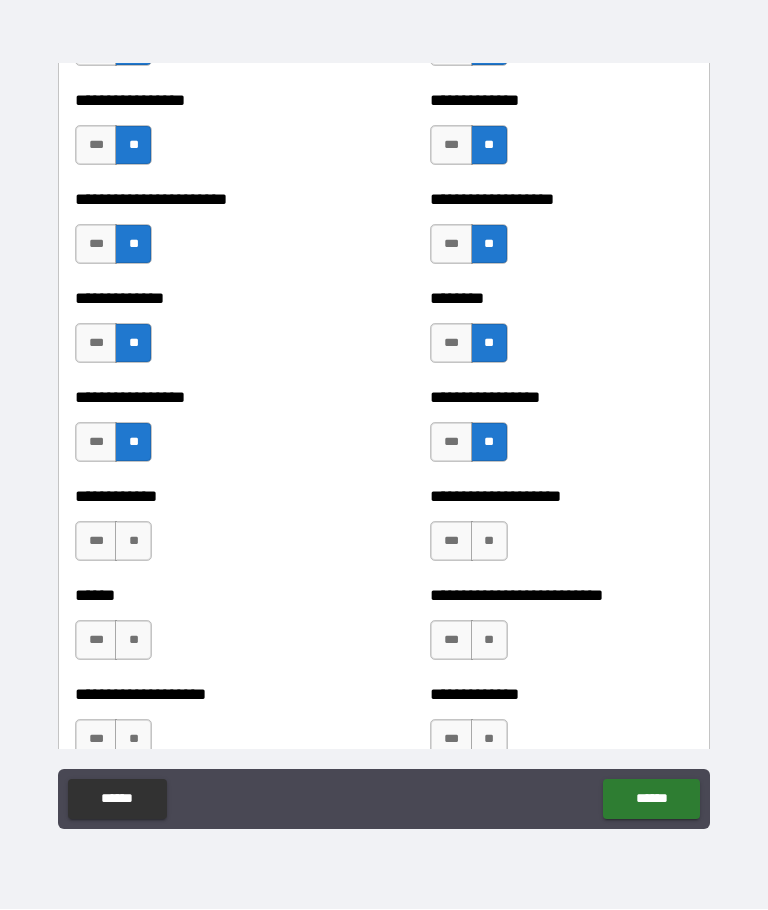 scroll, scrollTop: 3708, scrollLeft: 0, axis: vertical 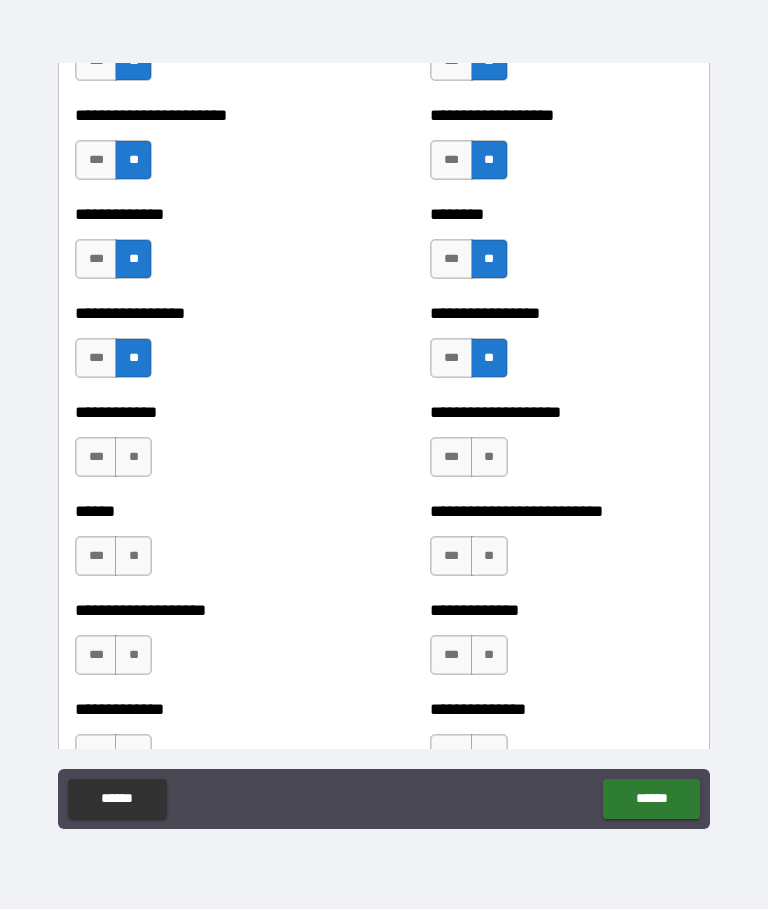 click on "**" at bounding box center (133, 458) 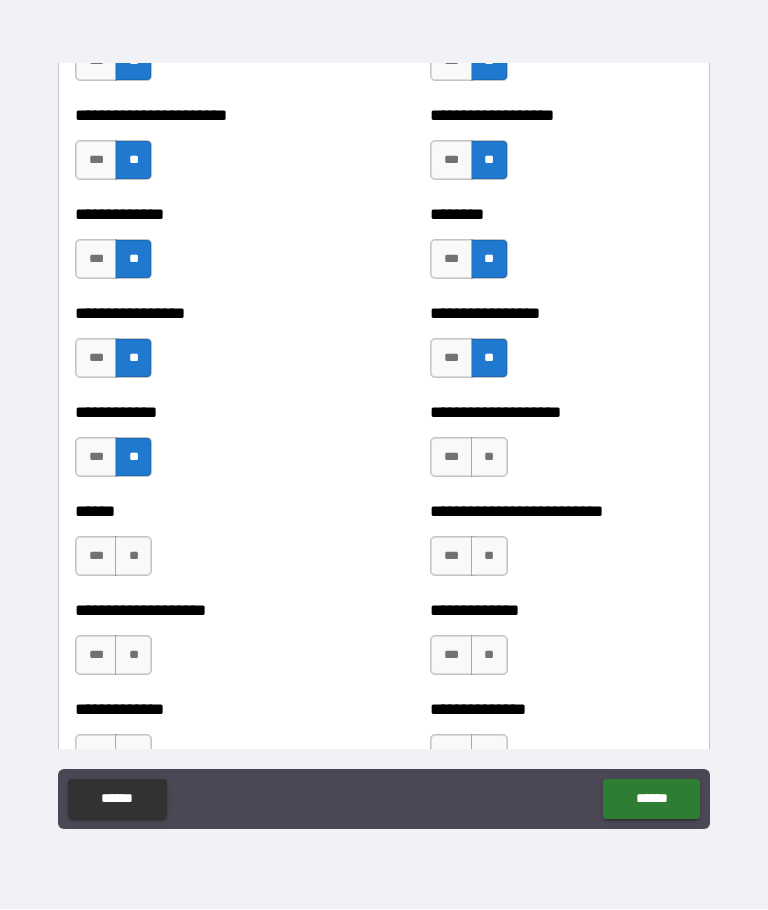 click on "**" at bounding box center (489, 458) 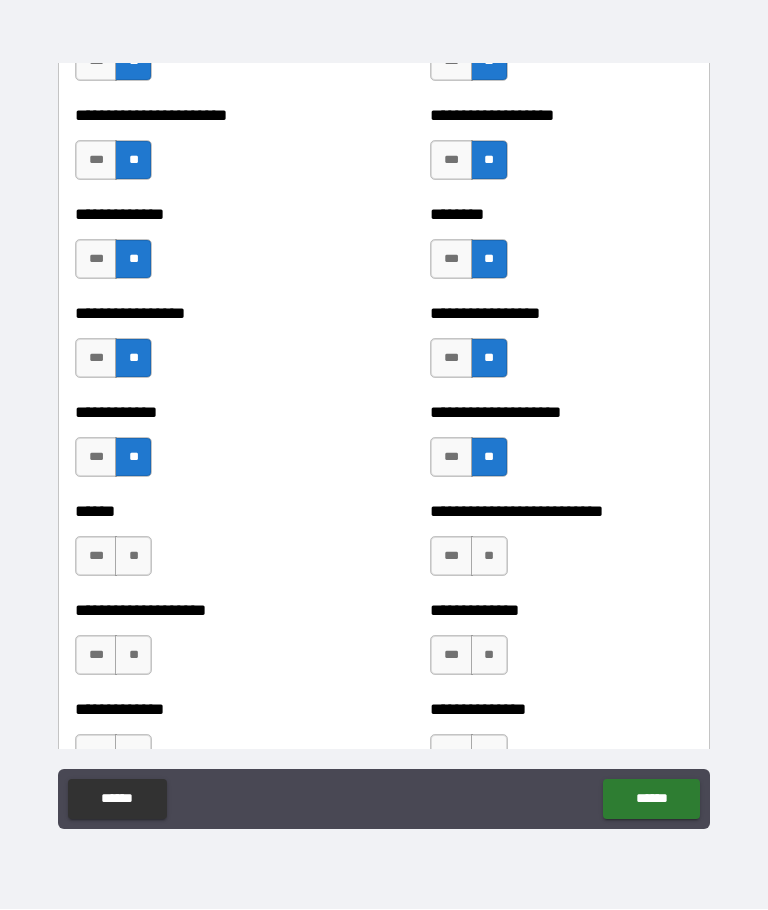 click on "**" at bounding box center (133, 557) 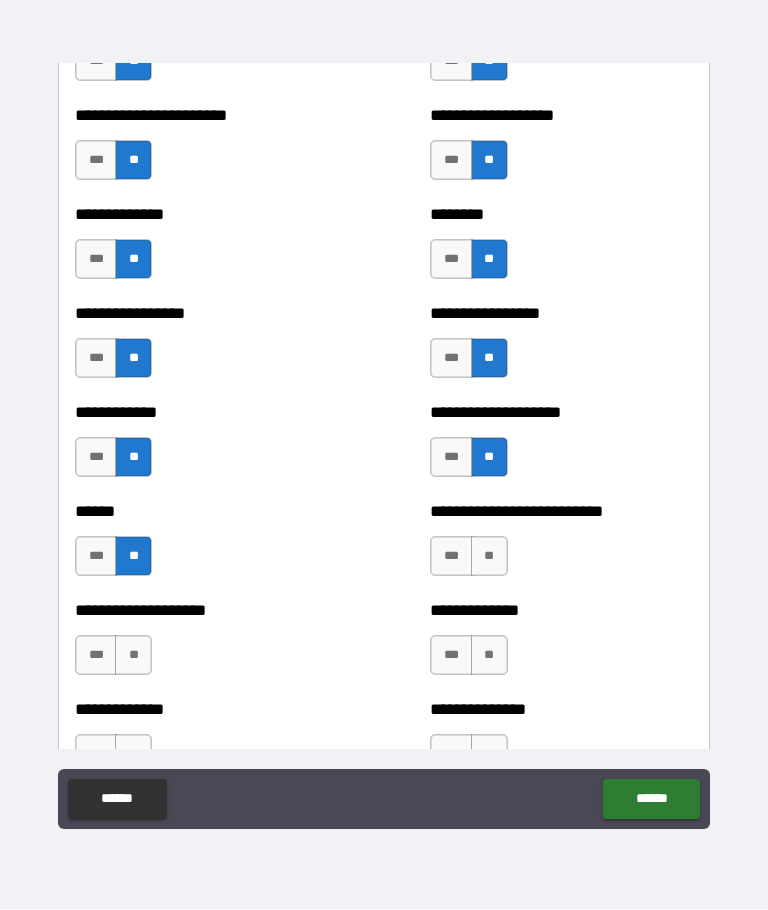 click on "**" at bounding box center [489, 557] 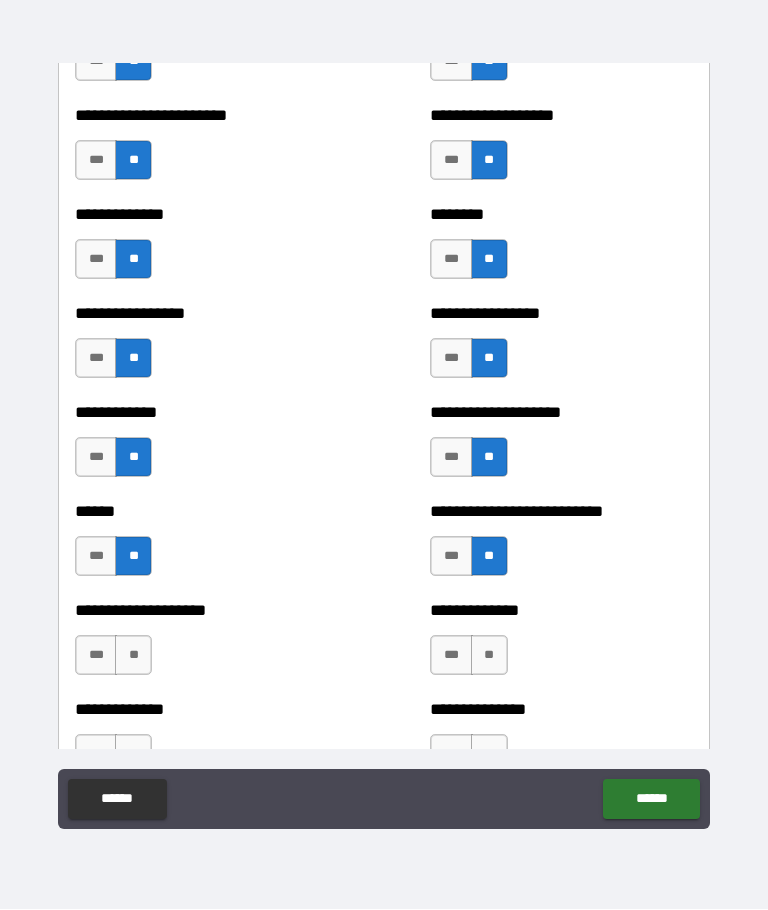 click on "**" at bounding box center (133, 656) 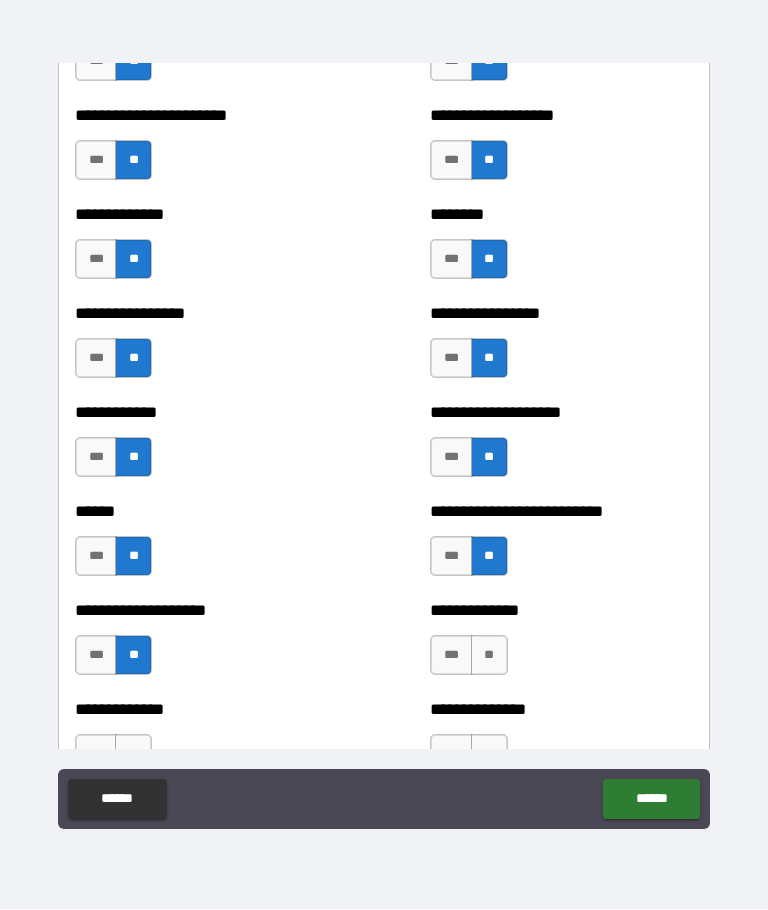 click on "**" at bounding box center [489, 656] 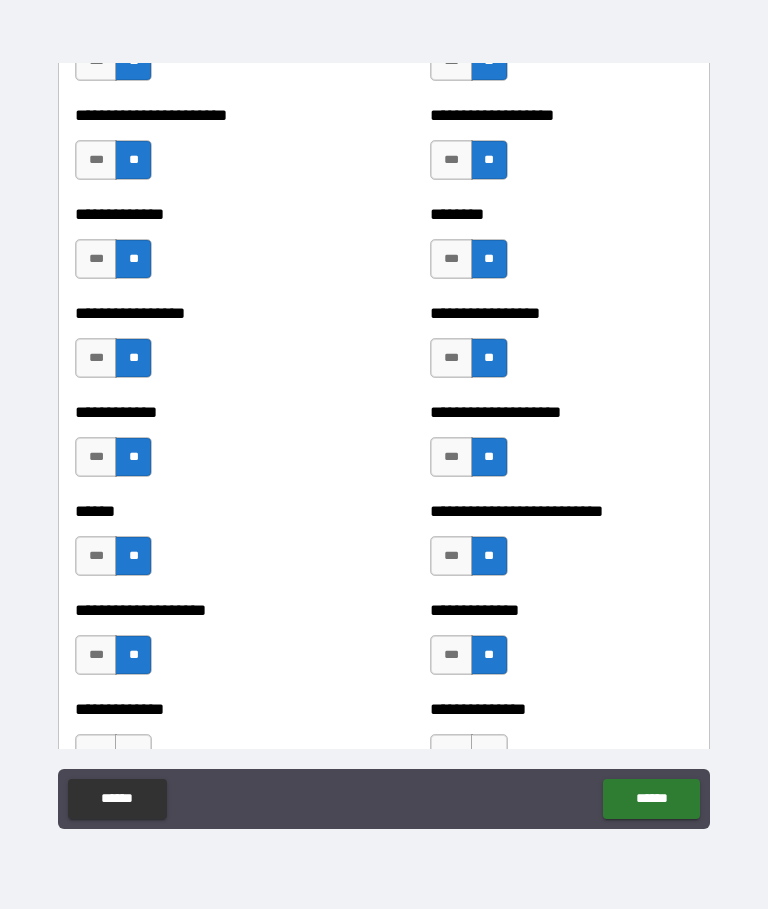 scroll, scrollTop: 3787, scrollLeft: 0, axis: vertical 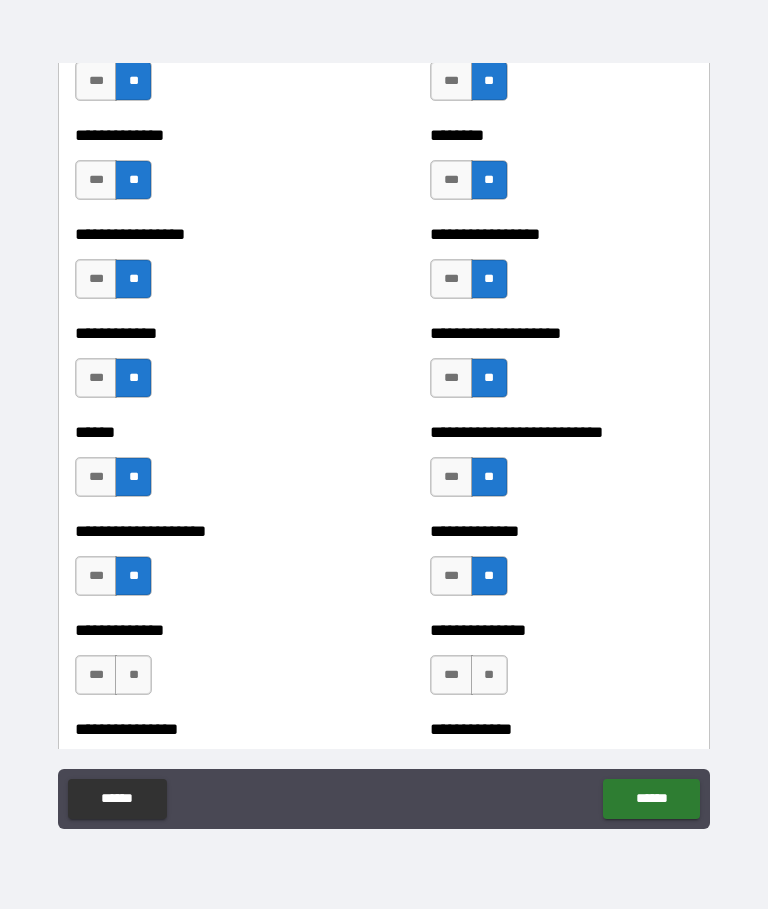 click on "**" at bounding box center [133, 676] 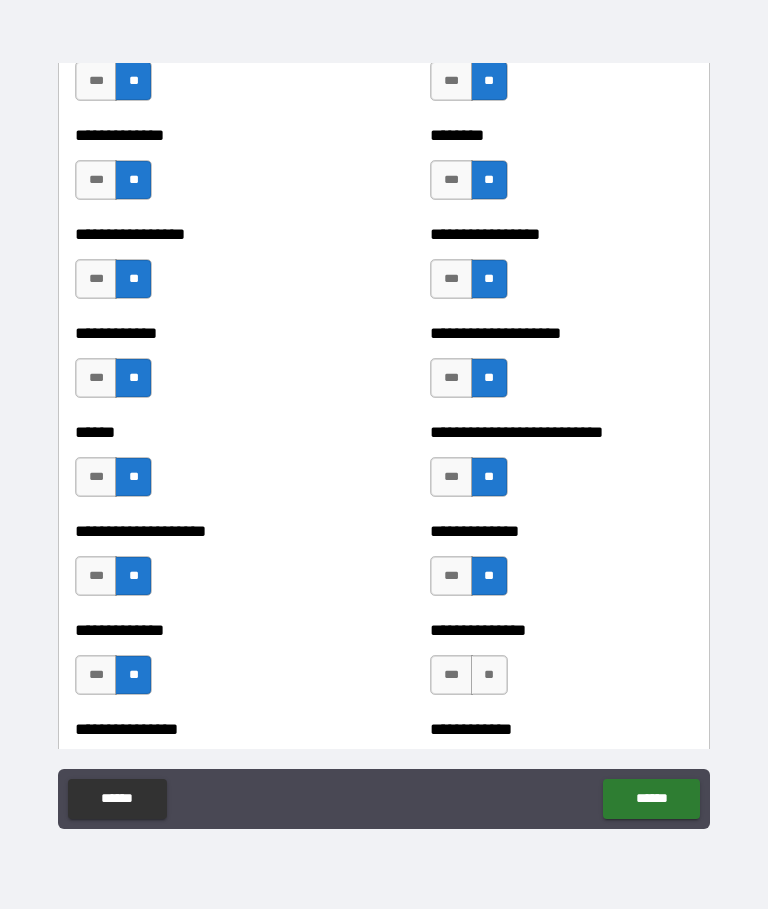 click on "**" at bounding box center (489, 676) 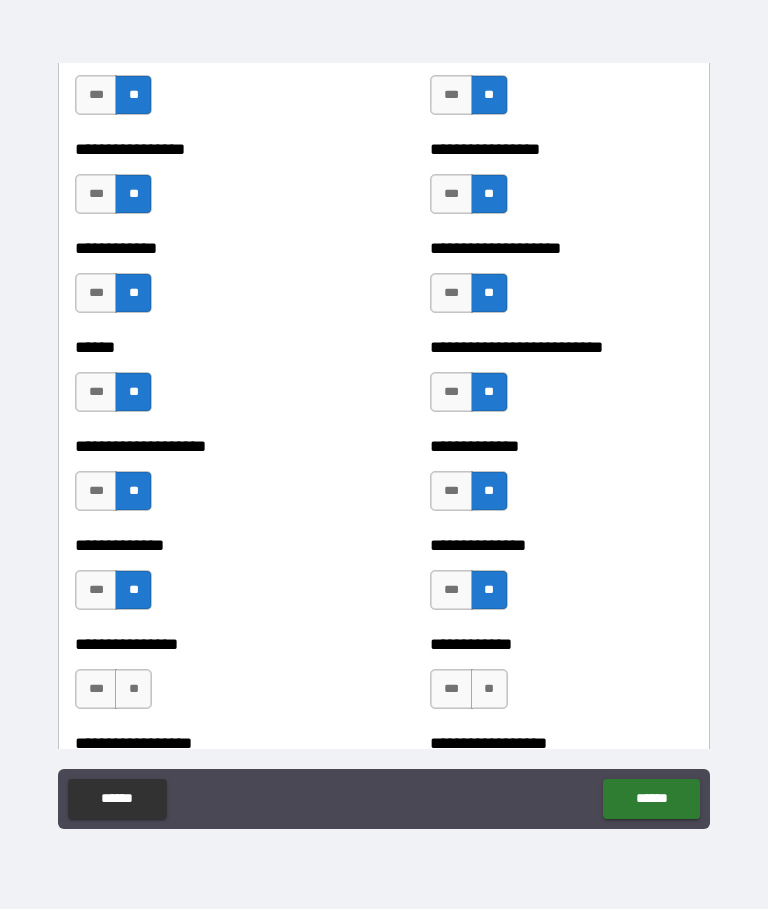 scroll, scrollTop: 3888, scrollLeft: 0, axis: vertical 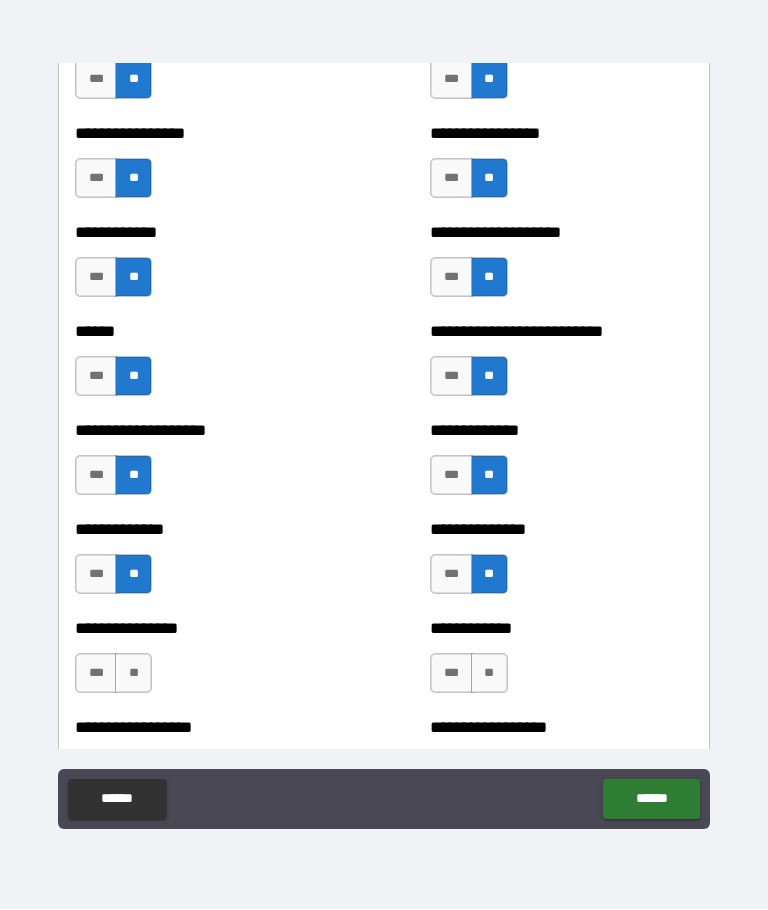 click on "**" at bounding box center [133, 674] 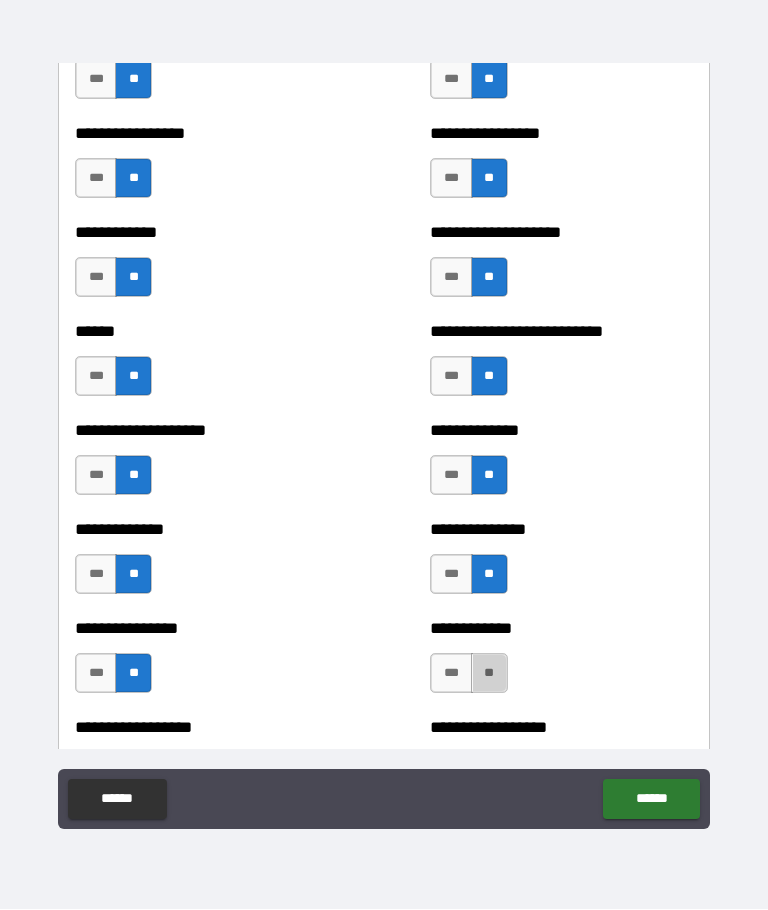 click on "**" at bounding box center [489, 674] 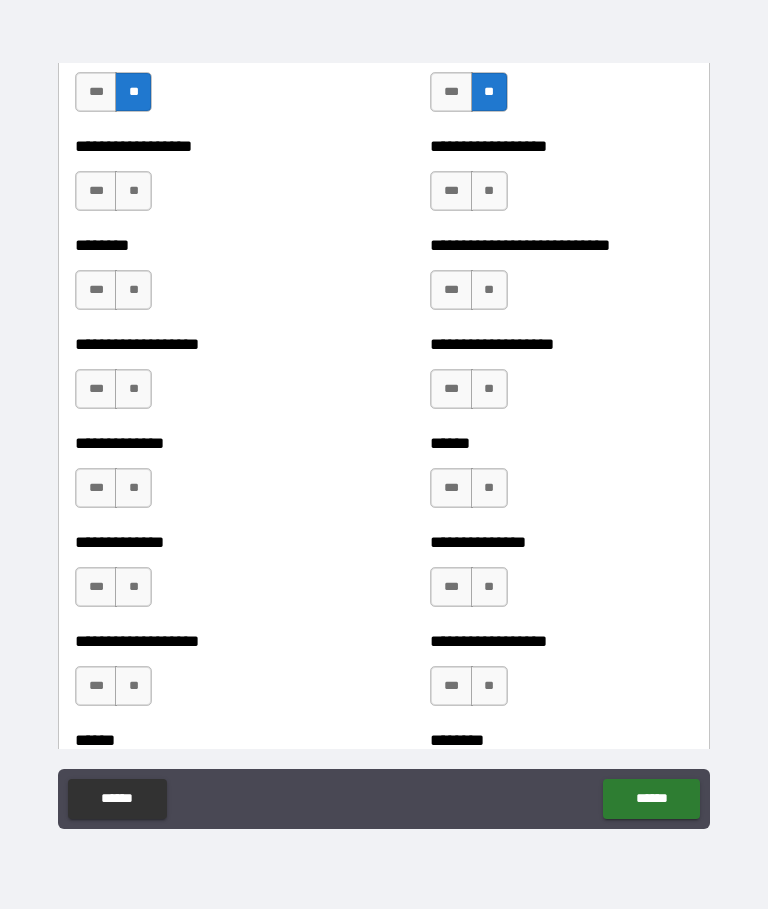 scroll, scrollTop: 4471, scrollLeft: 0, axis: vertical 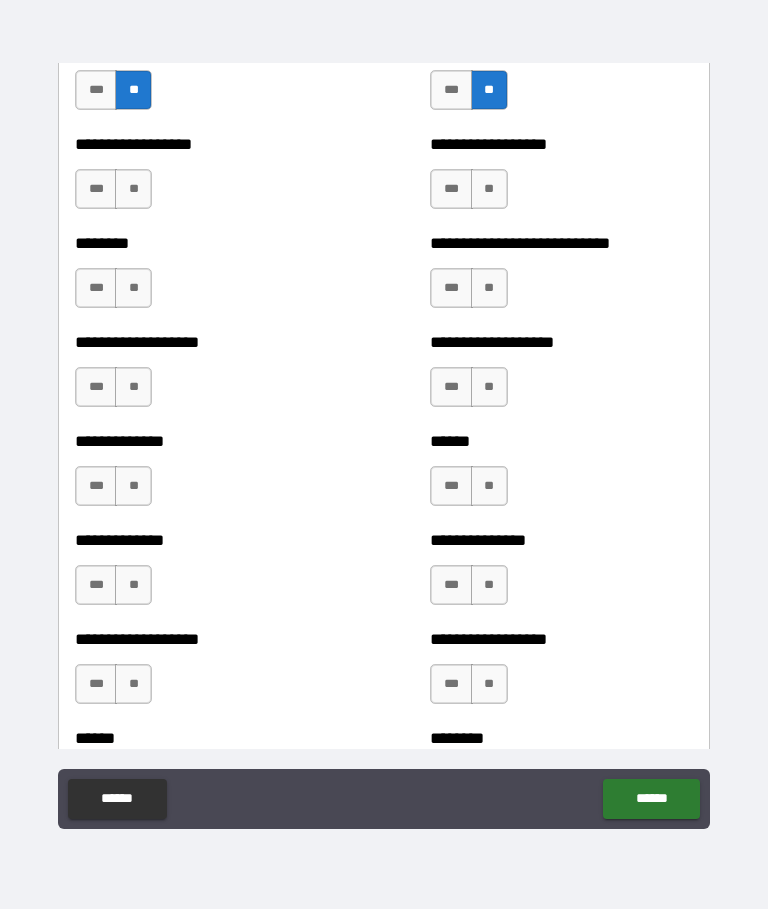 click on "**" at bounding box center (133, 190) 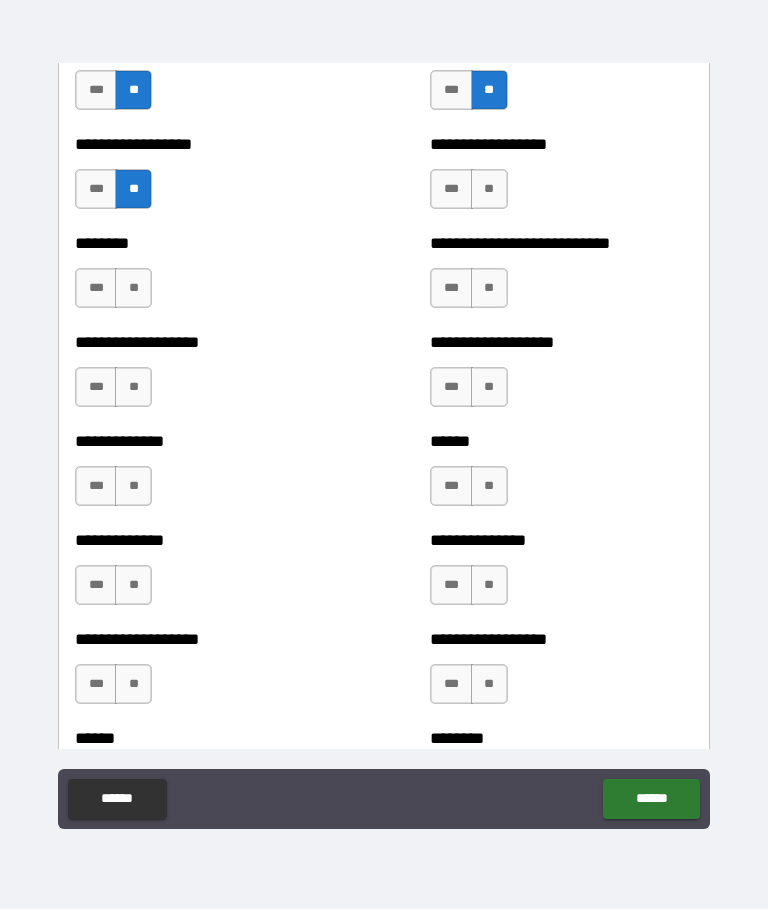 click on "**" at bounding box center [489, 190] 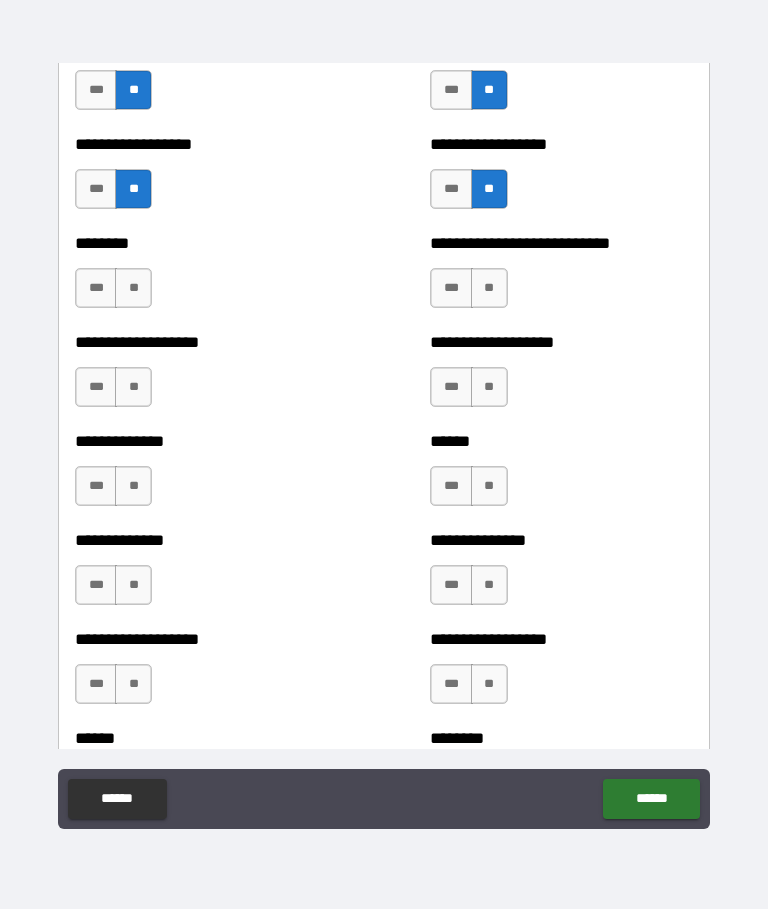 click on "**" at bounding box center (133, 289) 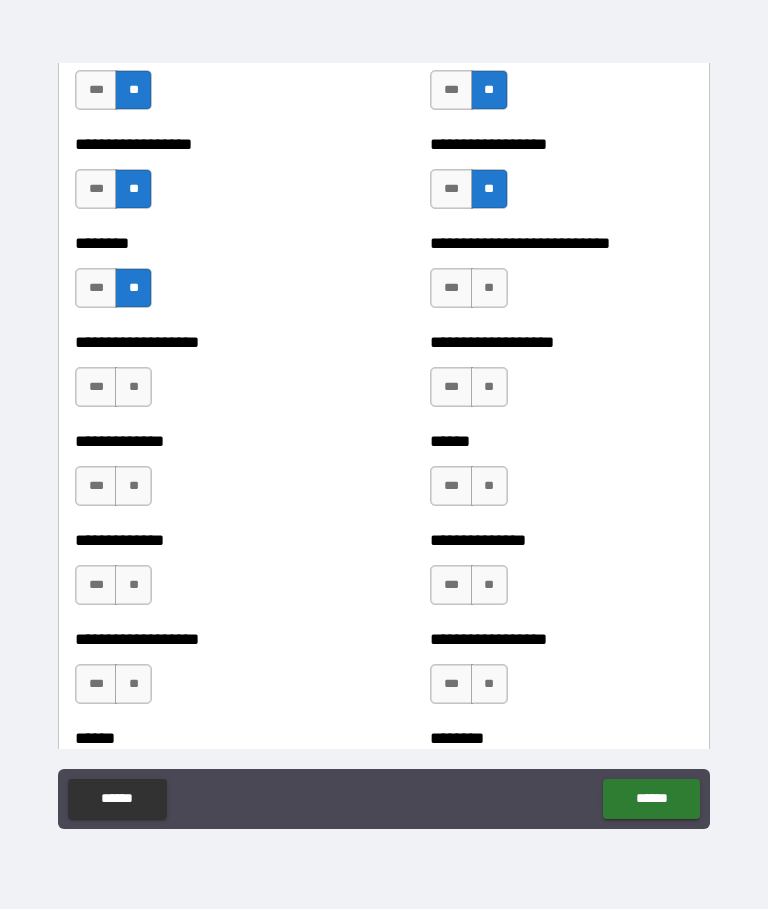 click on "**" at bounding box center [489, 289] 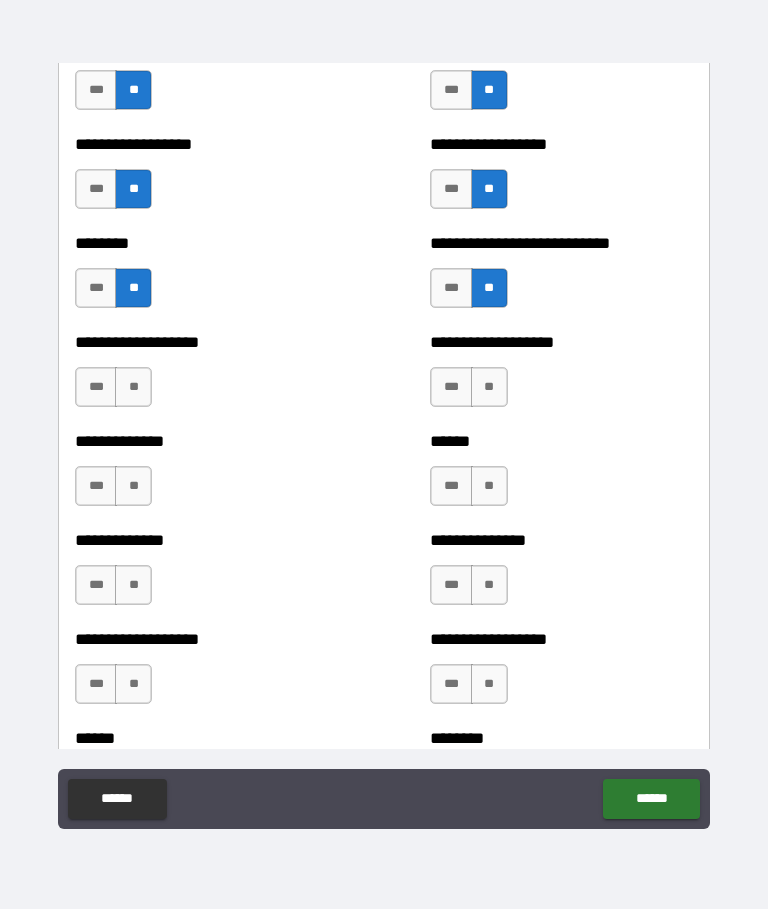 click on "**" at bounding box center (133, 388) 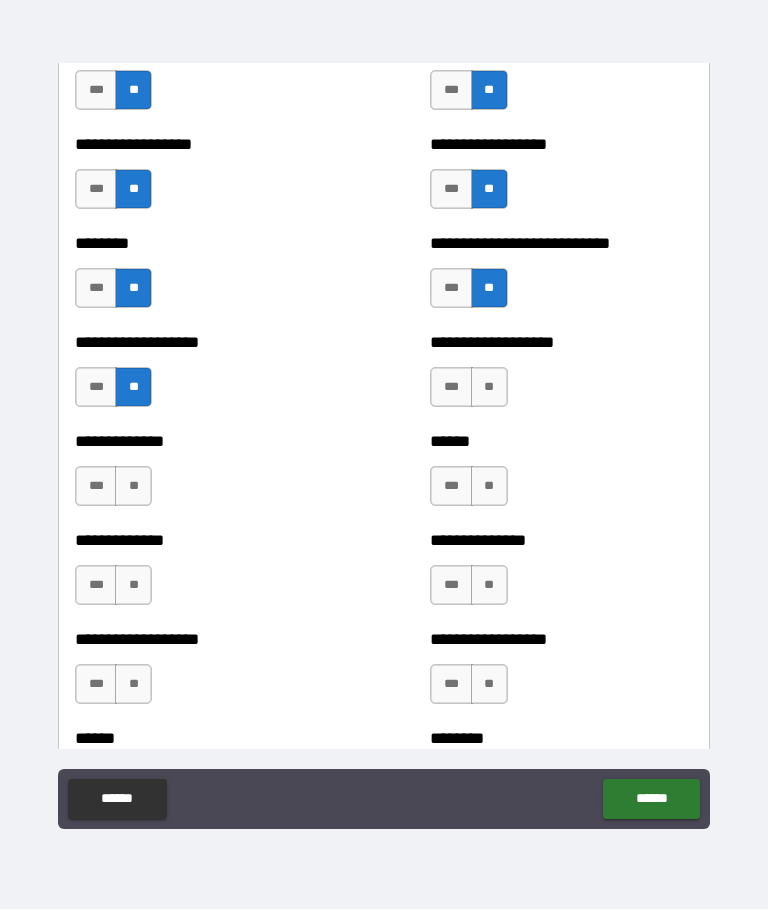 click on "**" at bounding box center (489, 388) 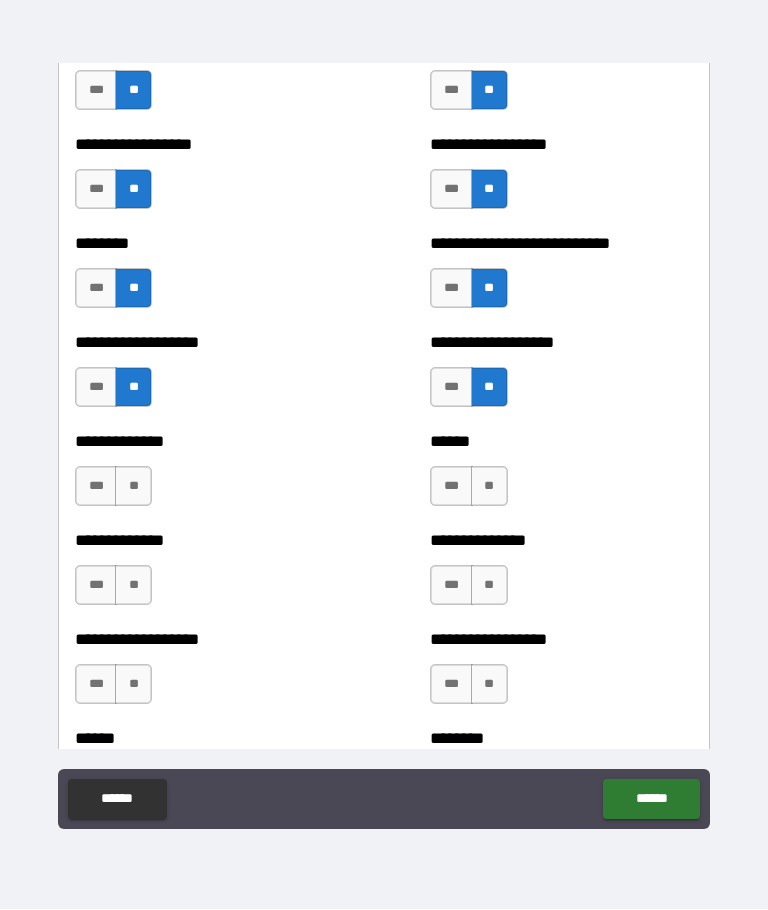 click on "**" at bounding box center (133, 487) 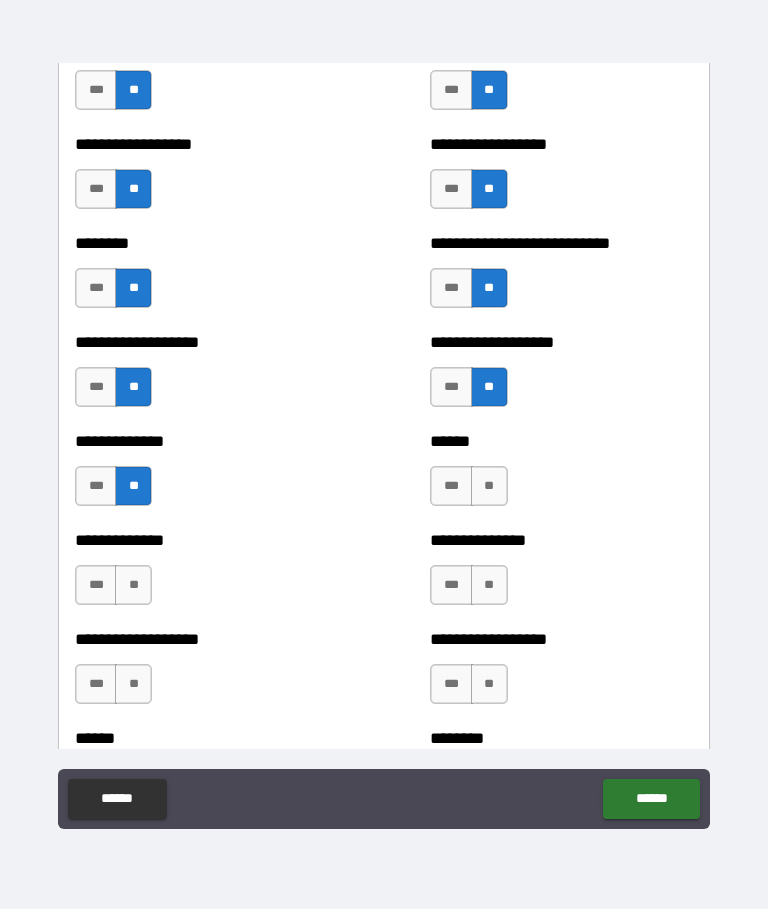 click on "**" at bounding box center (489, 487) 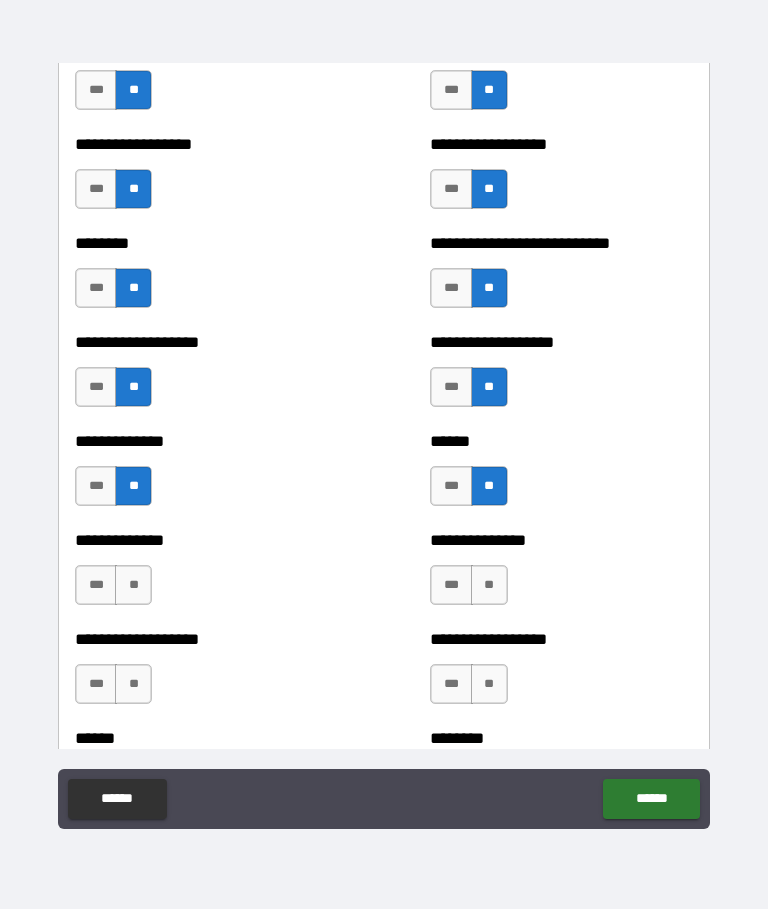 scroll, scrollTop: 4492, scrollLeft: 0, axis: vertical 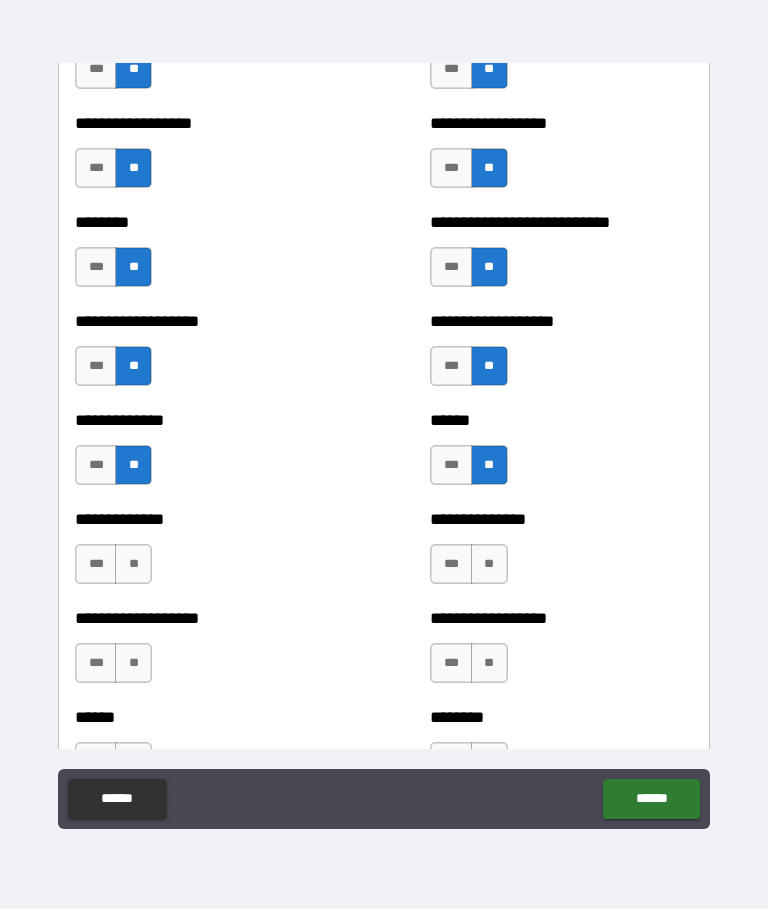 click on "**" at bounding box center [133, 565] 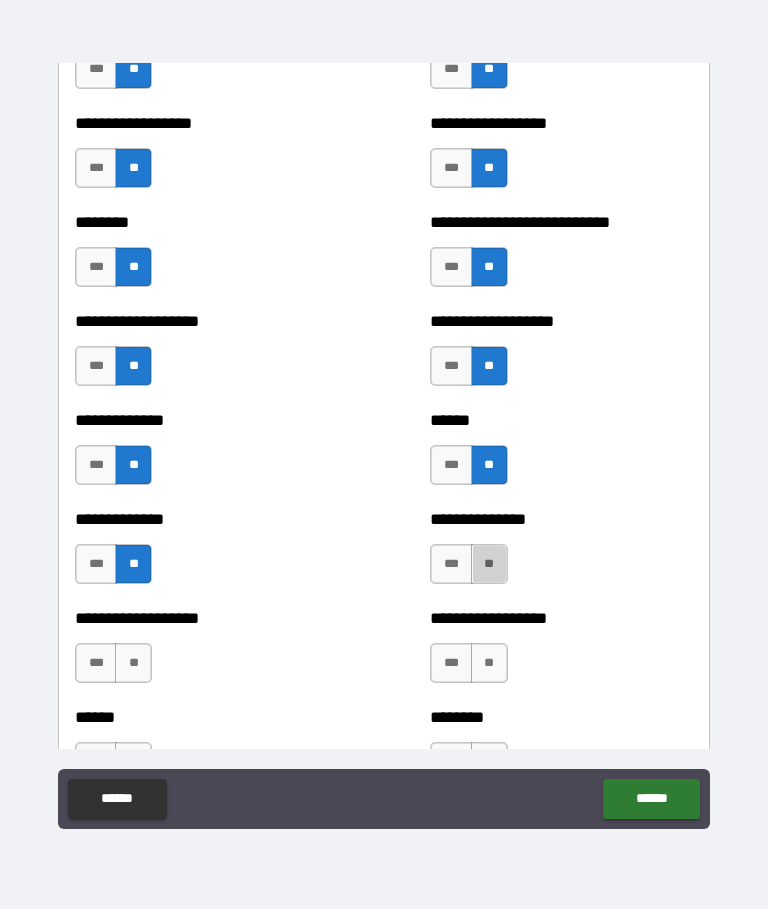 click on "**" at bounding box center (489, 565) 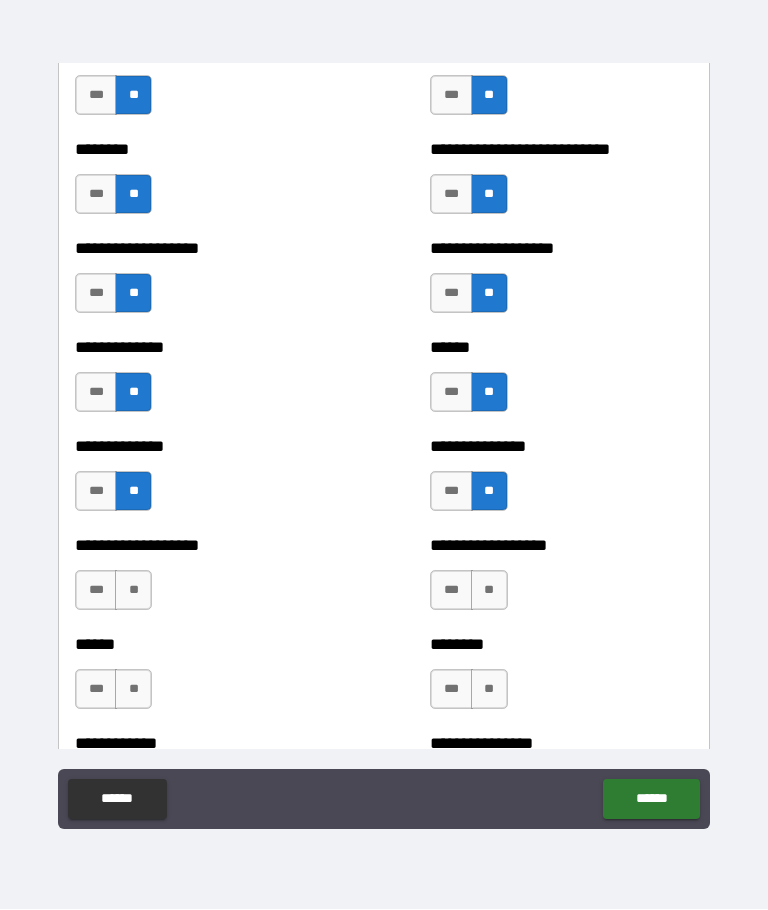 scroll, scrollTop: 4579, scrollLeft: 0, axis: vertical 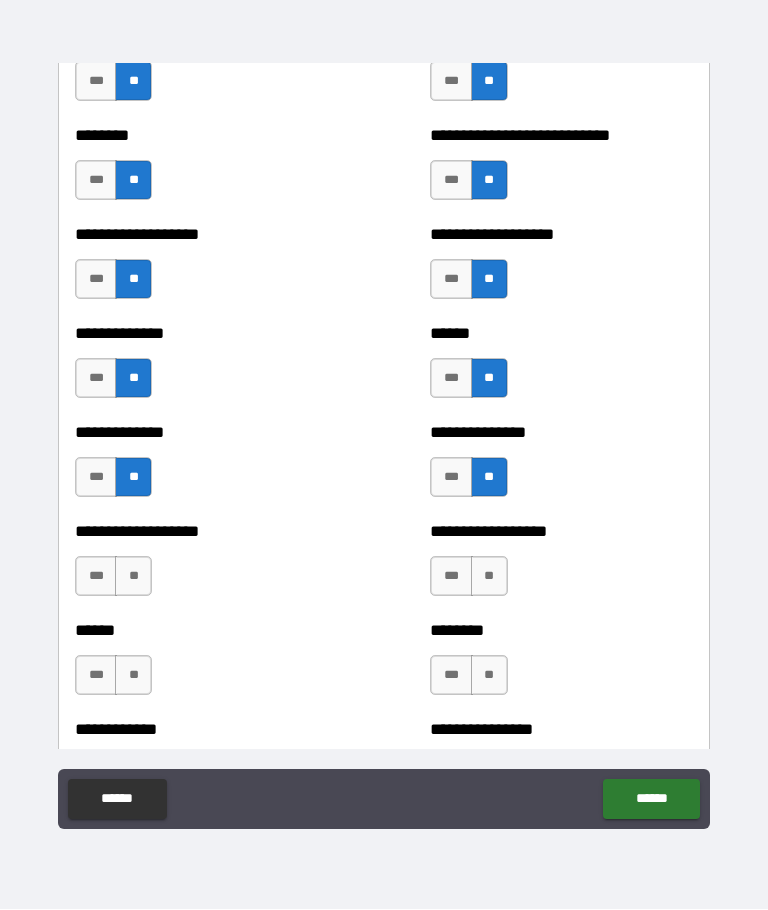 click on "**" at bounding box center (133, 577) 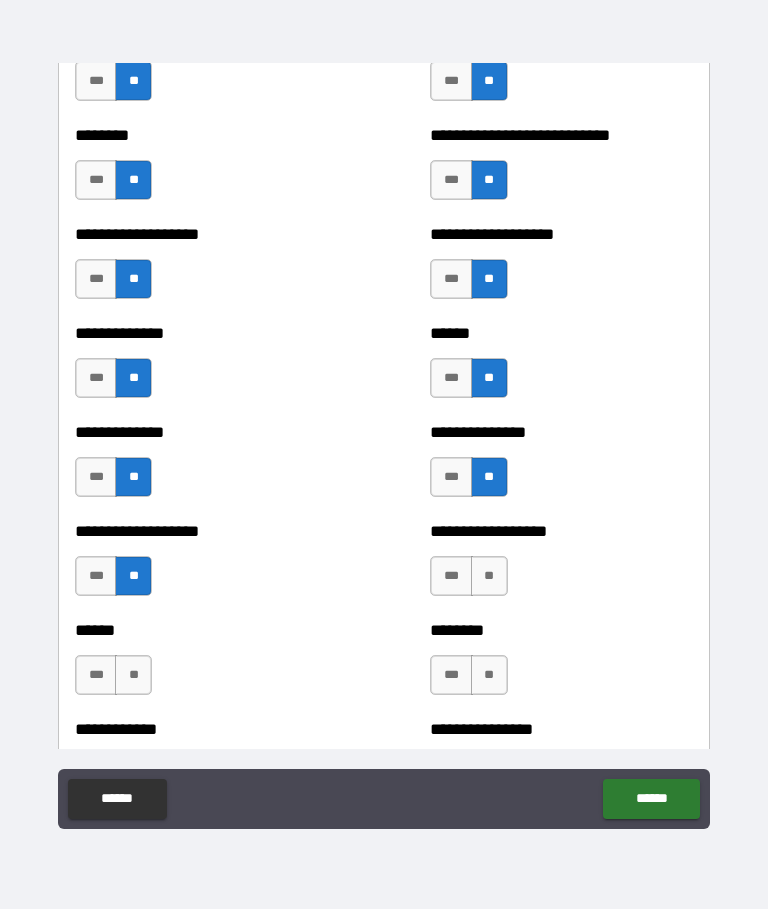 click on "**" at bounding box center [489, 577] 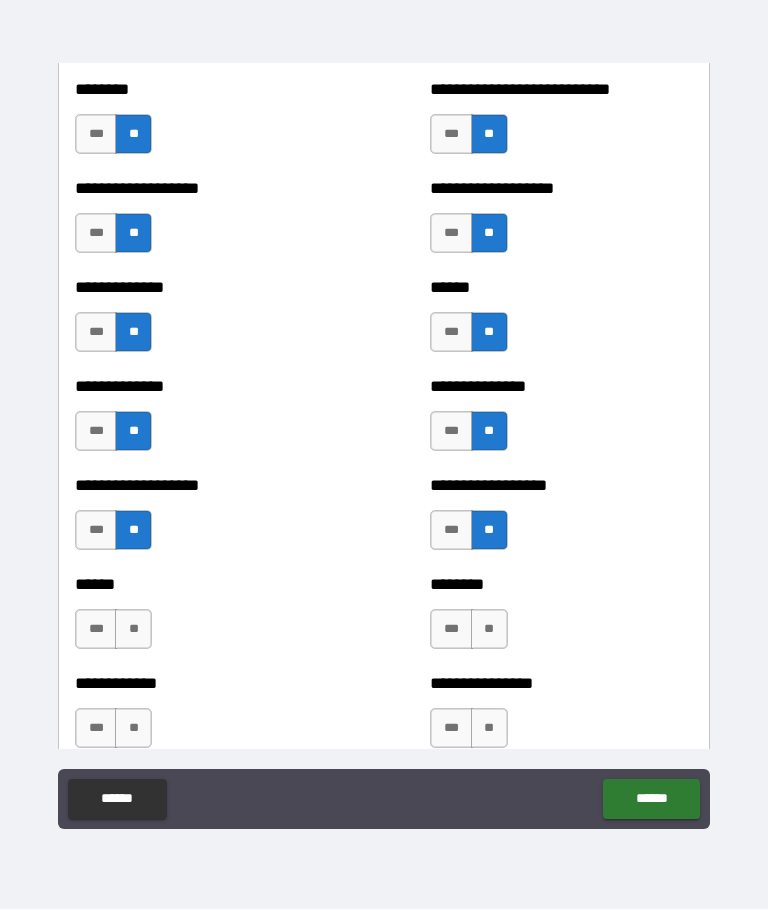 scroll, scrollTop: 4632, scrollLeft: 0, axis: vertical 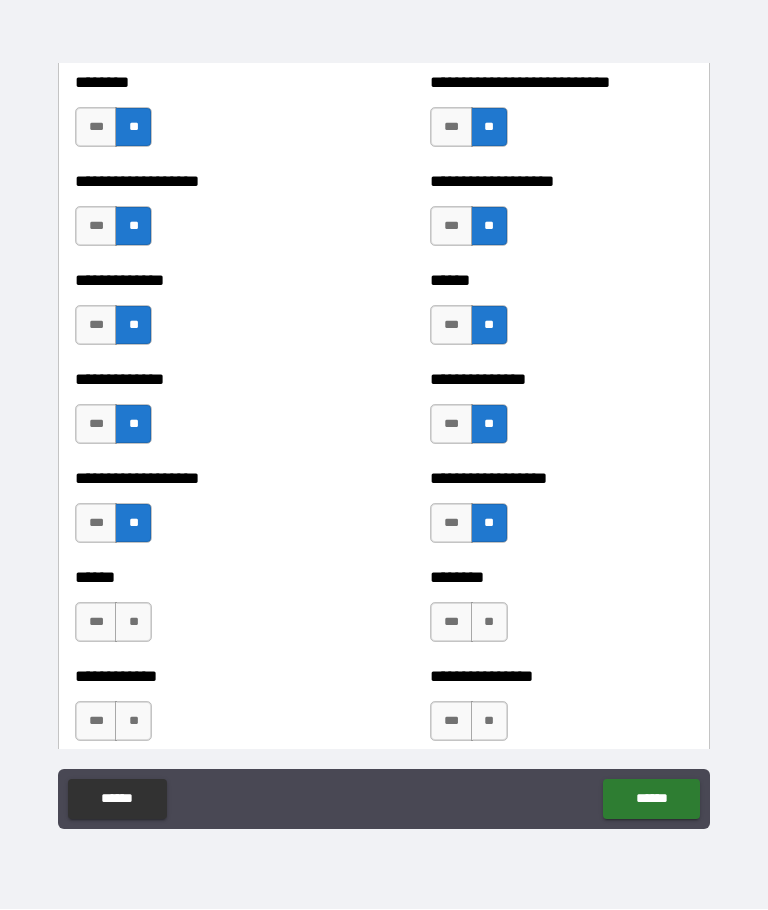 click on "**" at bounding box center [133, 623] 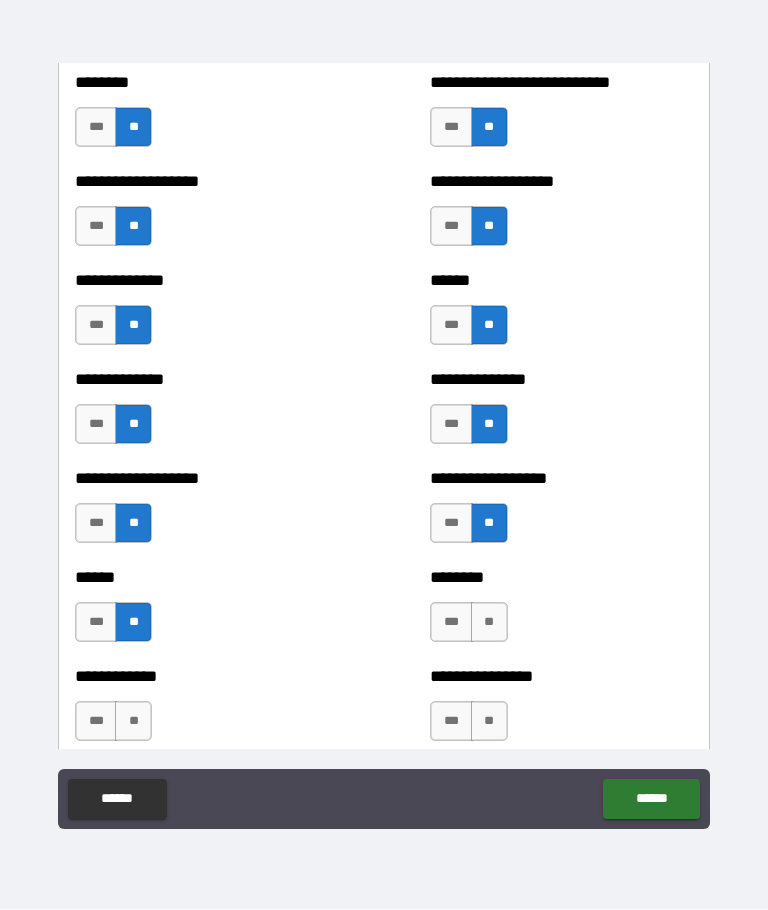 click on "**" at bounding box center (489, 623) 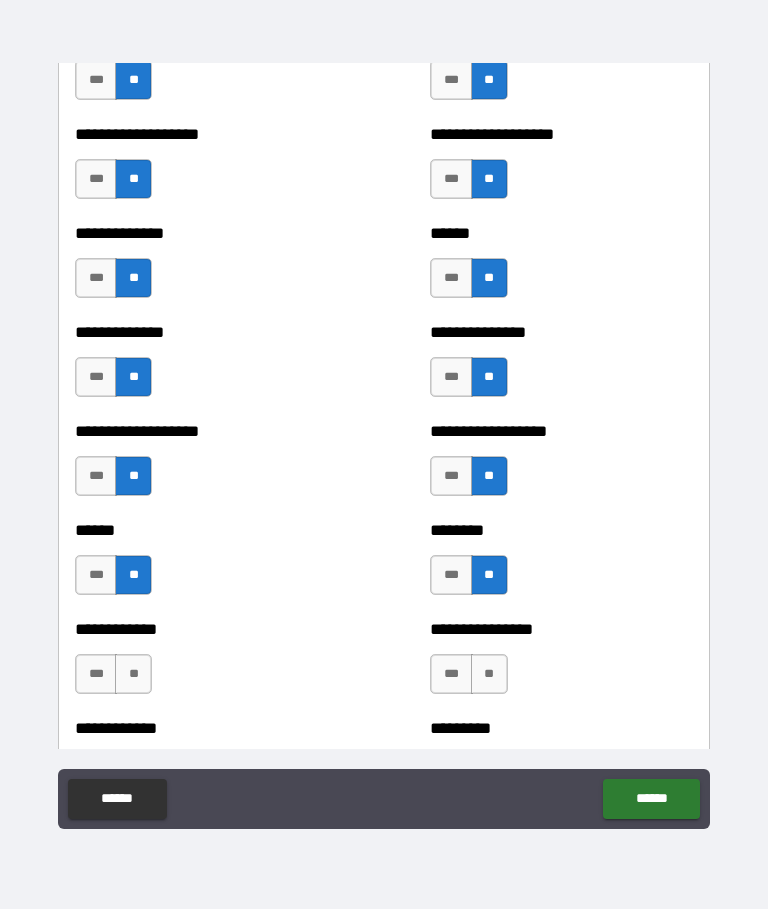scroll, scrollTop: 4690, scrollLeft: 0, axis: vertical 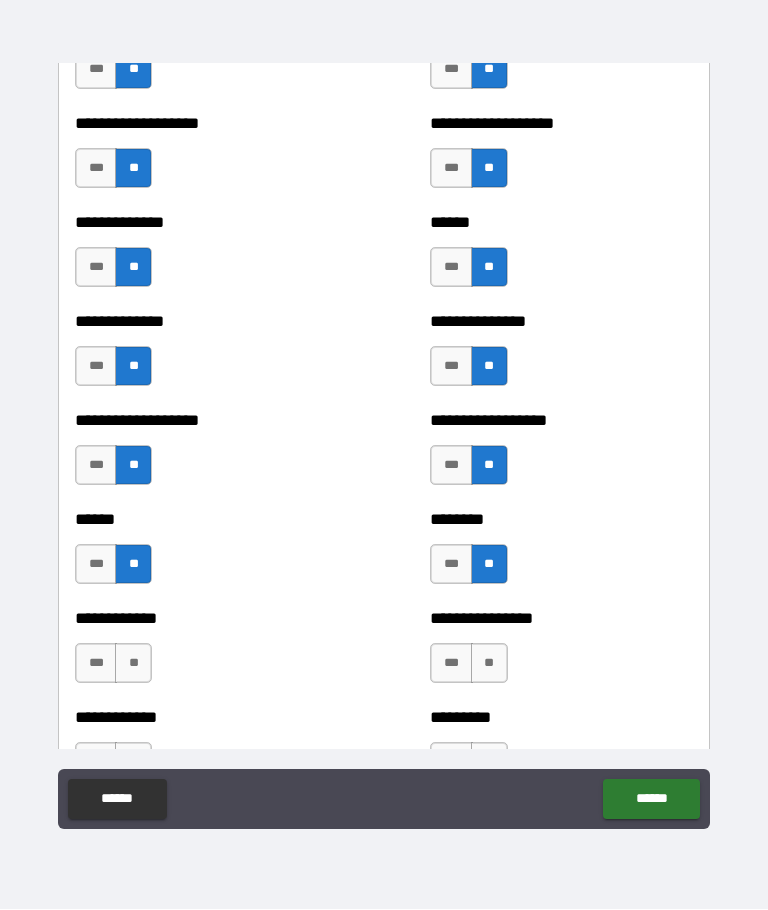 click on "**" at bounding box center (133, 664) 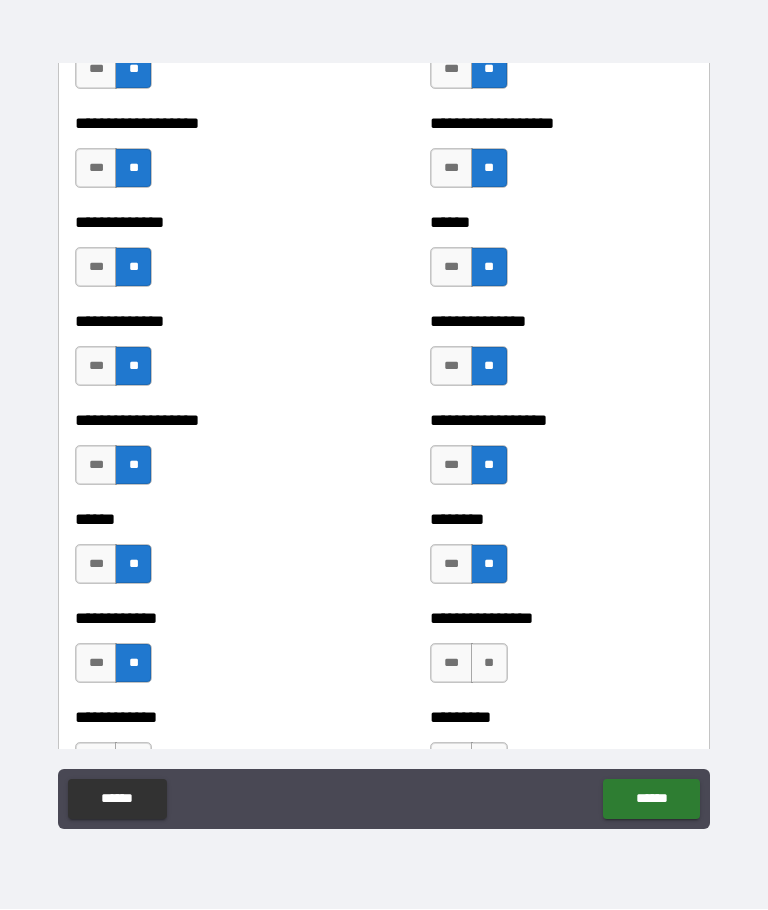 click on "**" at bounding box center (489, 664) 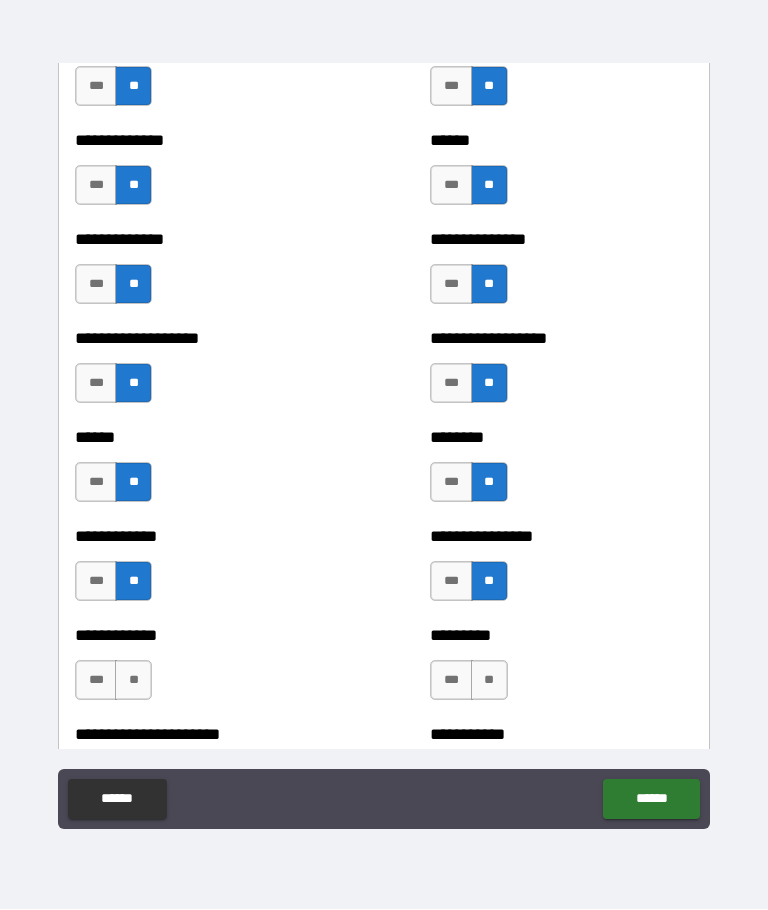 scroll, scrollTop: 4779, scrollLeft: 0, axis: vertical 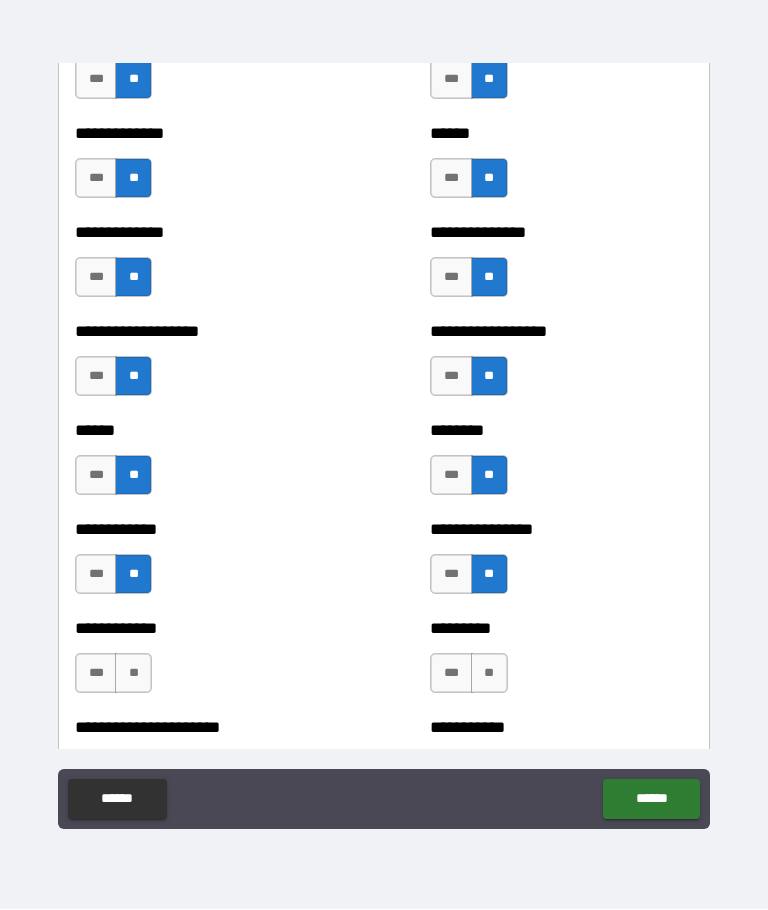 click on "**" at bounding box center (133, 674) 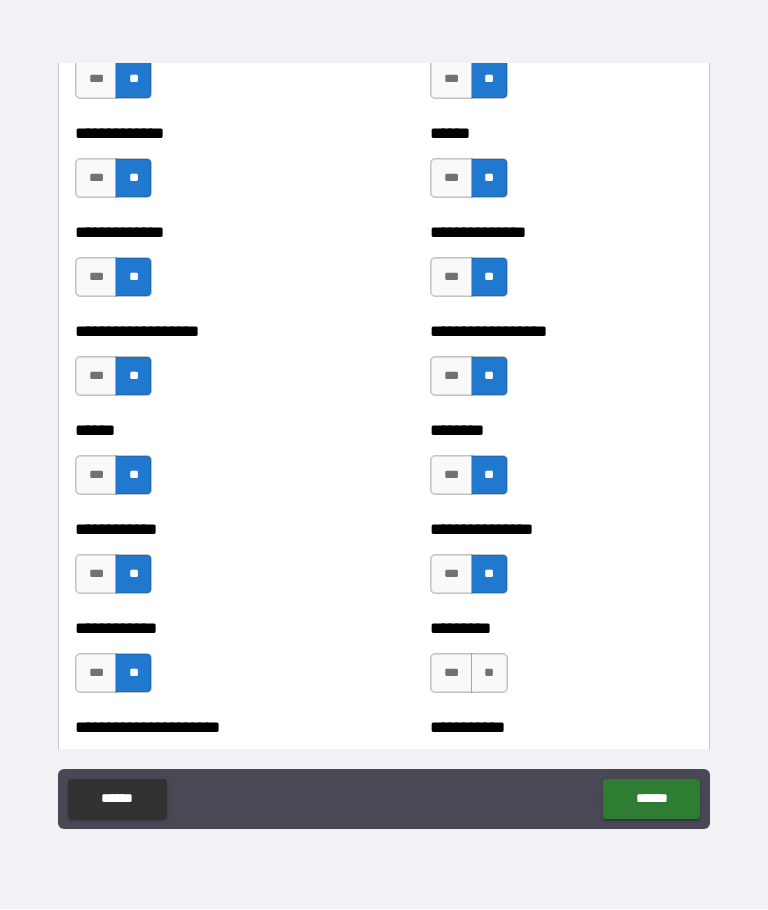 click on "**" at bounding box center [489, 674] 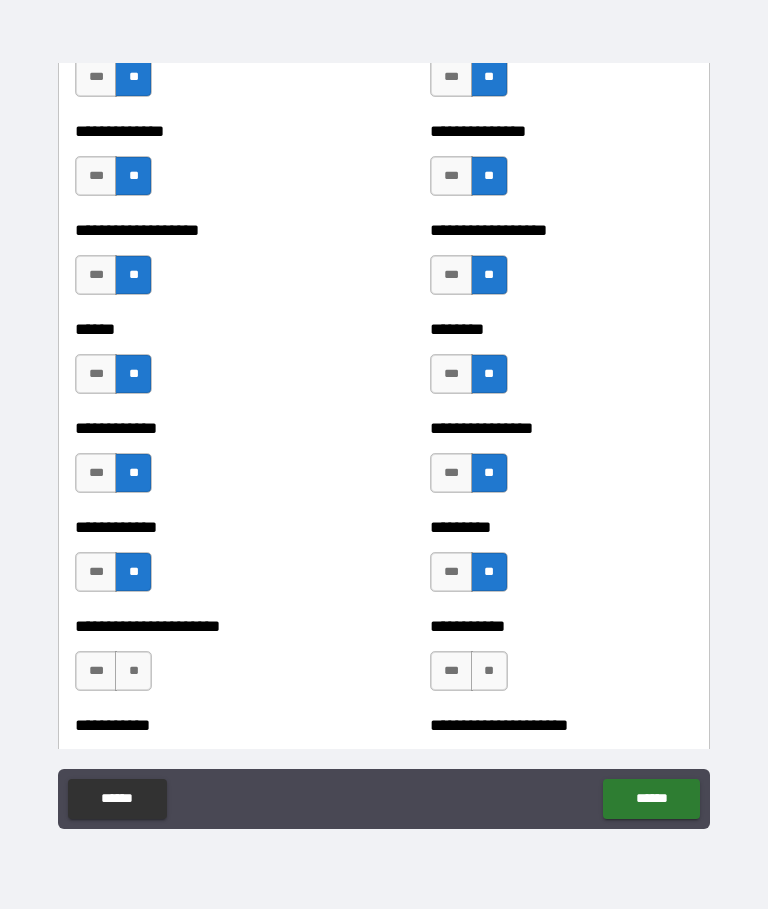 scroll, scrollTop: 4895, scrollLeft: 0, axis: vertical 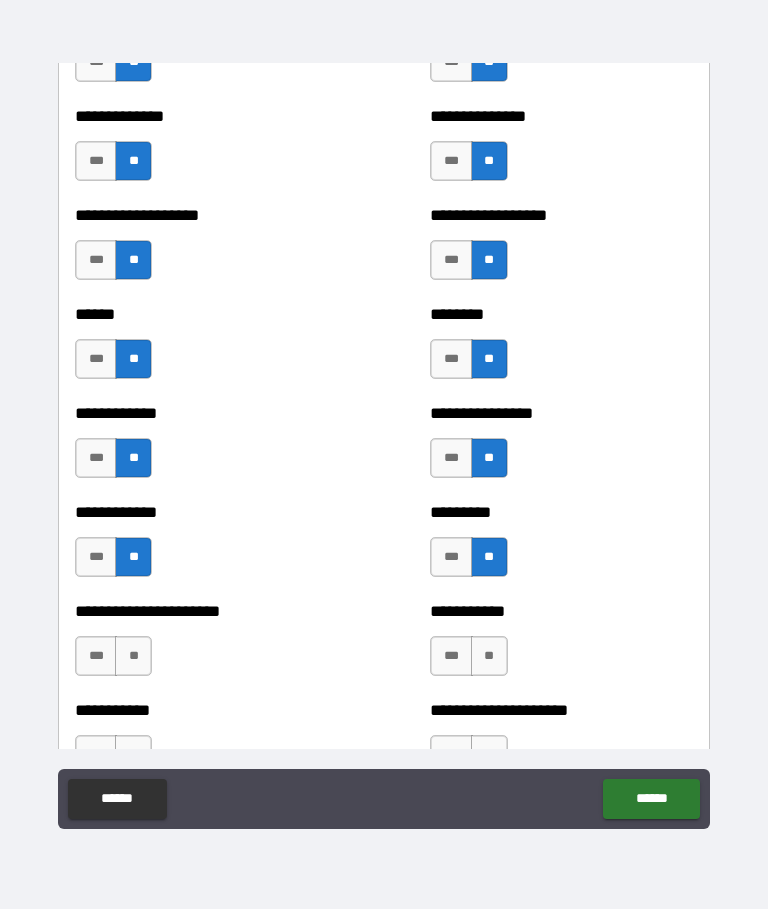 click on "**" at bounding box center [133, 657] 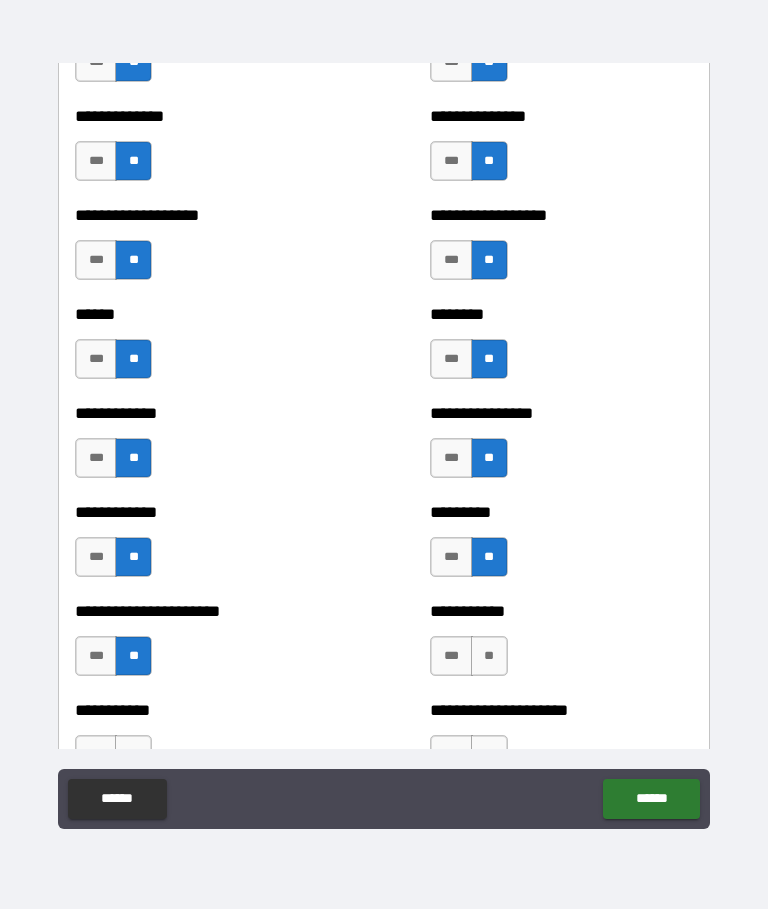 click on "**" at bounding box center (489, 657) 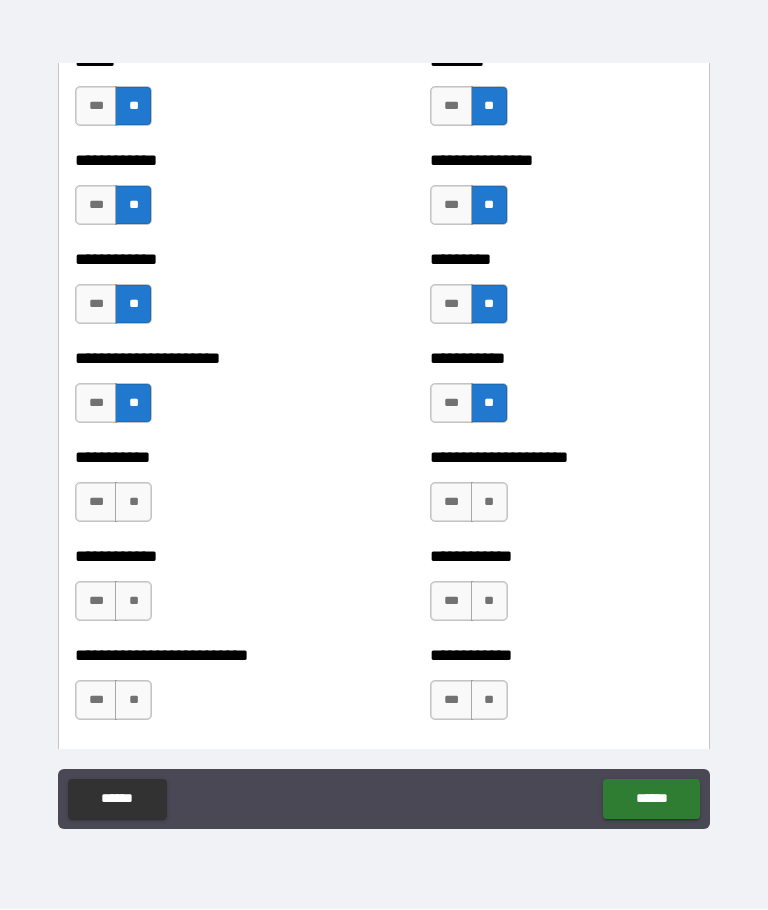 scroll, scrollTop: 5156, scrollLeft: 0, axis: vertical 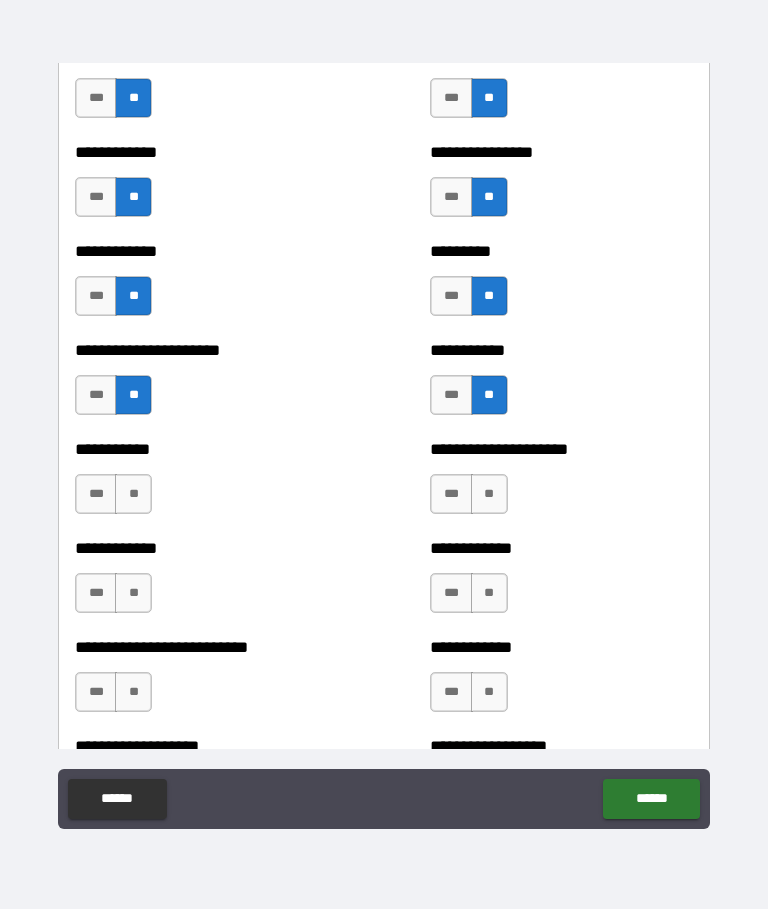 click on "**" at bounding box center [133, 495] 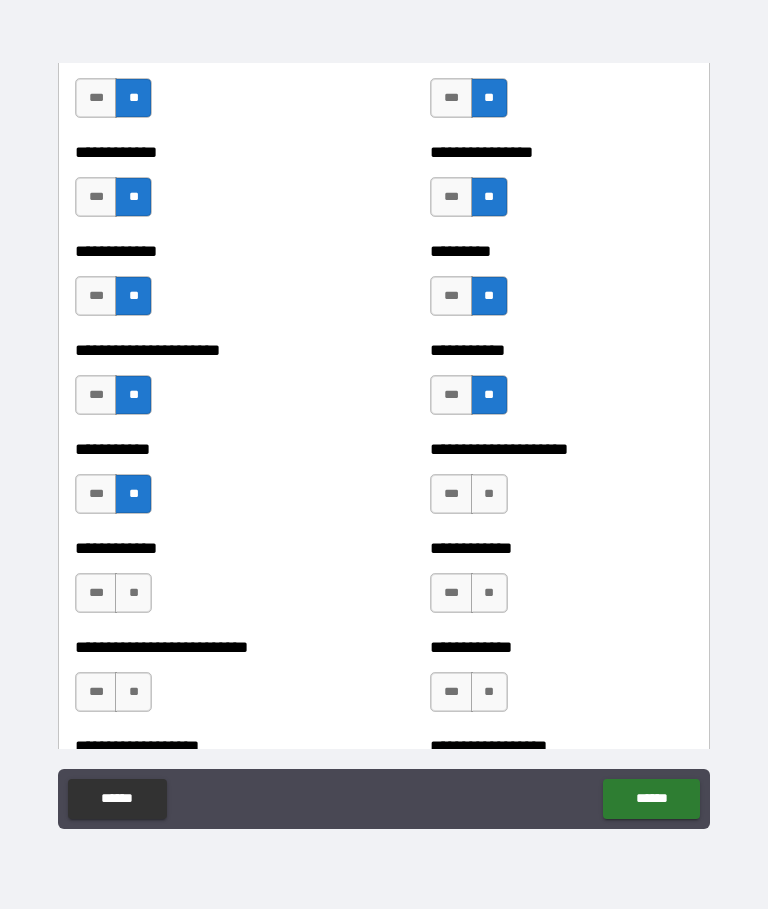 click on "**" at bounding box center (133, 495) 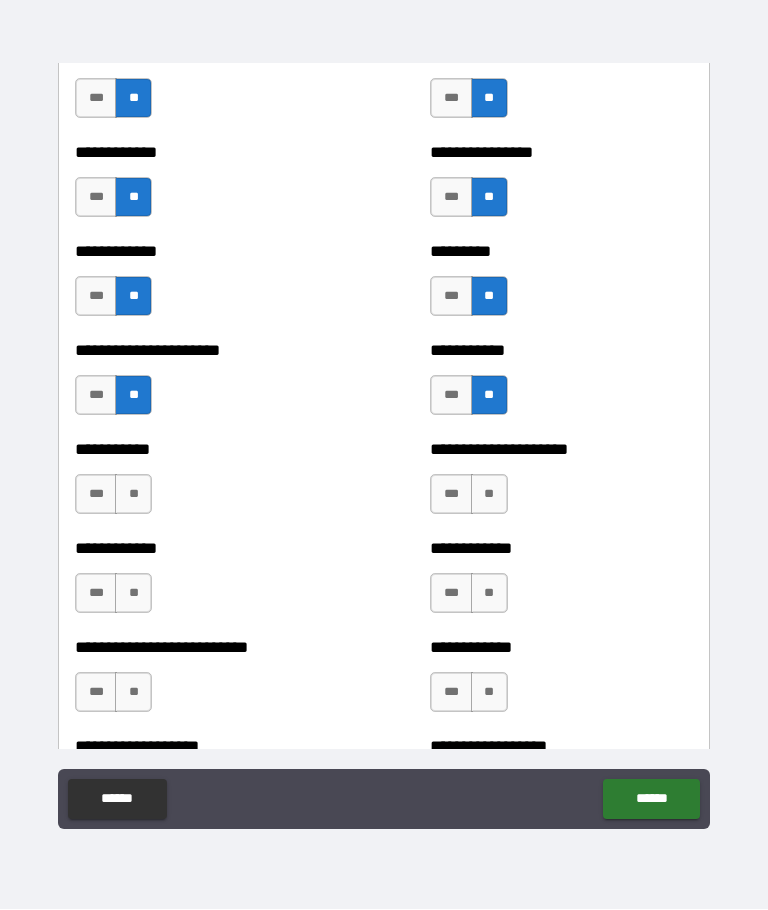 click on "**" at bounding box center (489, 495) 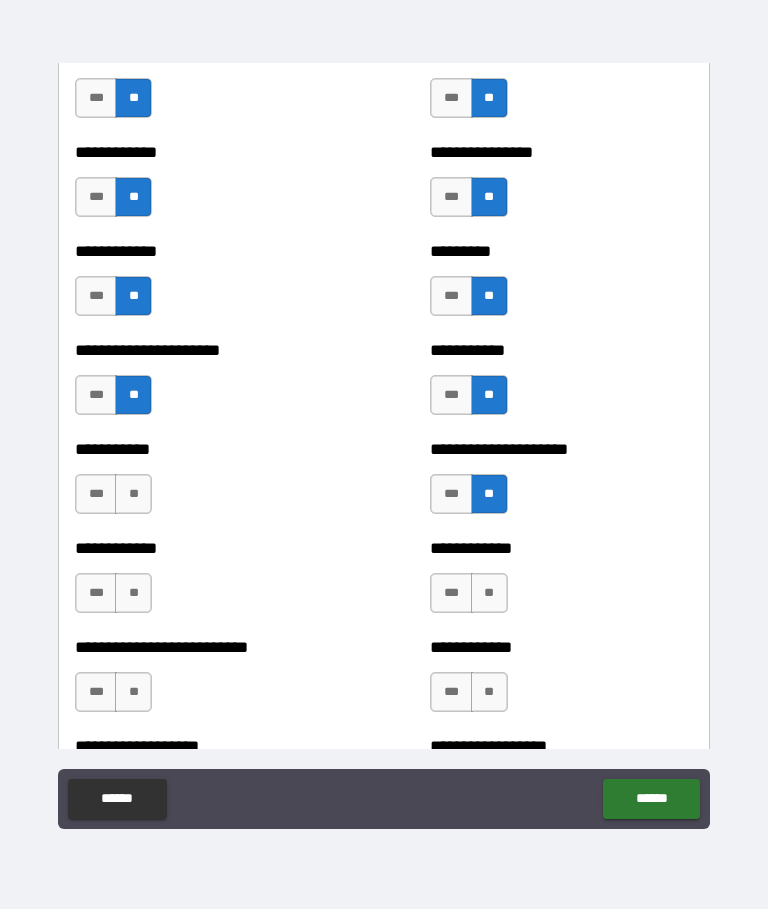 click on "**" at bounding box center (133, 495) 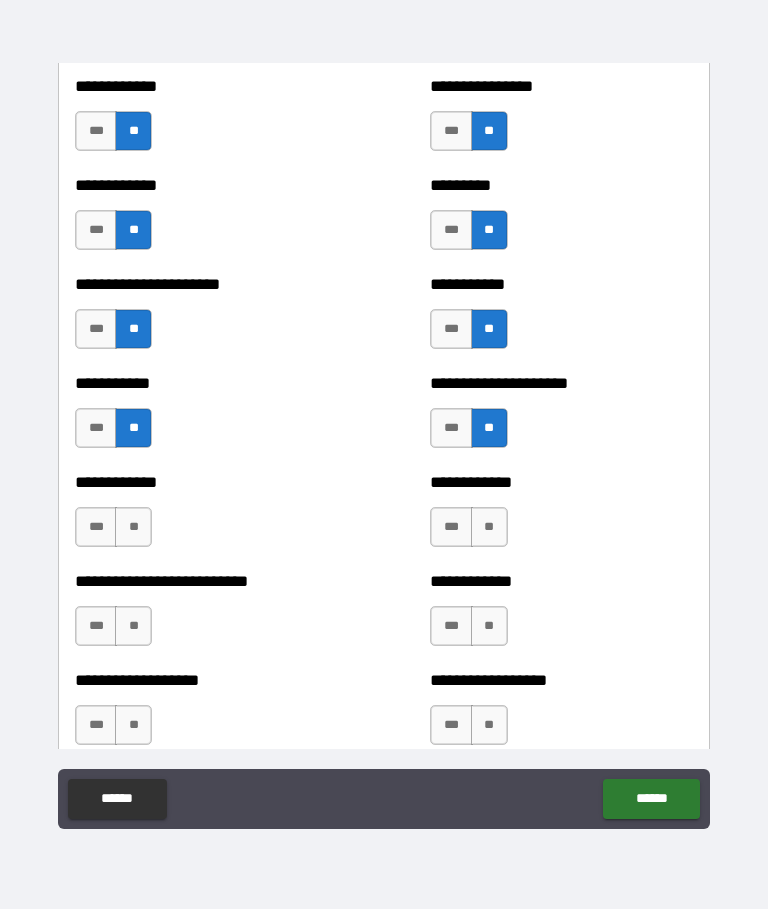 click on "**" at bounding box center [133, 528] 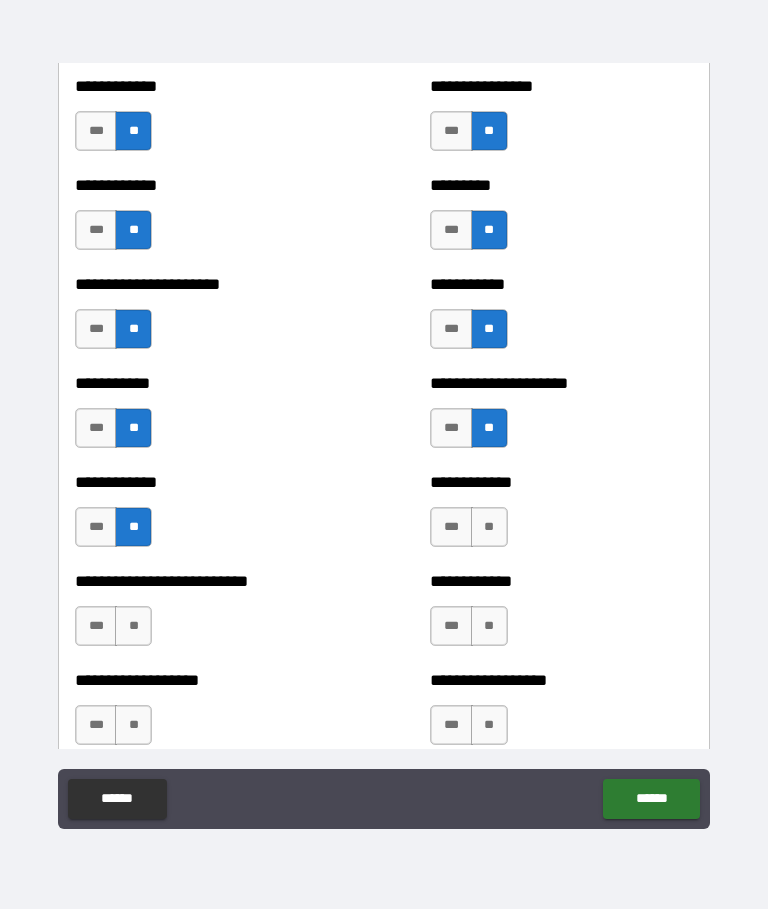 click on "**" at bounding box center [489, 528] 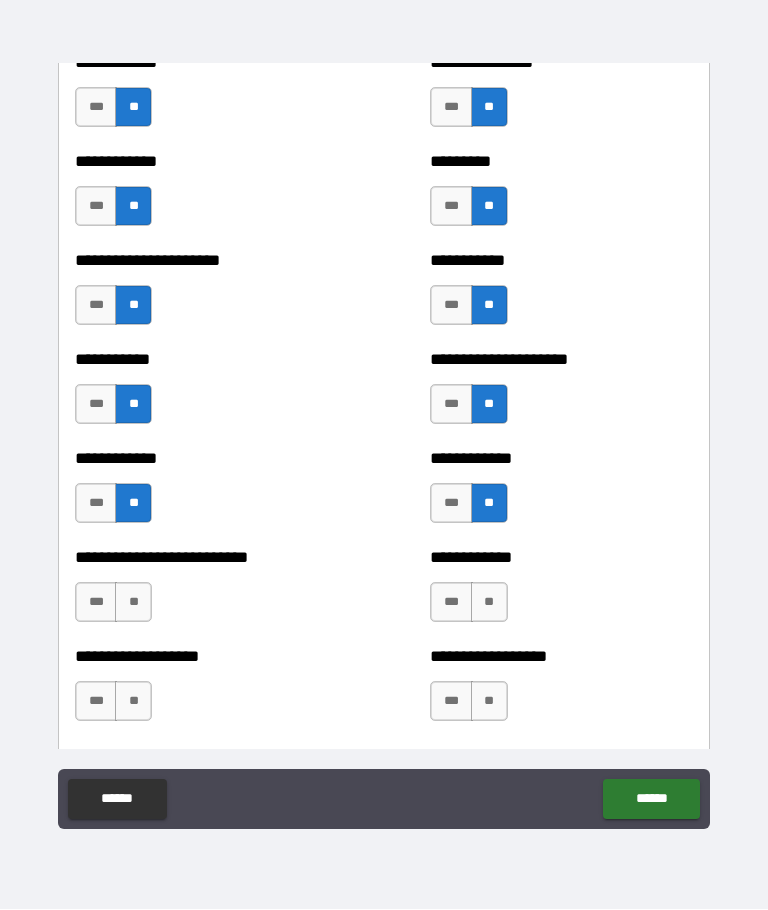 scroll, scrollTop: 5246, scrollLeft: 0, axis: vertical 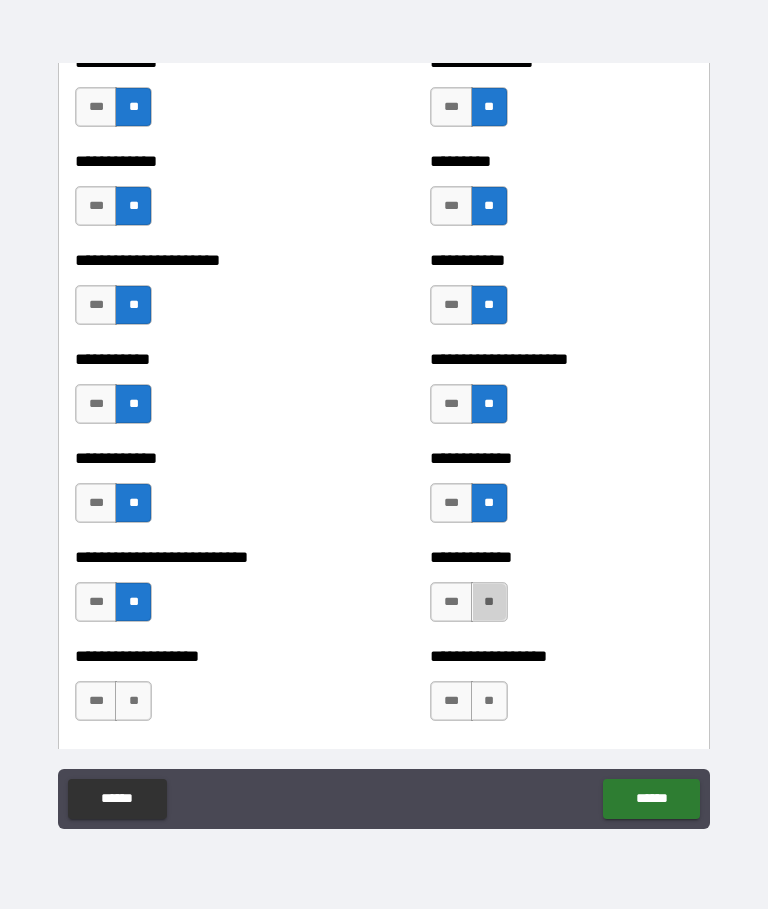click on "**" at bounding box center (489, 603) 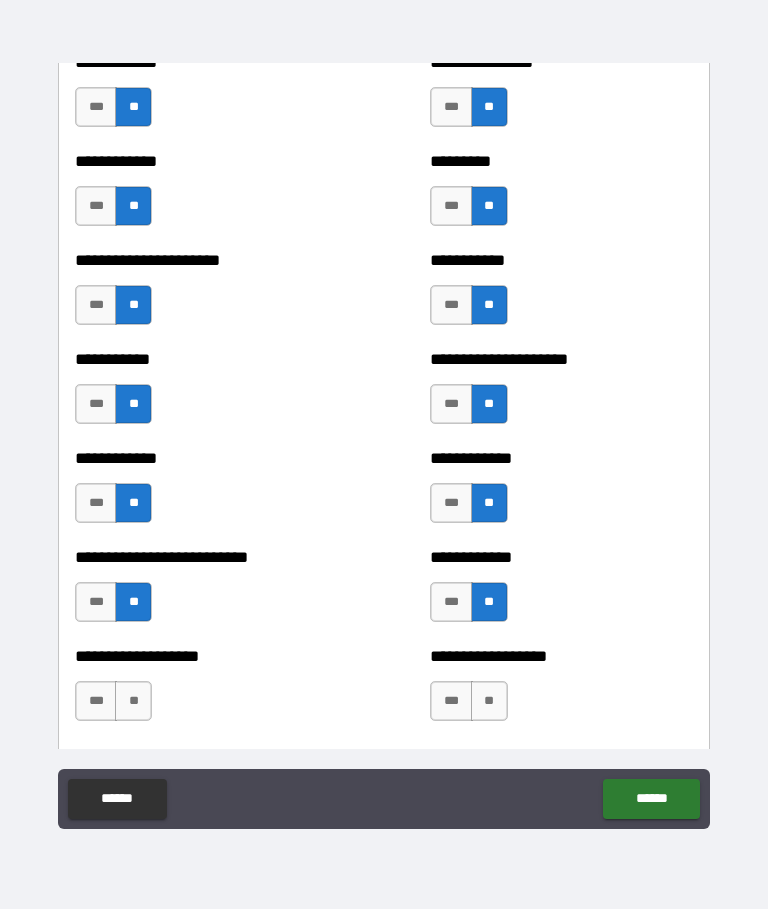 click on "**" at bounding box center [133, 702] 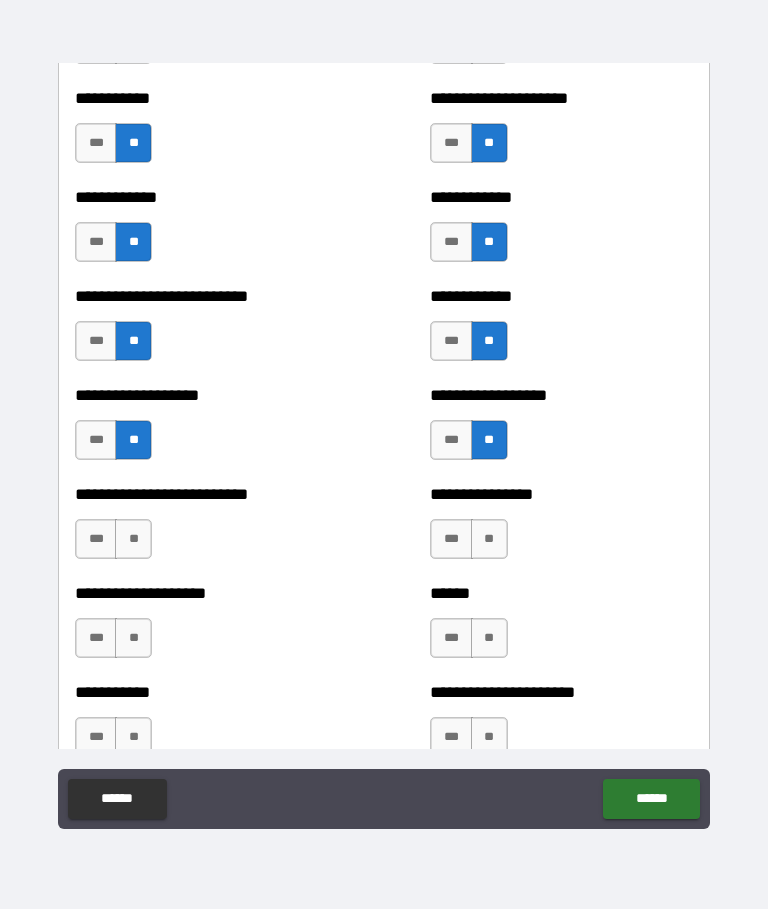 scroll, scrollTop: 5507, scrollLeft: 0, axis: vertical 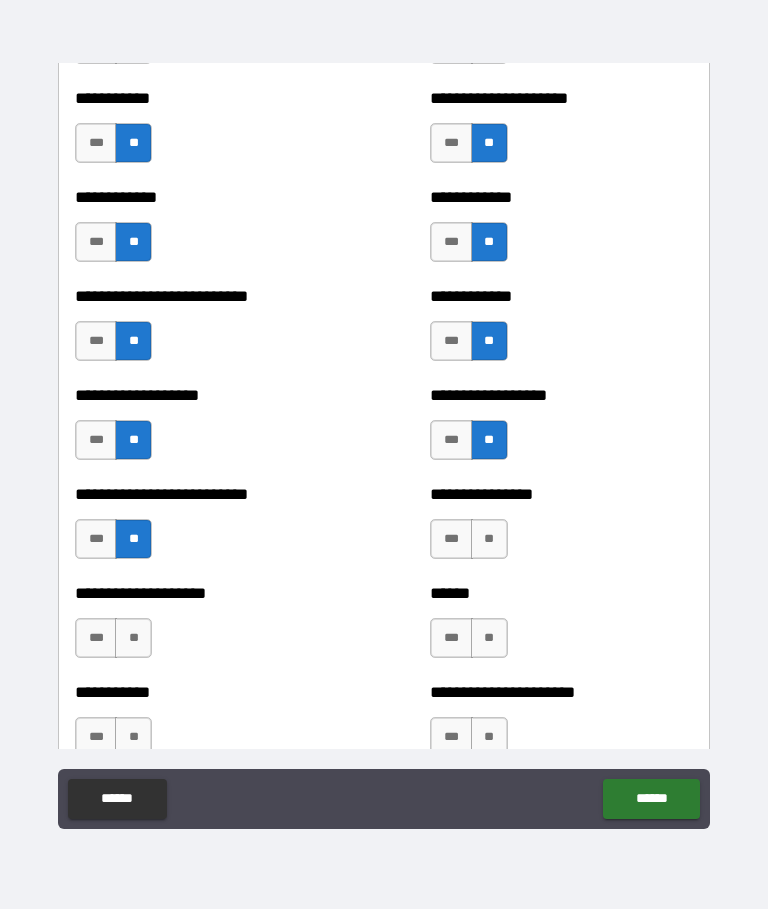 click on "**" at bounding box center [489, 540] 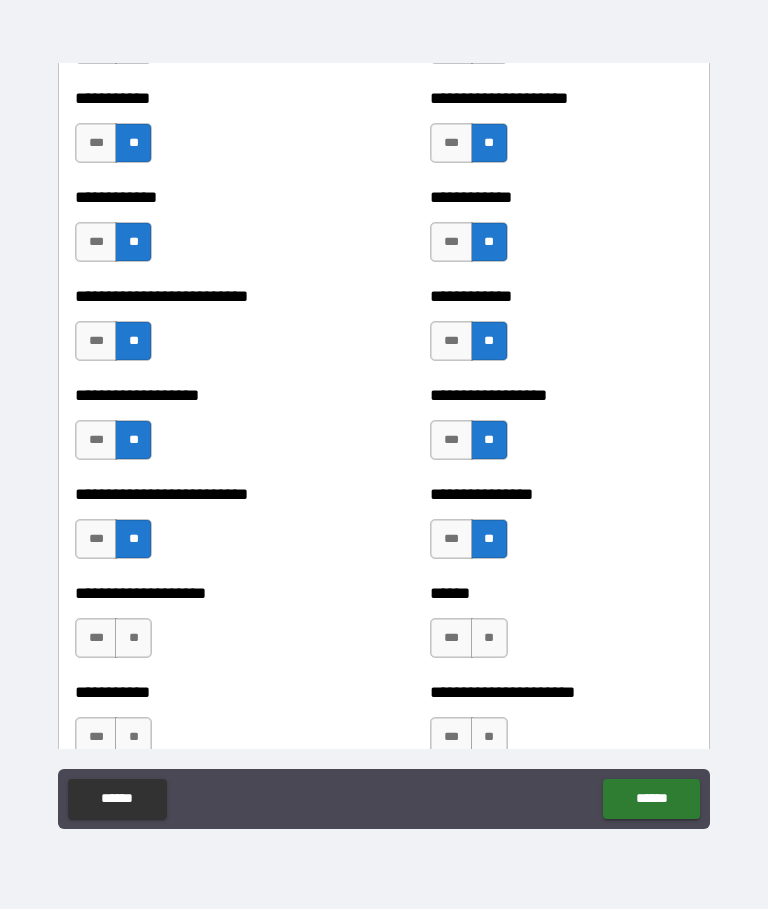scroll, scrollTop: 5528, scrollLeft: 0, axis: vertical 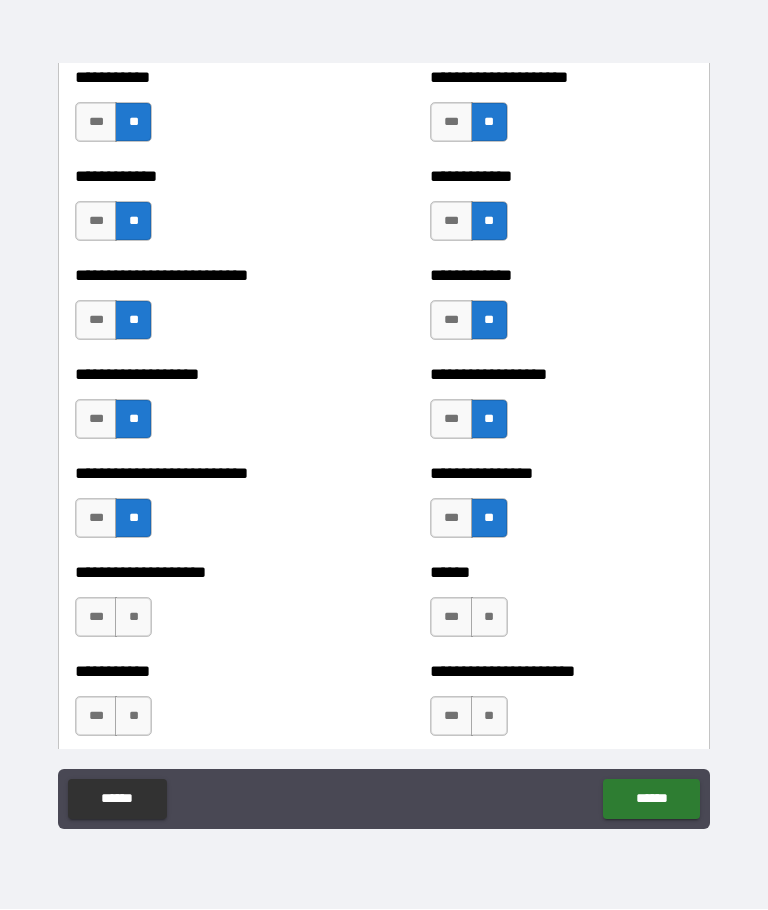click on "**" at bounding box center (489, 618) 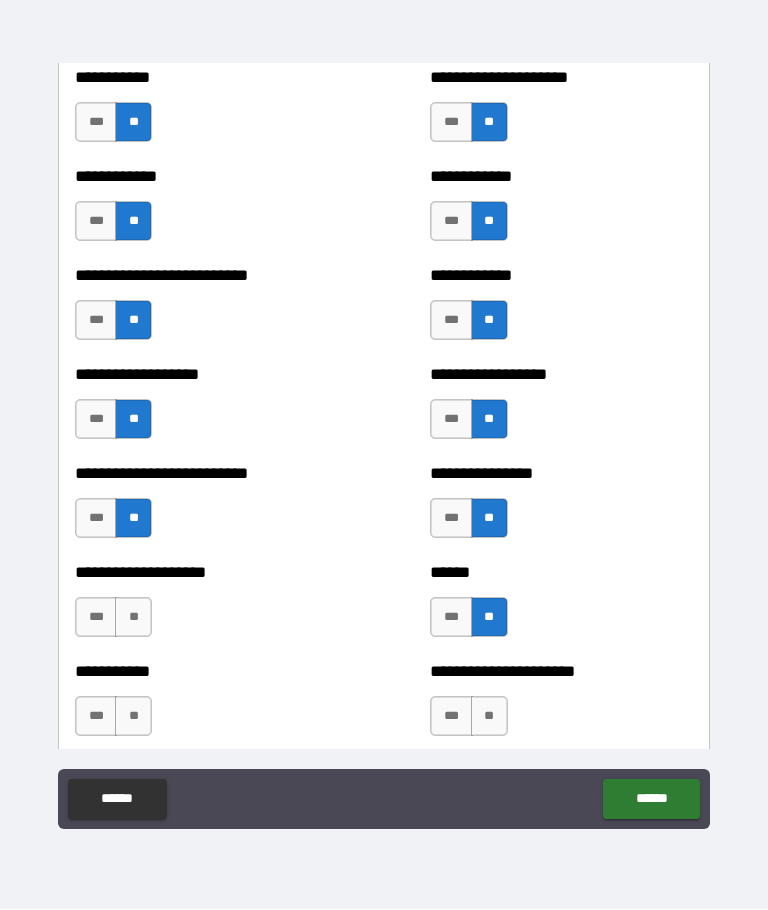 click on "**" at bounding box center (133, 618) 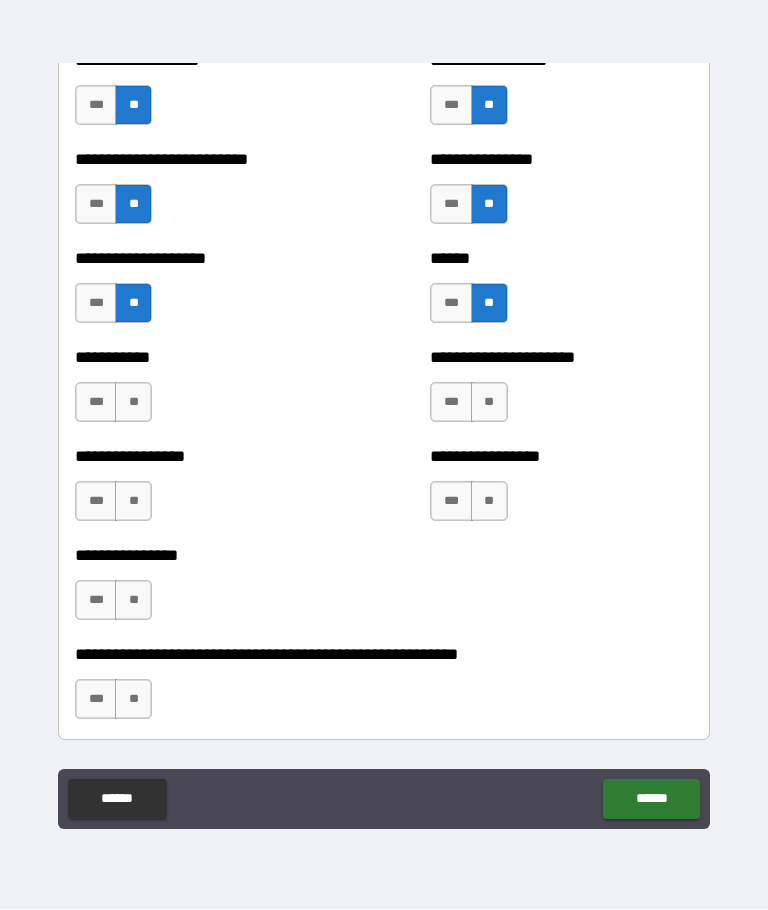 scroll, scrollTop: 5848, scrollLeft: 0, axis: vertical 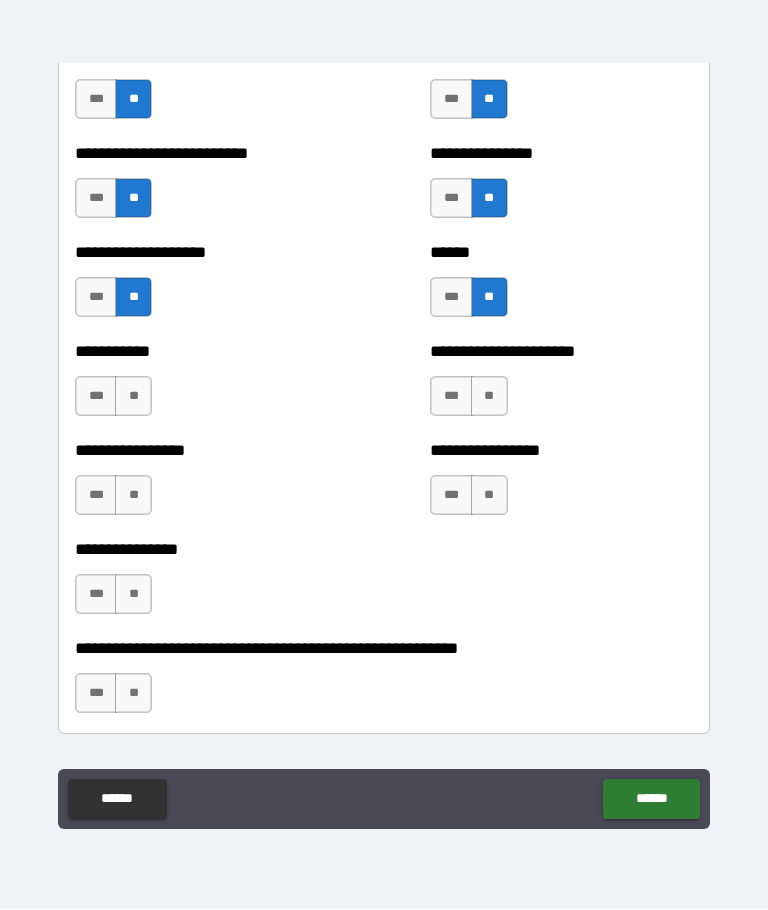 click on "**" at bounding box center (489, 397) 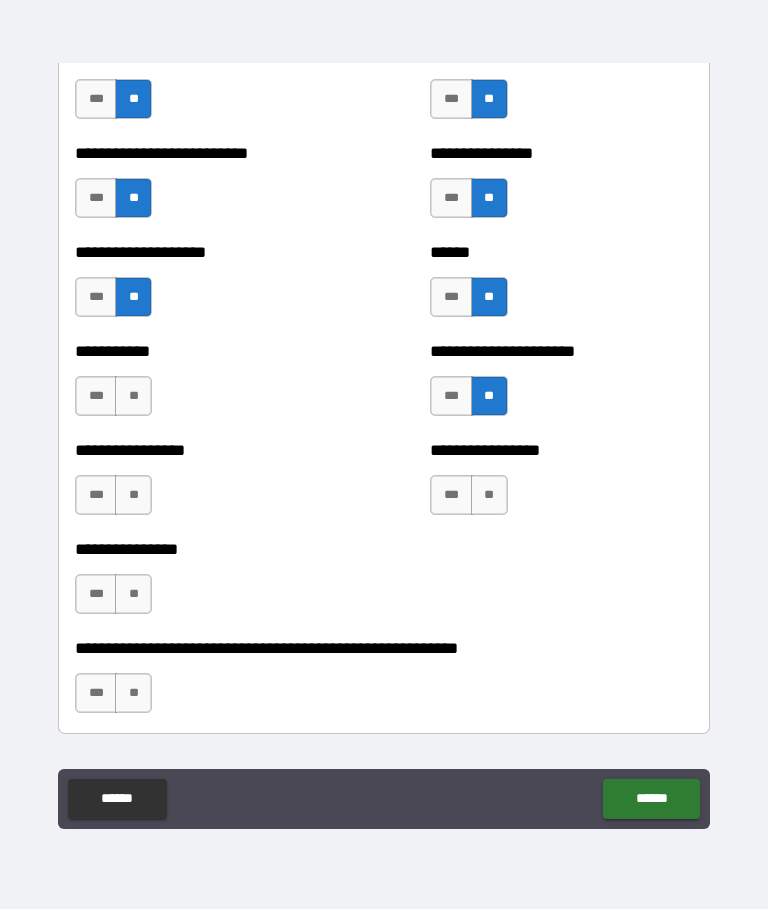 click on "**" at bounding box center [133, 397] 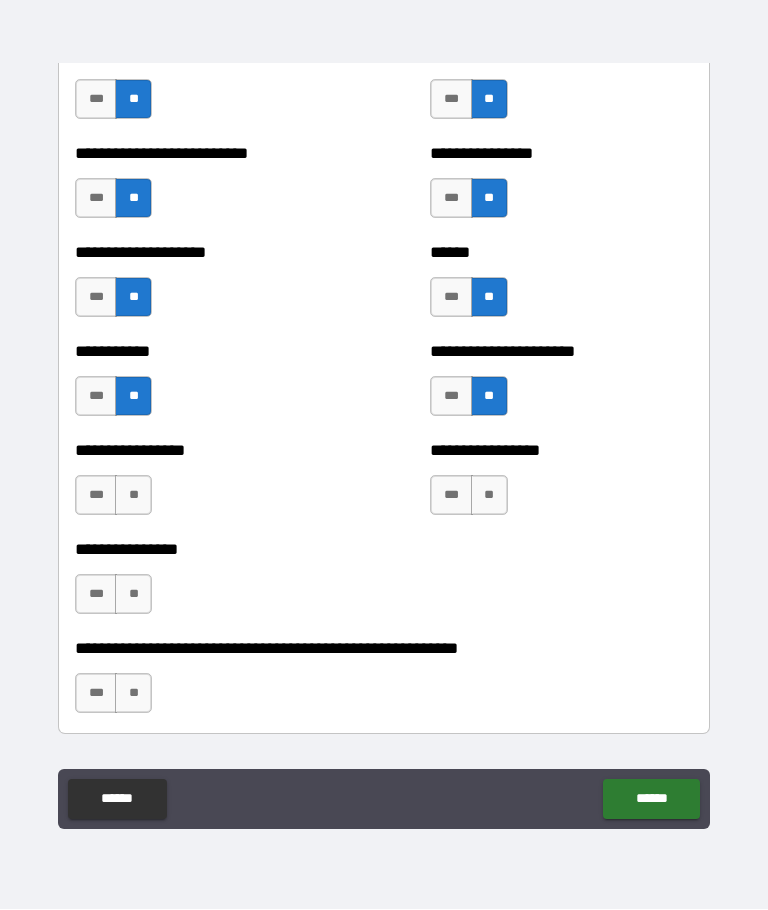 click on "**" at bounding box center [489, 496] 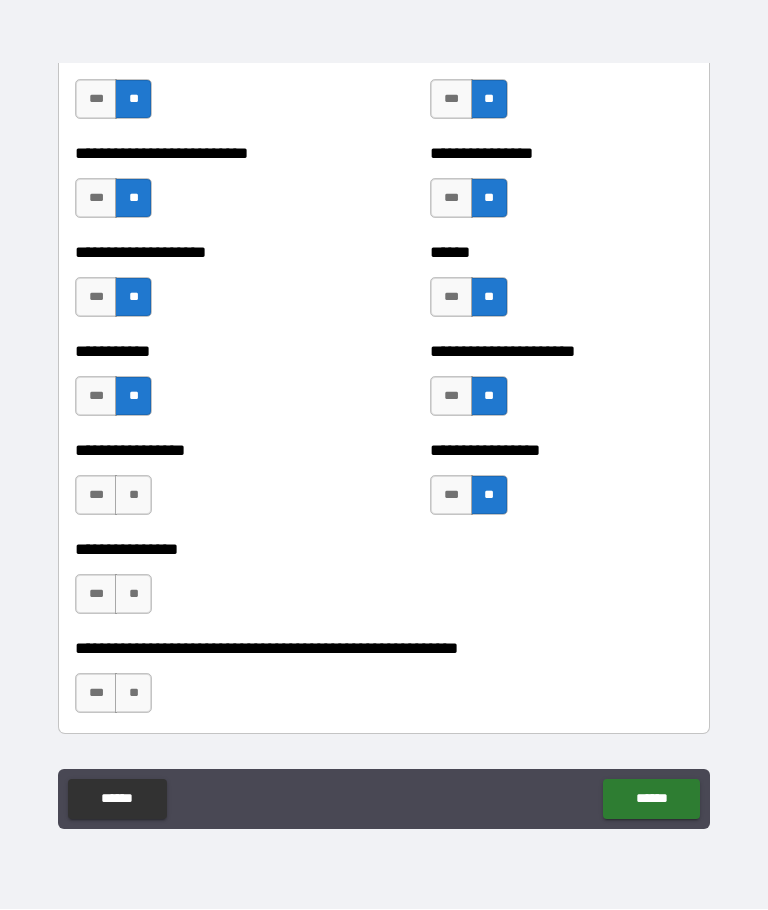 click on "**" at bounding box center [133, 496] 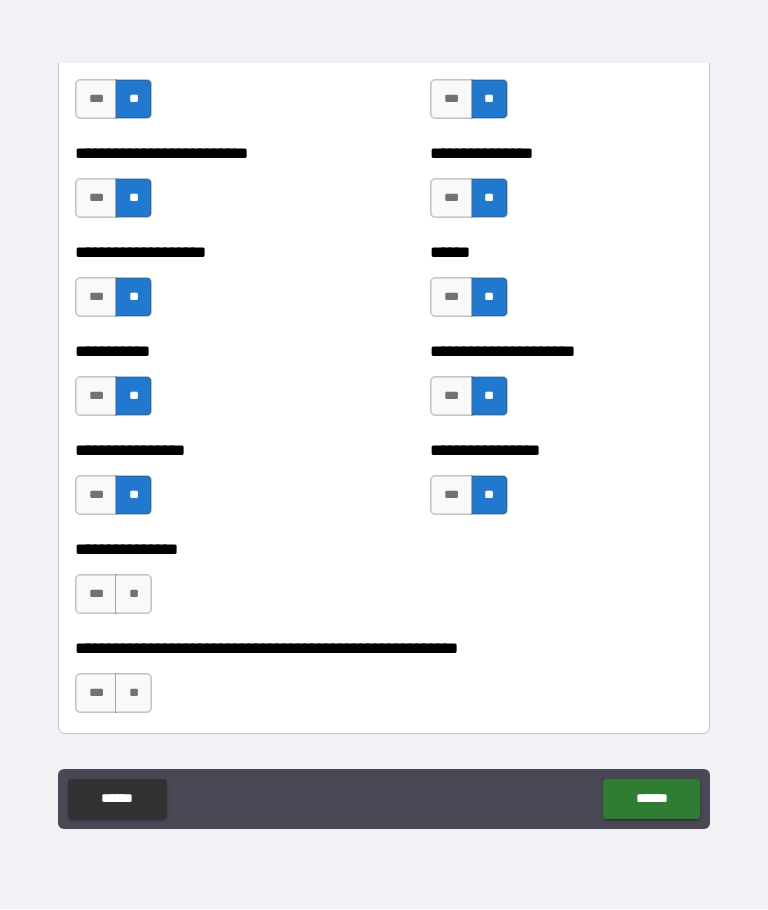 click on "**" at bounding box center [133, 595] 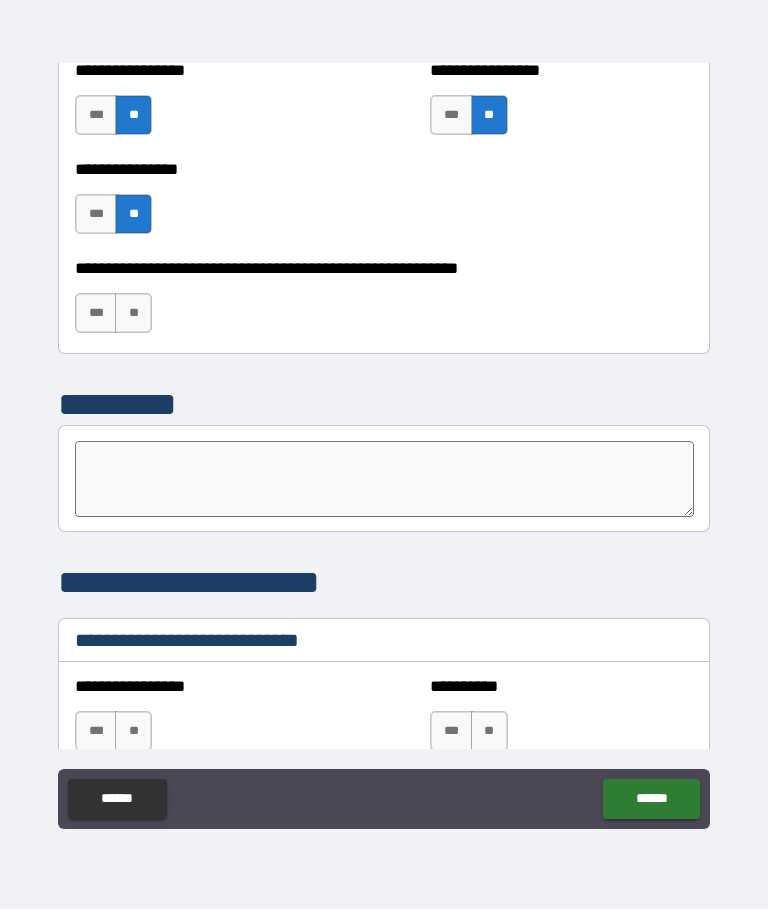 scroll, scrollTop: 6230, scrollLeft: 0, axis: vertical 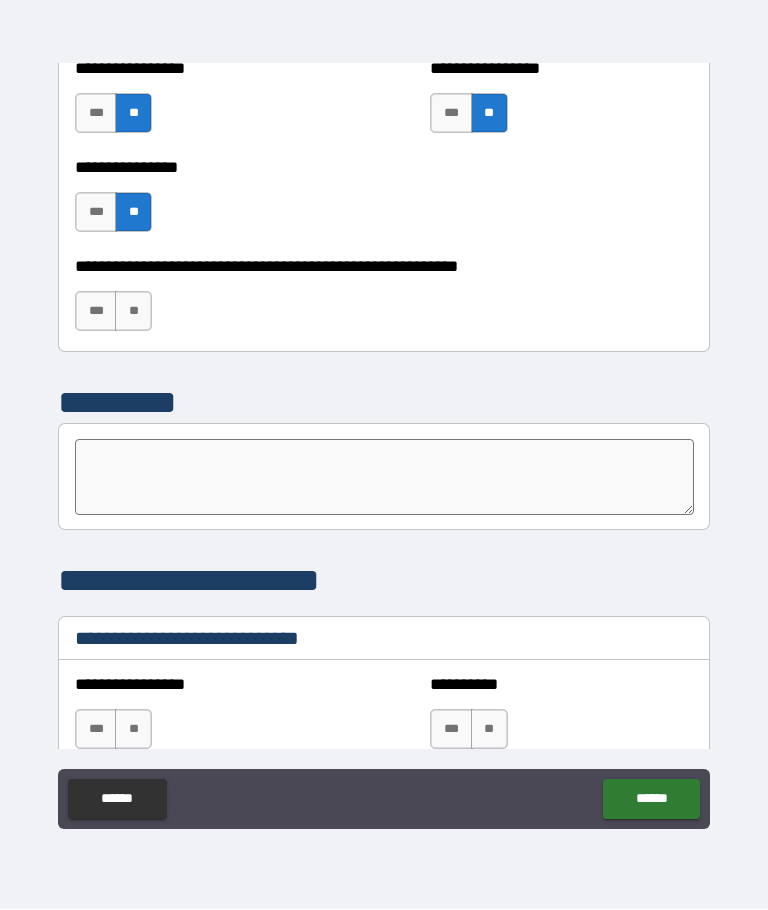 click on "**" at bounding box center (133, 312) 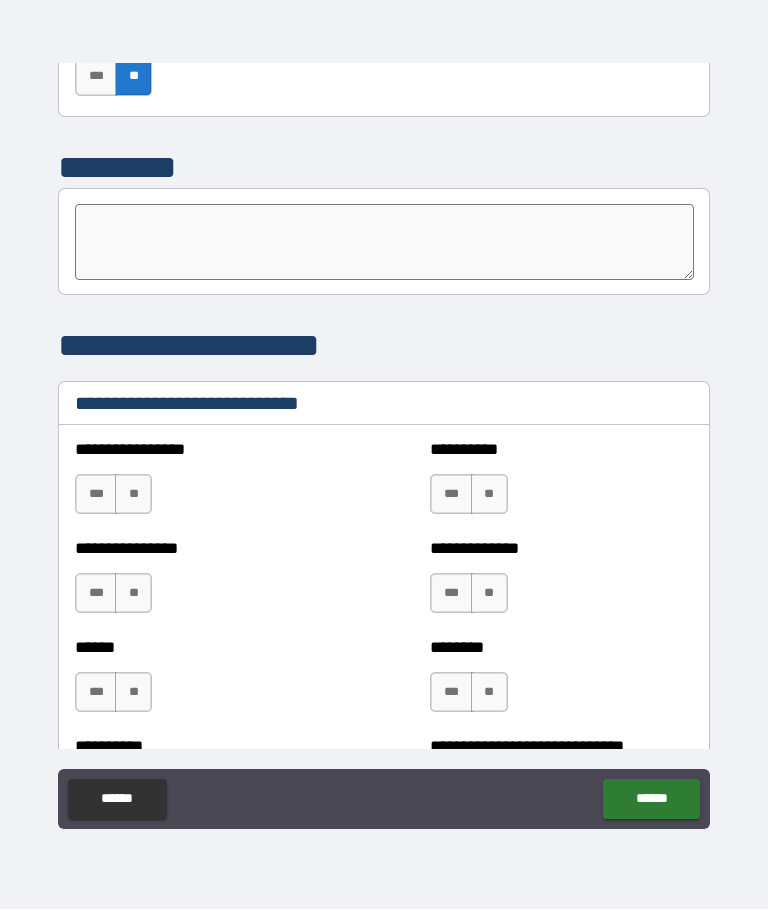 scroll, scrollTop: 6466, scrollLeft: 0, axis: vertical 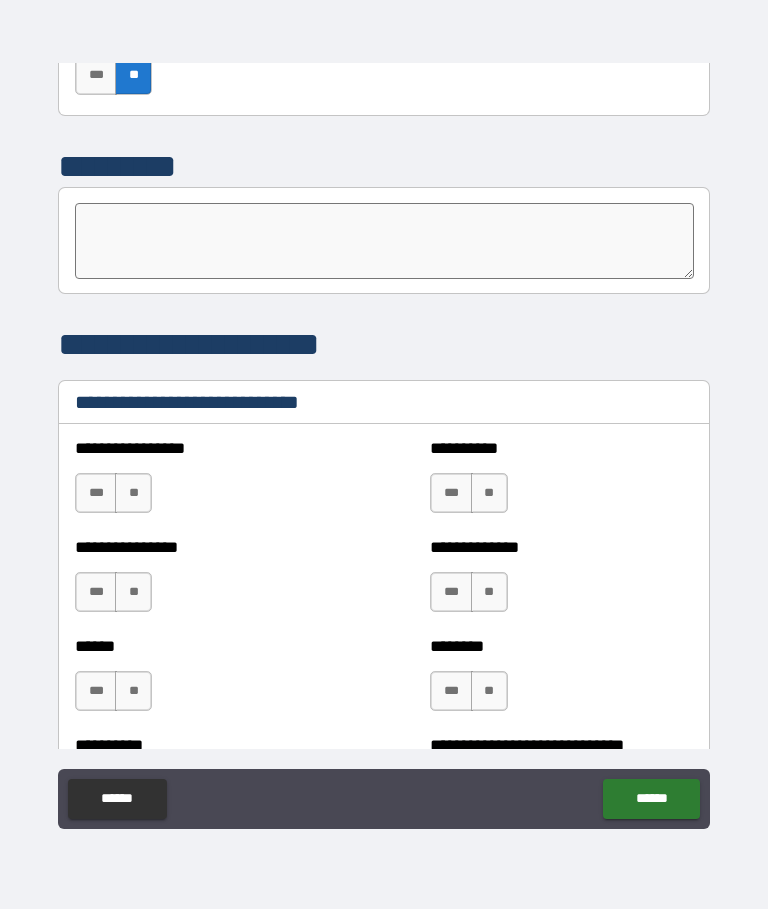 click on "**" at bounding box center [133, 494] 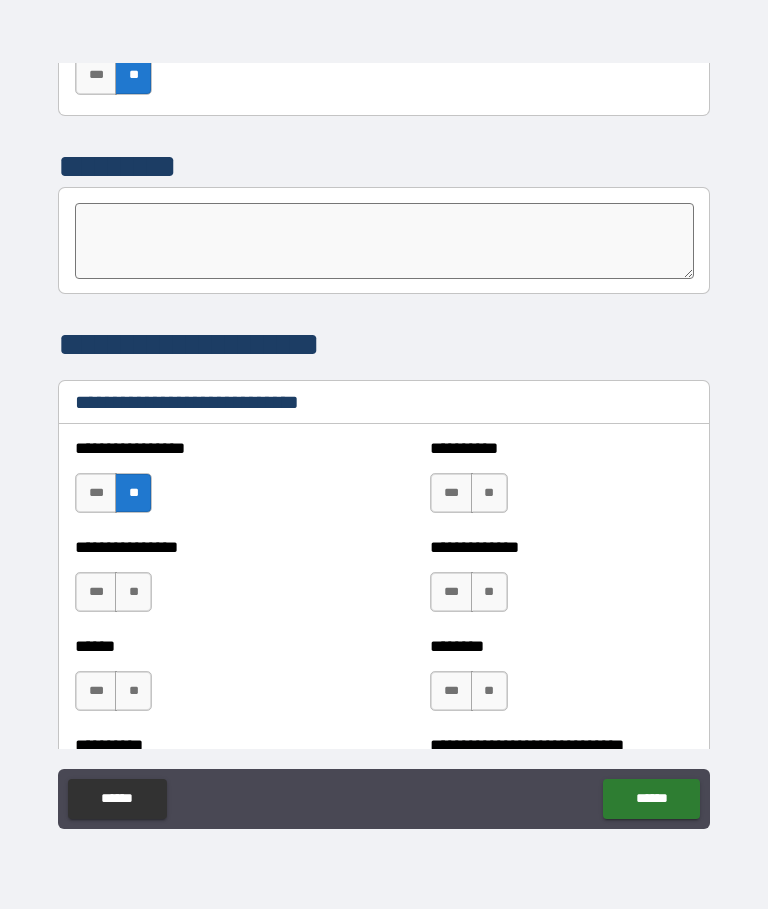 click on "**" at bounding box center [489, 494] 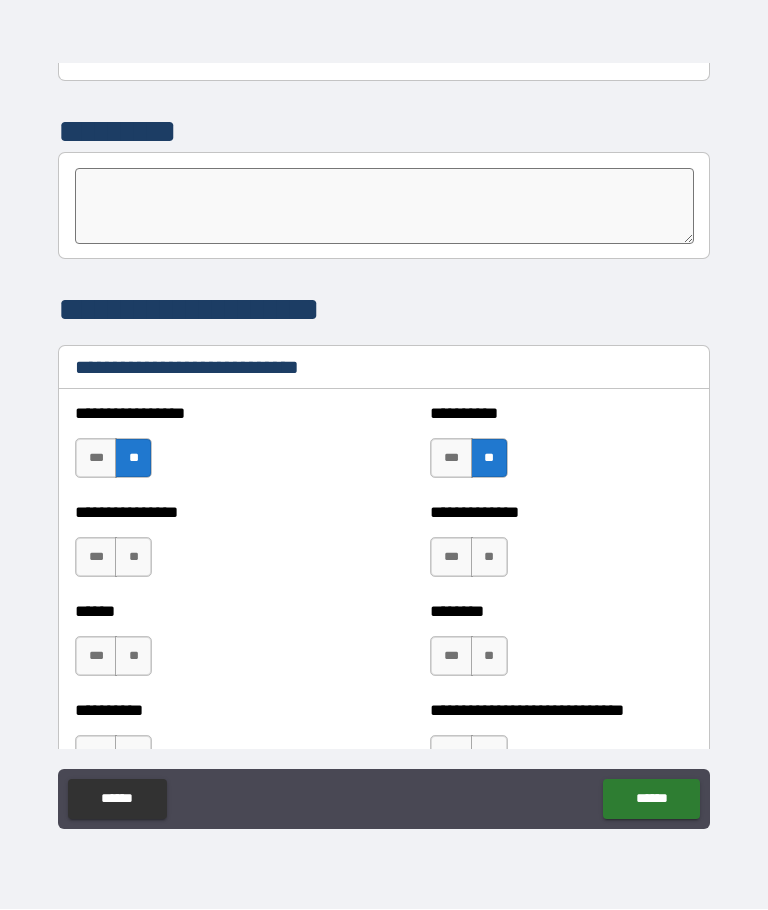 scroll, scrollTop: 6508, scrollLeft: 0, axis: vertical 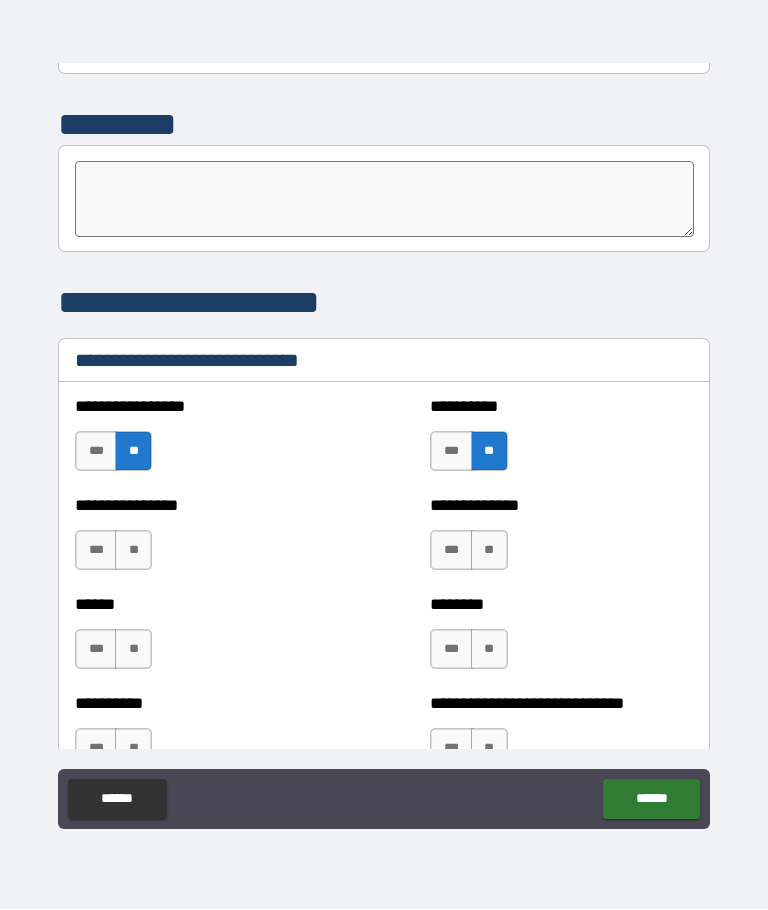 click on "**" at bounding box center (133, 551) 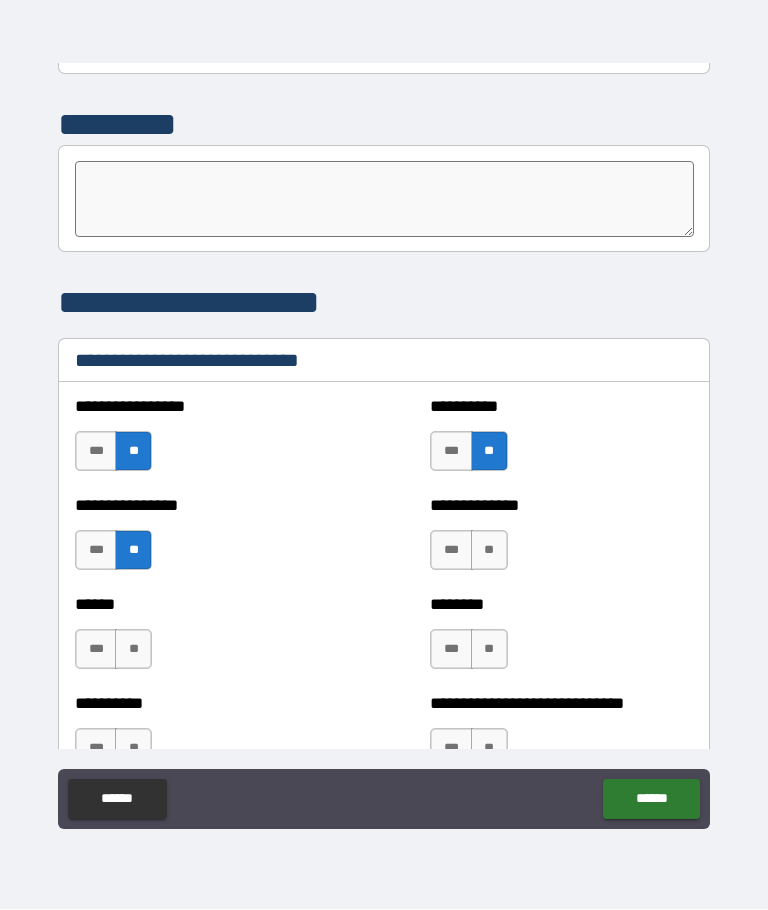 click on "**" at bounding box center [489, 551] 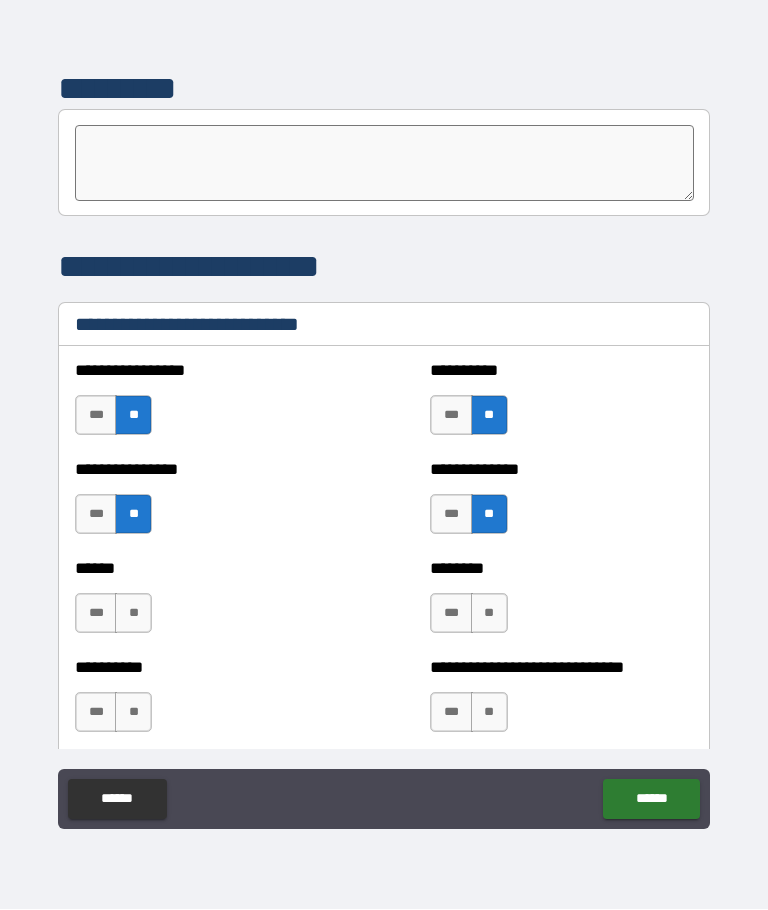 scroll, scrollTop: 6559, scrollLeft: 0, axis: vertical 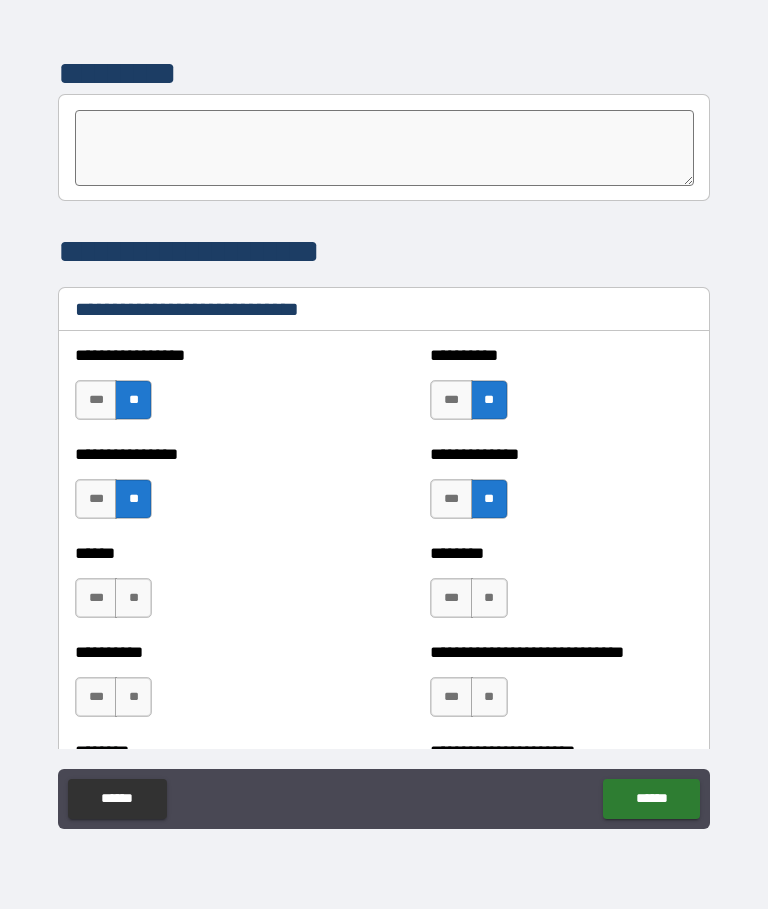 click on "**" at bounding box center (133, 599) 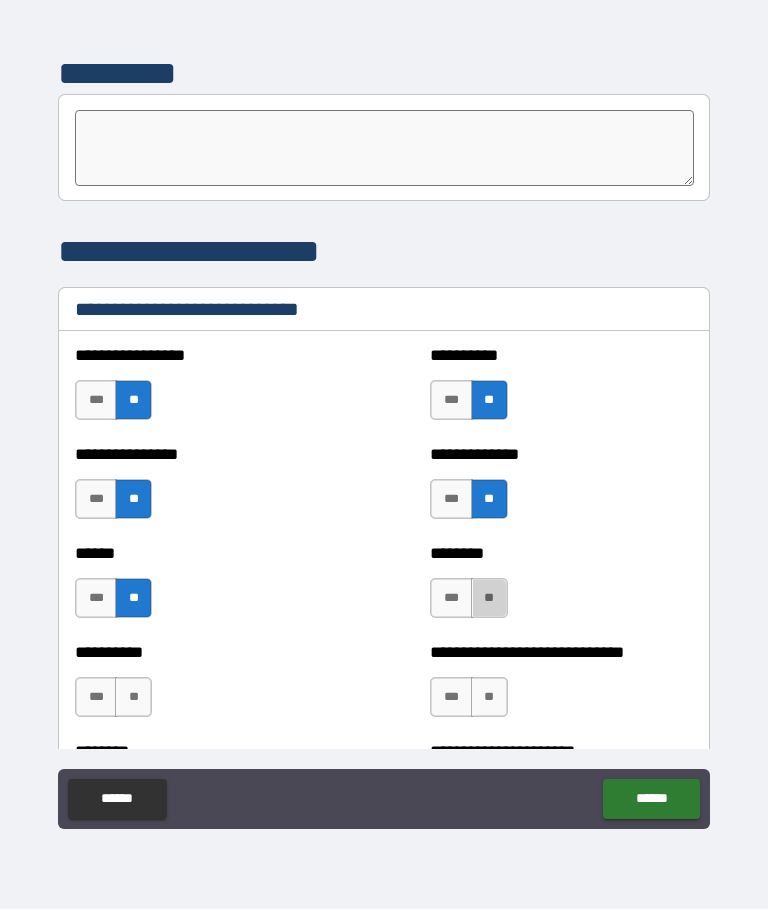 click on "**" at bounding box center (489, 599) 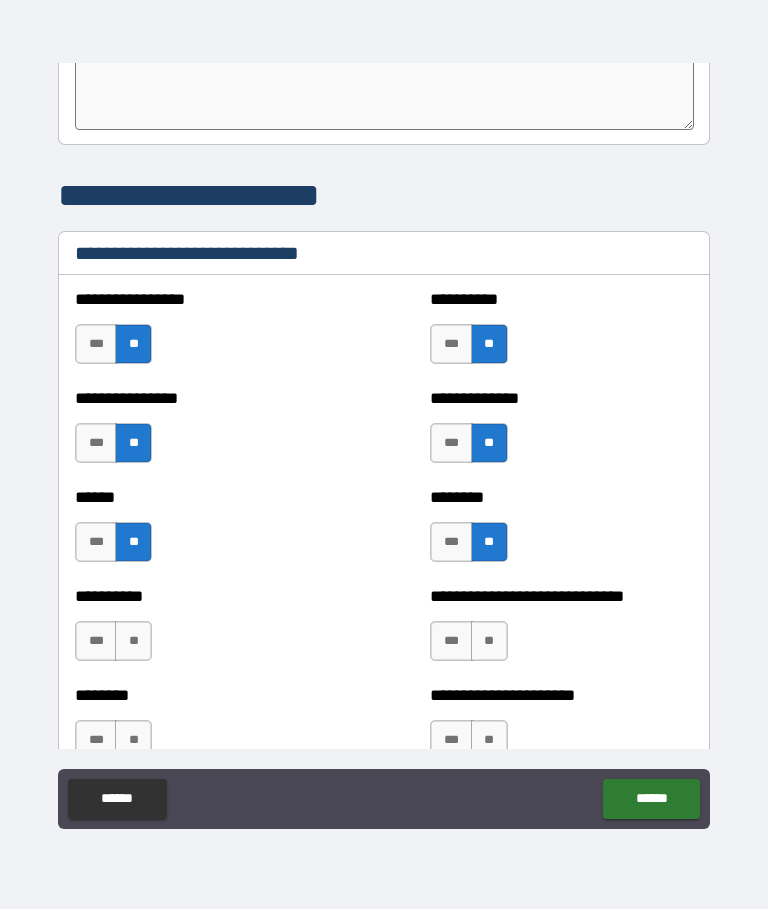 scroll, scrollTop: 6622, scrollLeft: 0, axis: vertical 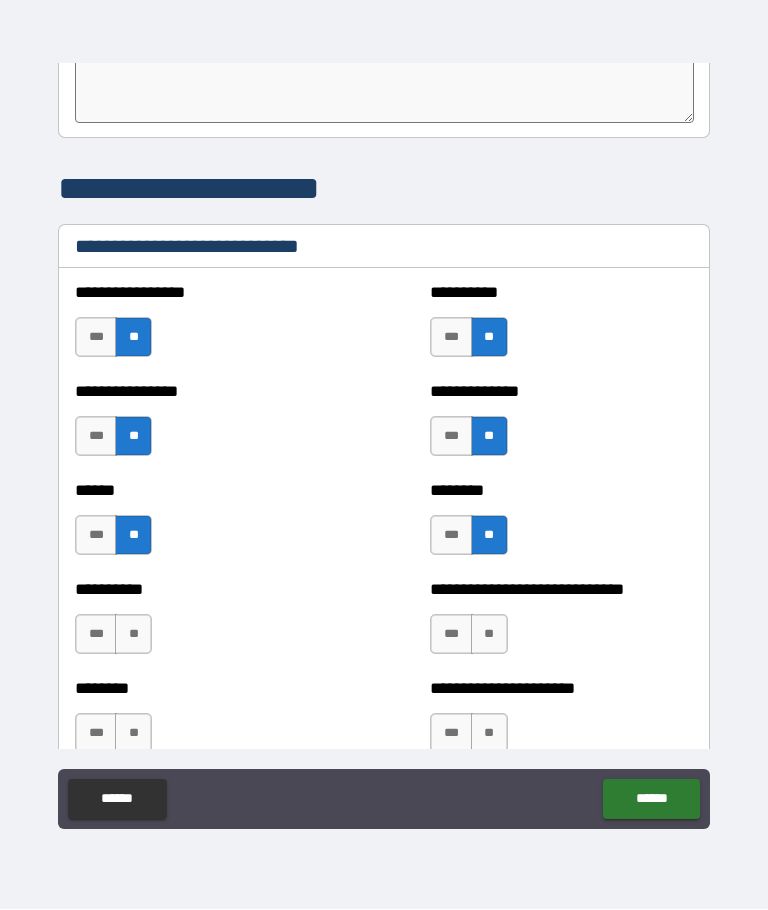 click on "**" at bounding box center [133, 635] 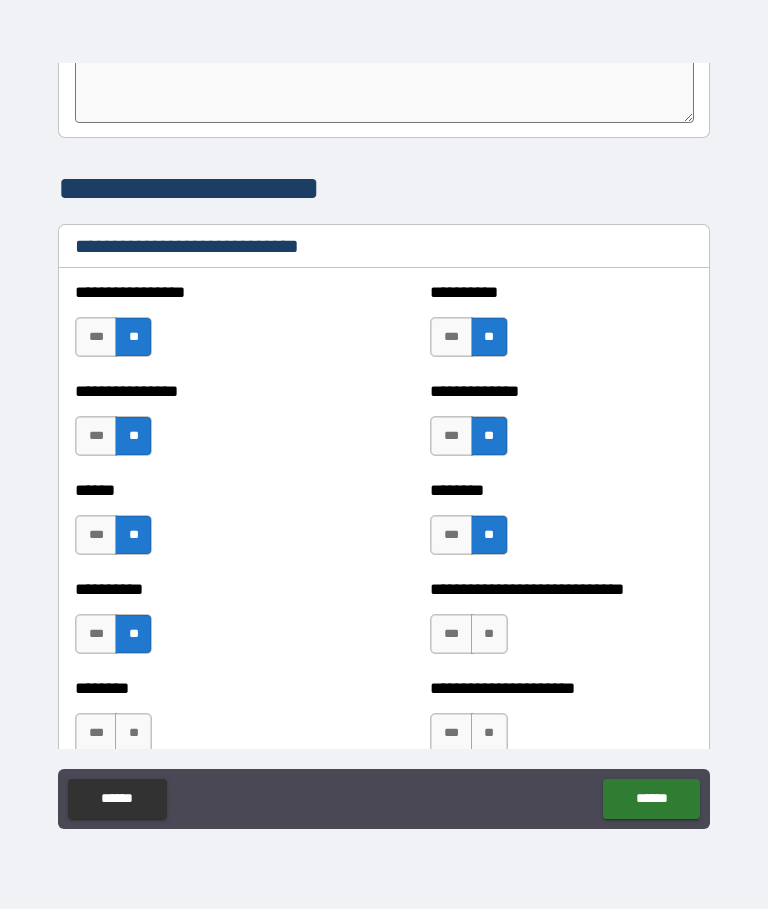 click on "**" at bounding box center (489, 635) 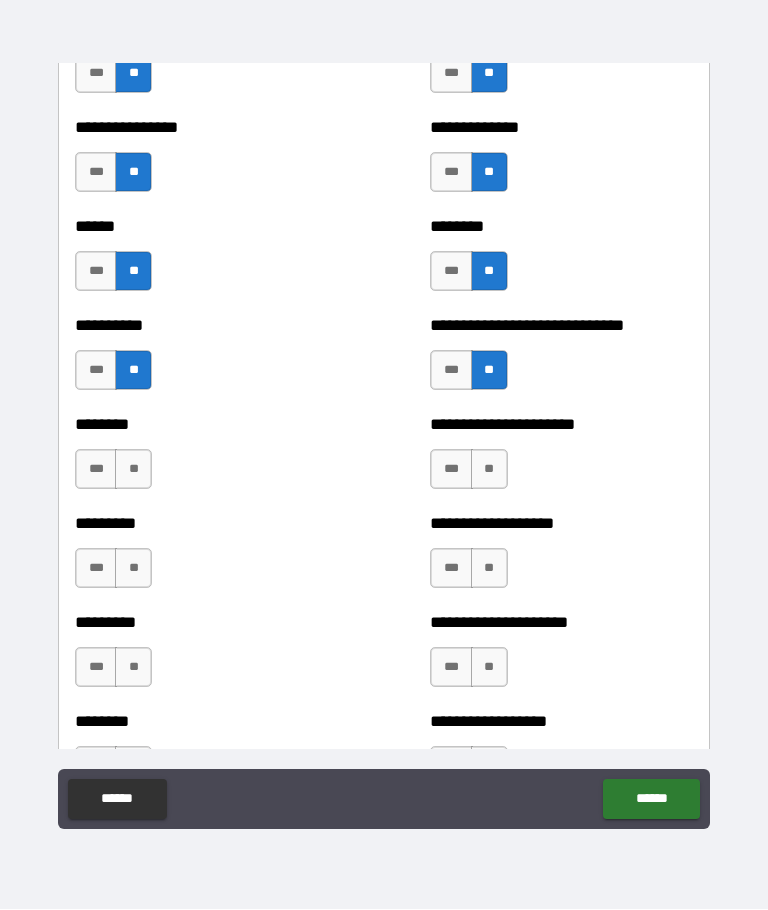 scroll, scrollTop: 6890, scrollLeft: 0, axis: vertical 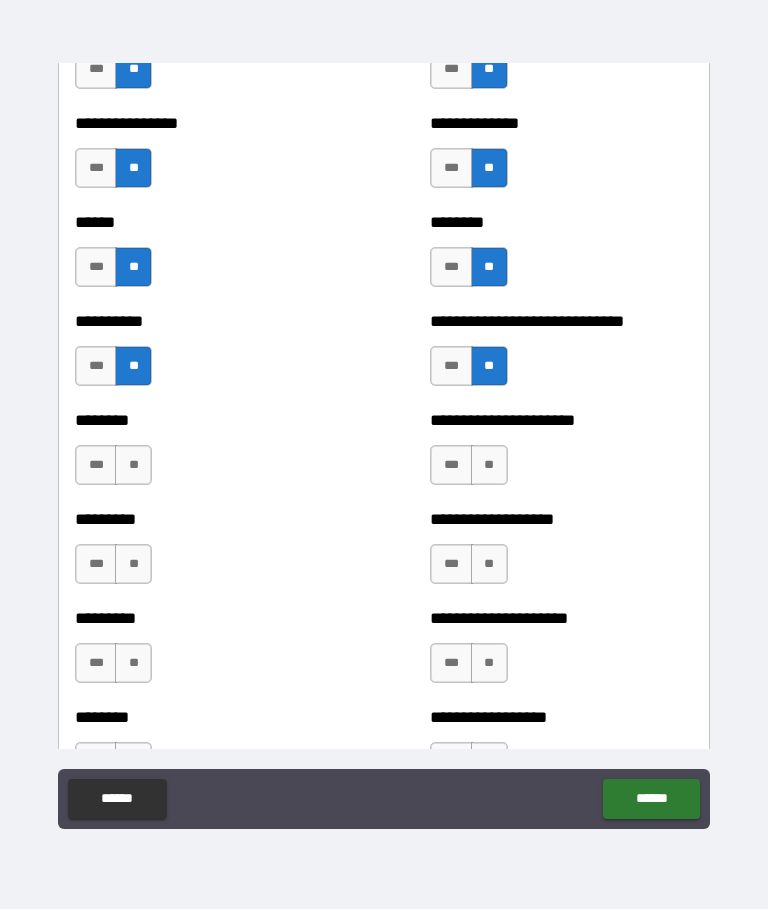 click on "**" at bounding box center (133, 466) 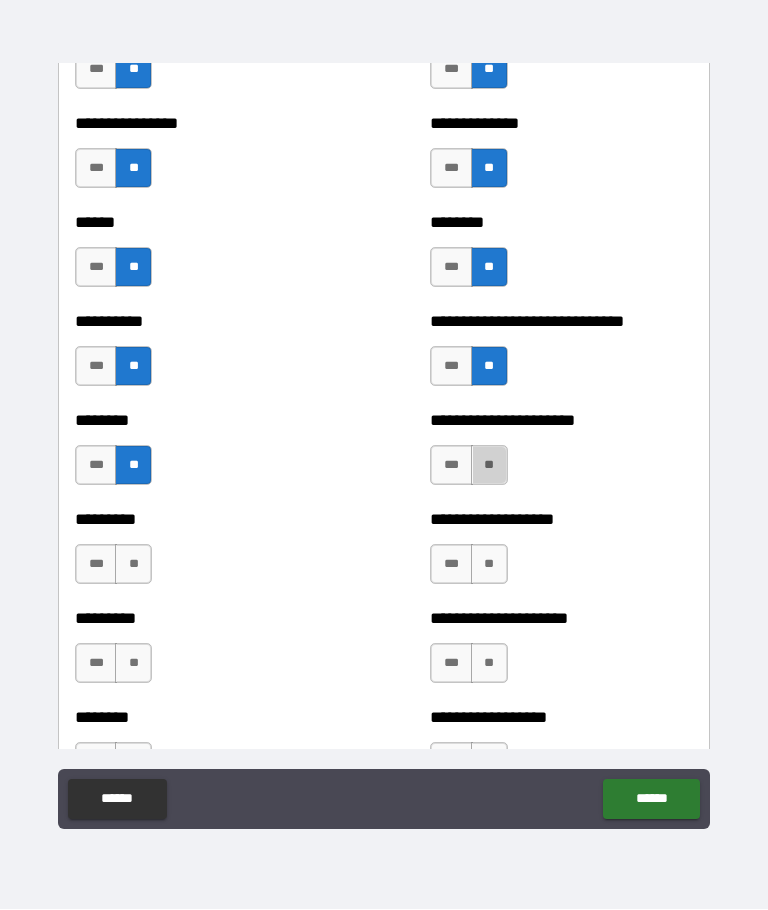 click on "**" at bounding box center [489, 466] 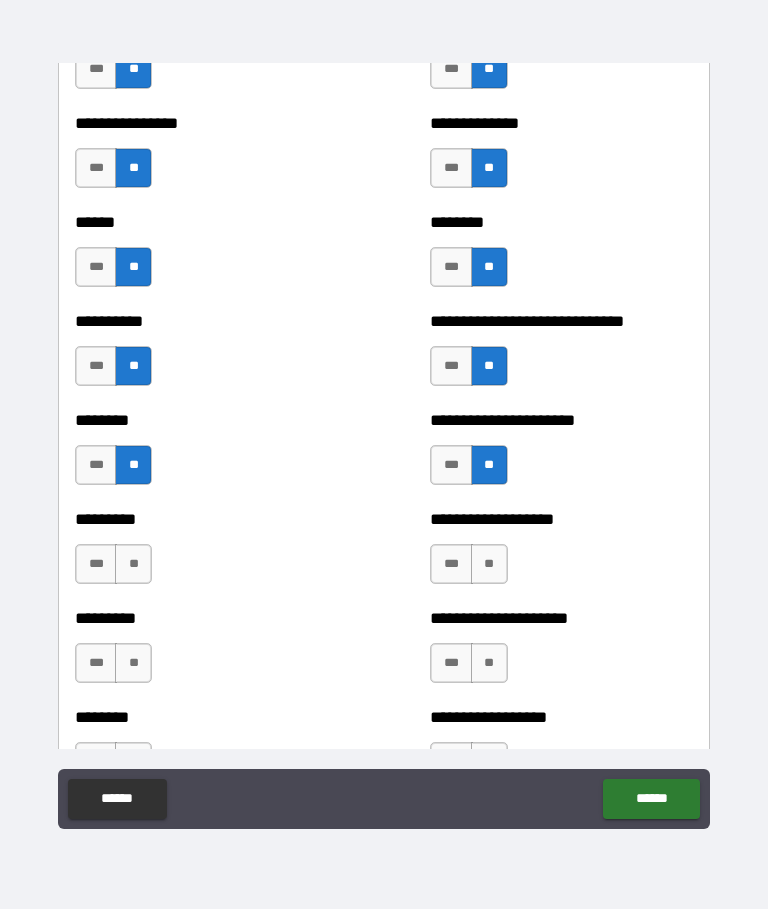 click on "**" at bounding box center [133, 565] 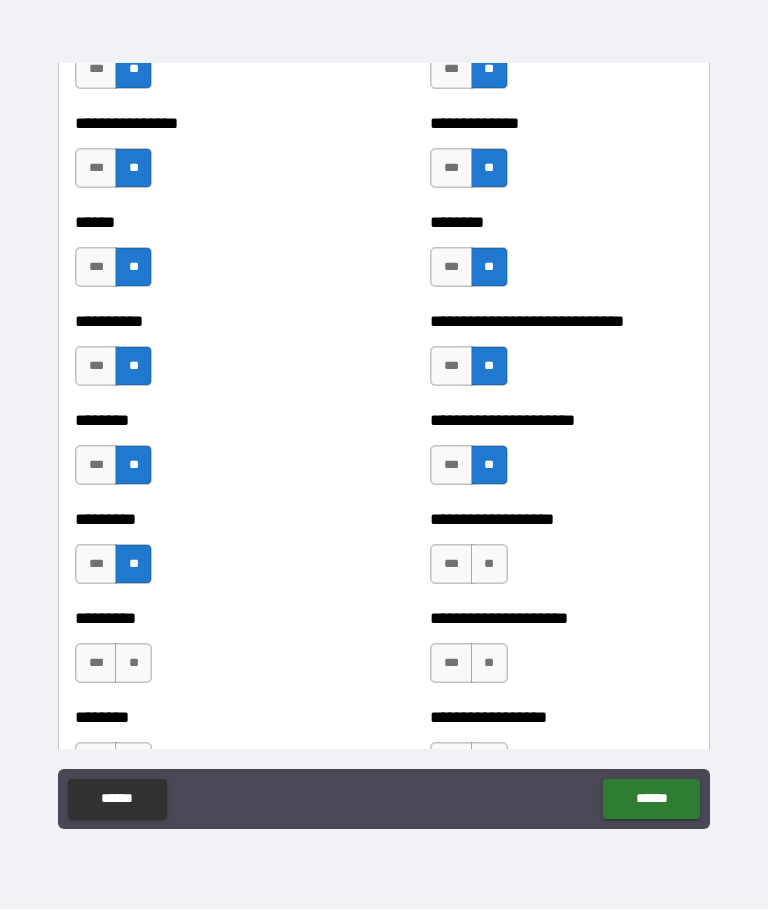 click on "**" at bounding box center [489, 565] 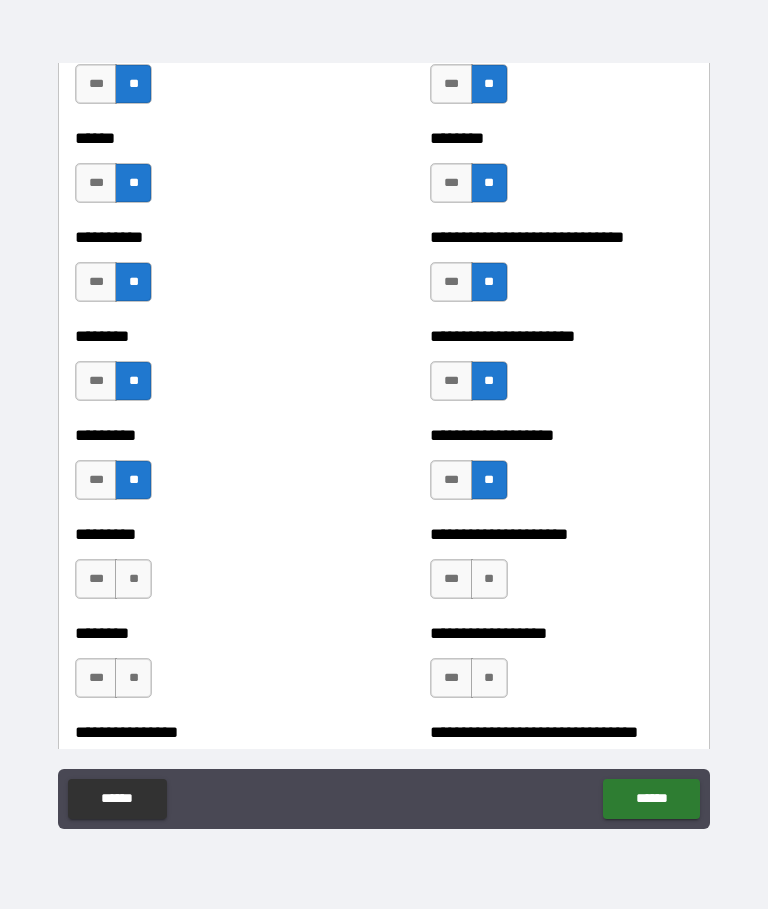 scroll, scrollTop: 6984, scrollLeft: 0, axis: vertical 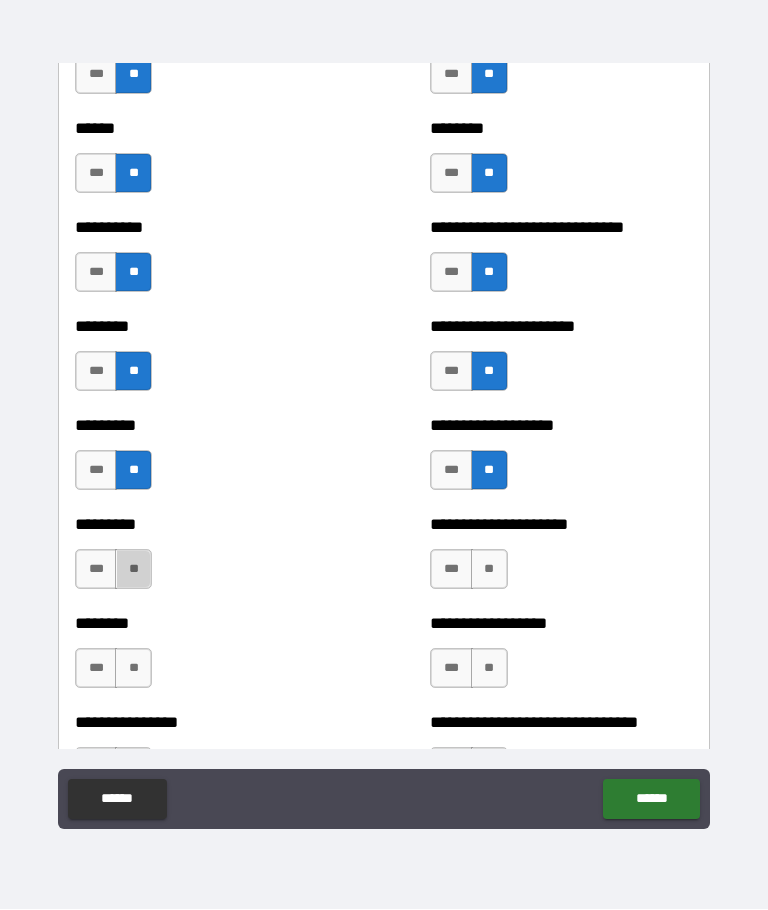 click on "**" at bounding box center [133, 570] 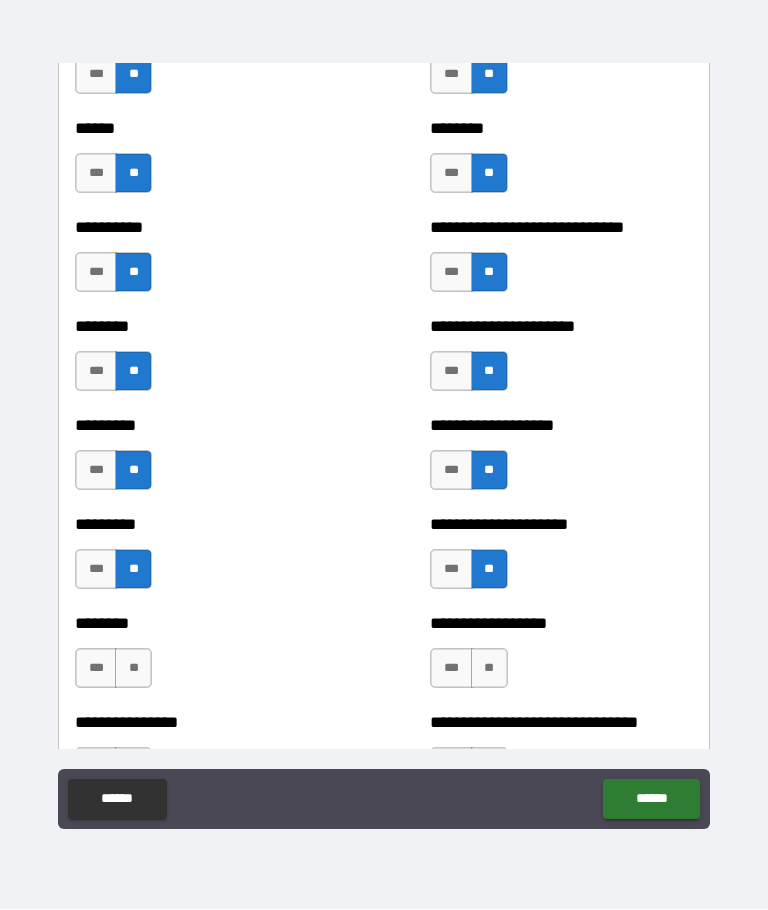 click on "**********" at bounding box center [561, 560] 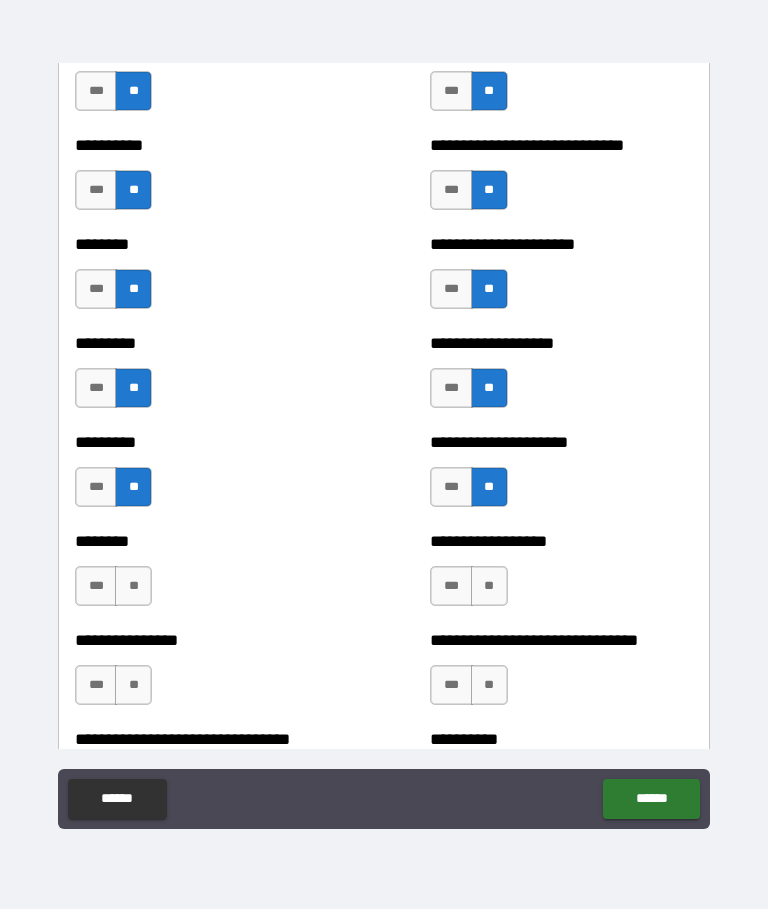 scroll, scrollTop: 7068, scrollLeft: 0, axis: vertical 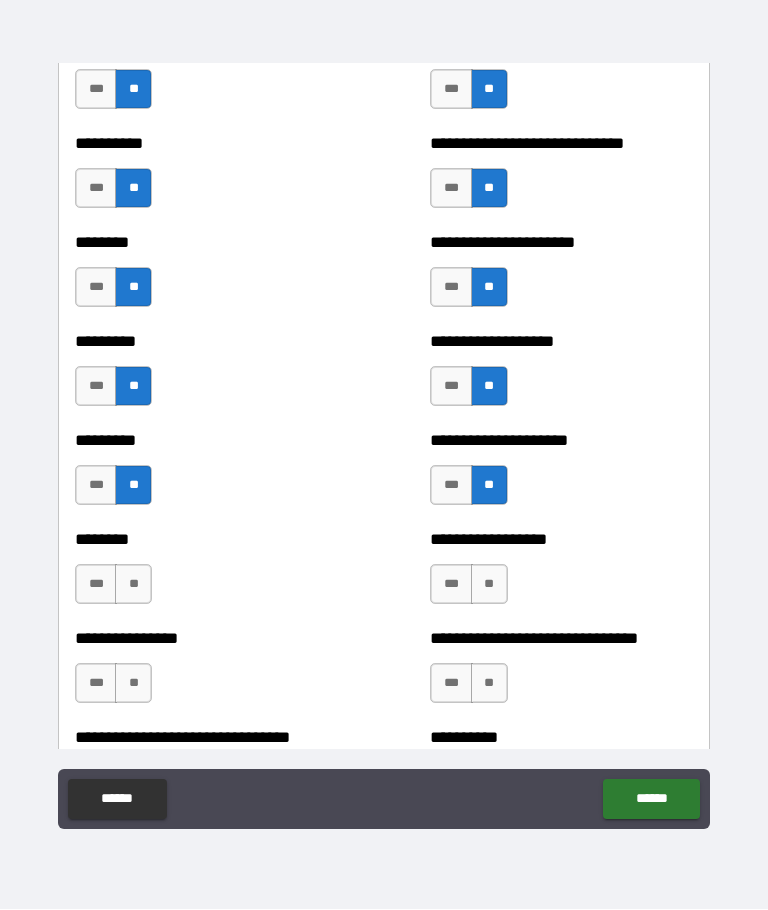 click on "**" at bounding box center (133, 585) 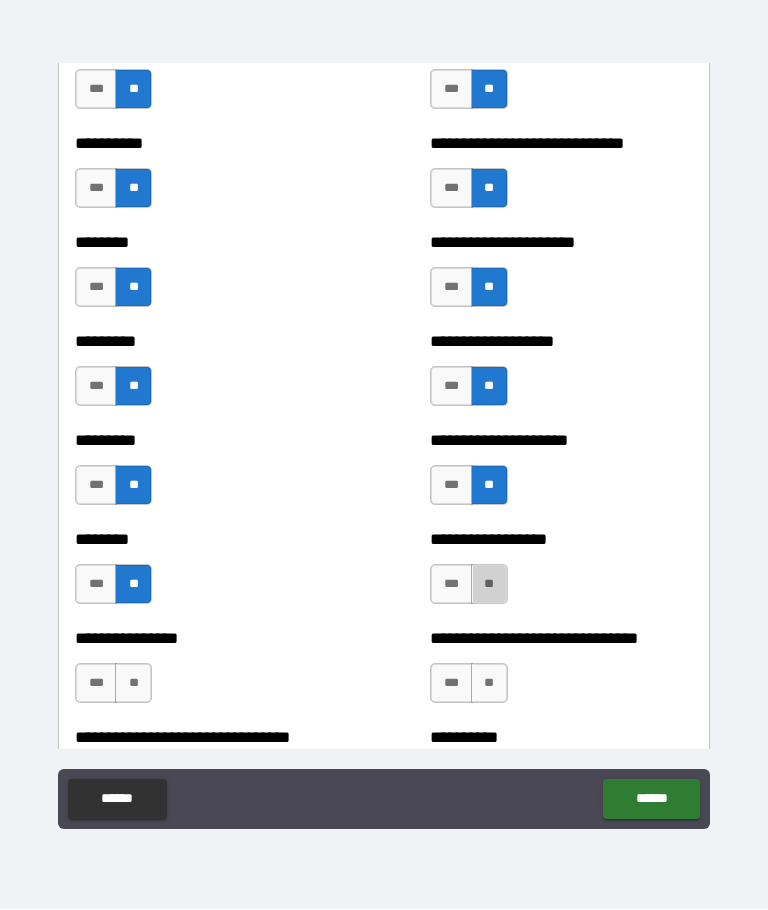click on "**" at bounding box center (489, 585) 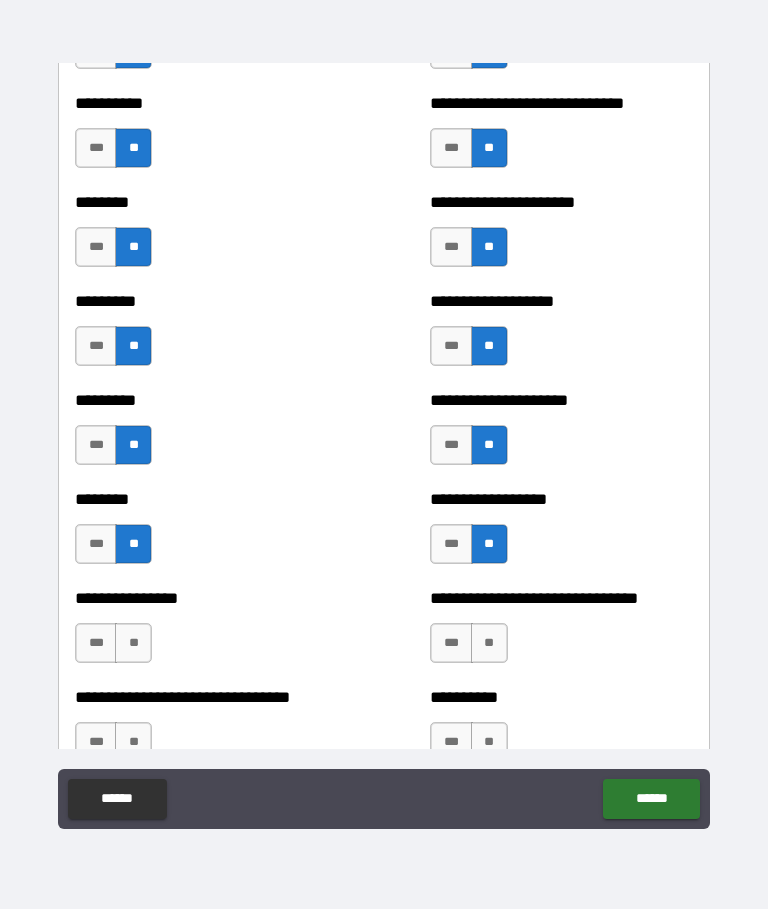 scroll, scrollTop: 7111, scrollLeft: 0, axis: vertical 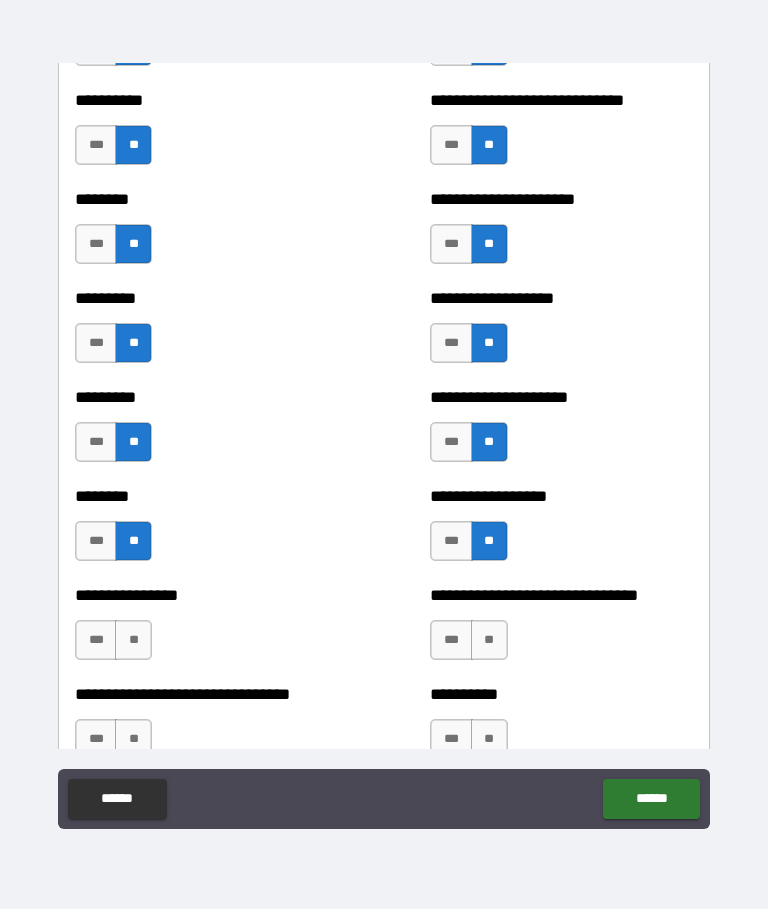 click on "**" at bounding box center (133, 641) 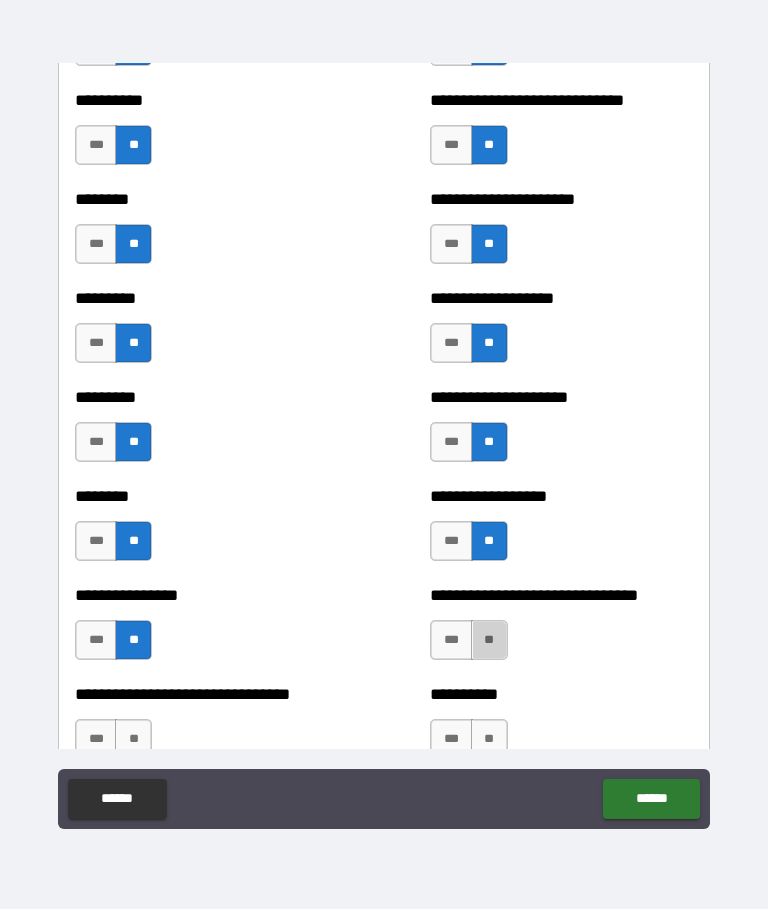 click on "**" at bounding box center [489, 641] 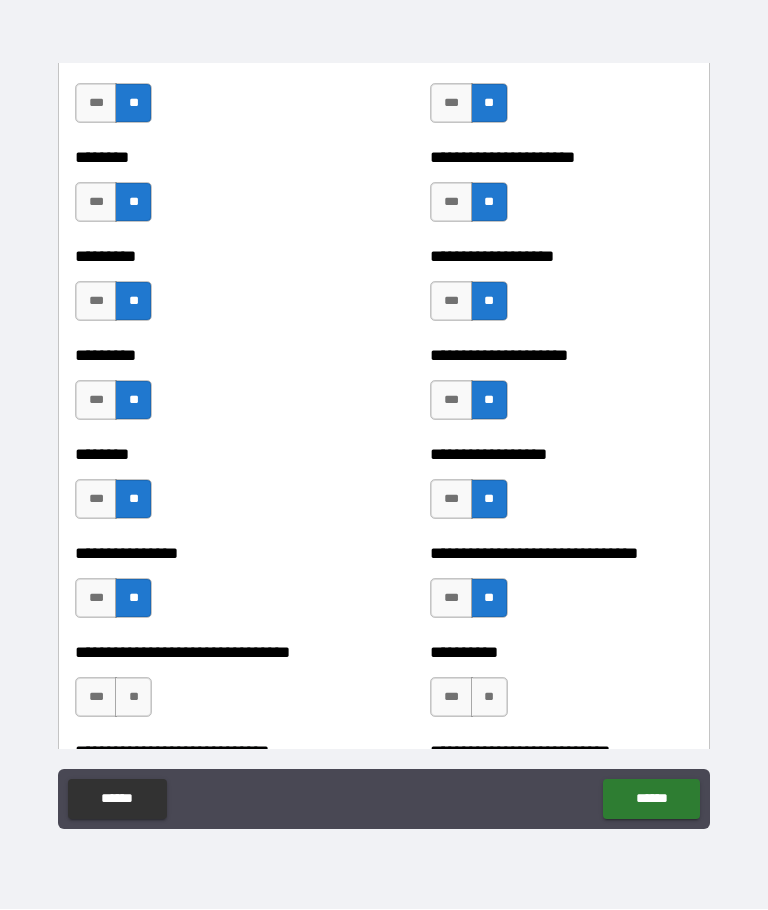 scroll, scrollTop: 7158, scrollLeft: 0, axis: vertical 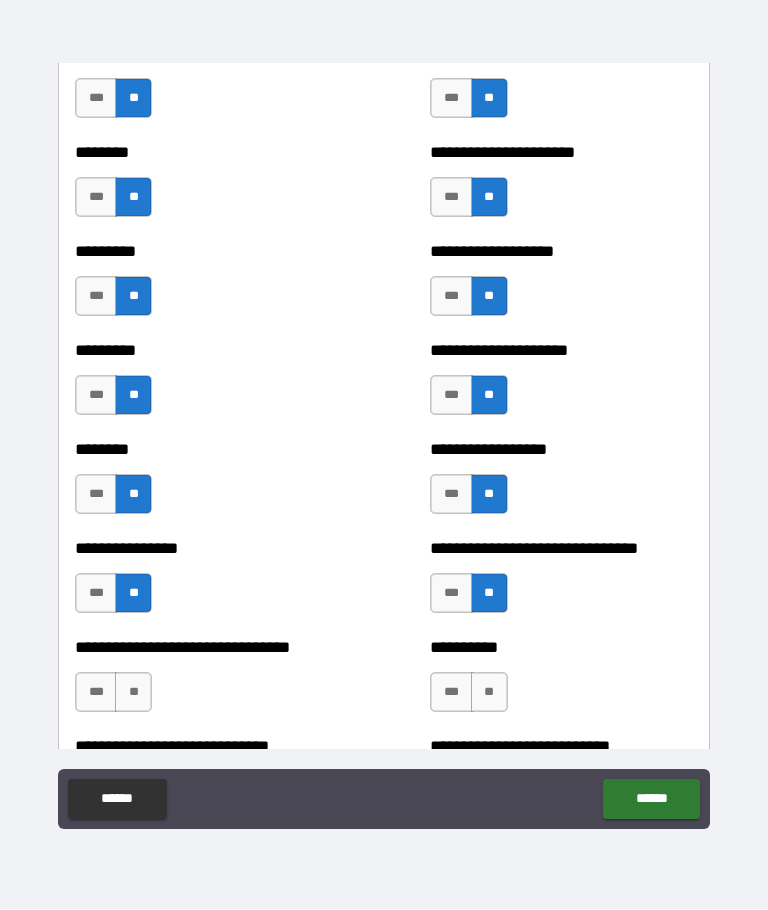 click on "**" at bounding box center (133, 693) 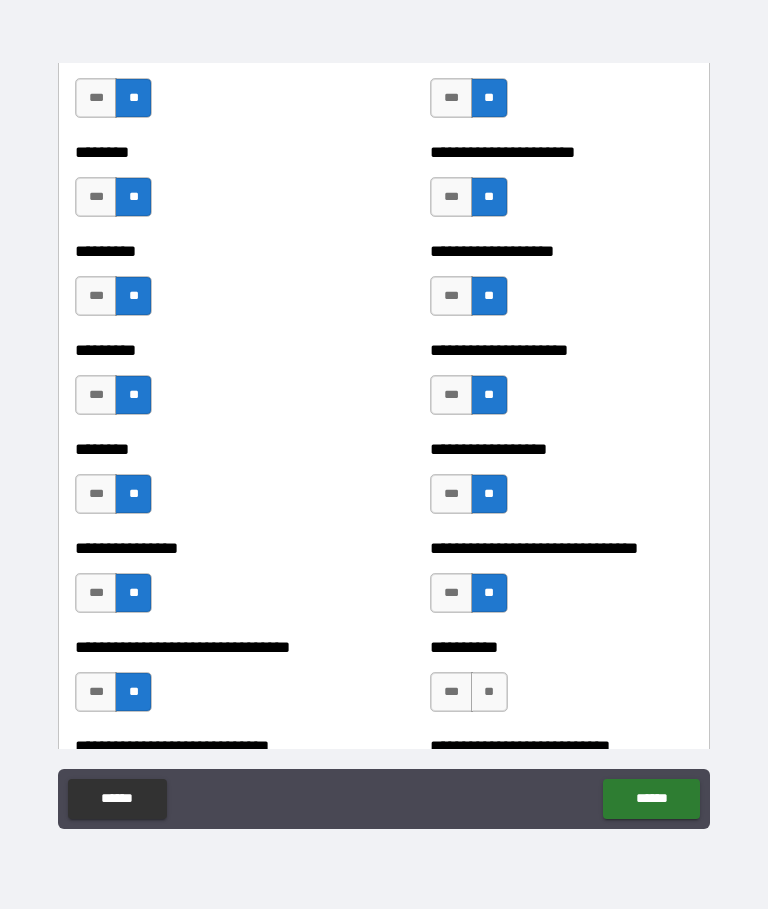 click on "**" at bounding box center [489, 693] 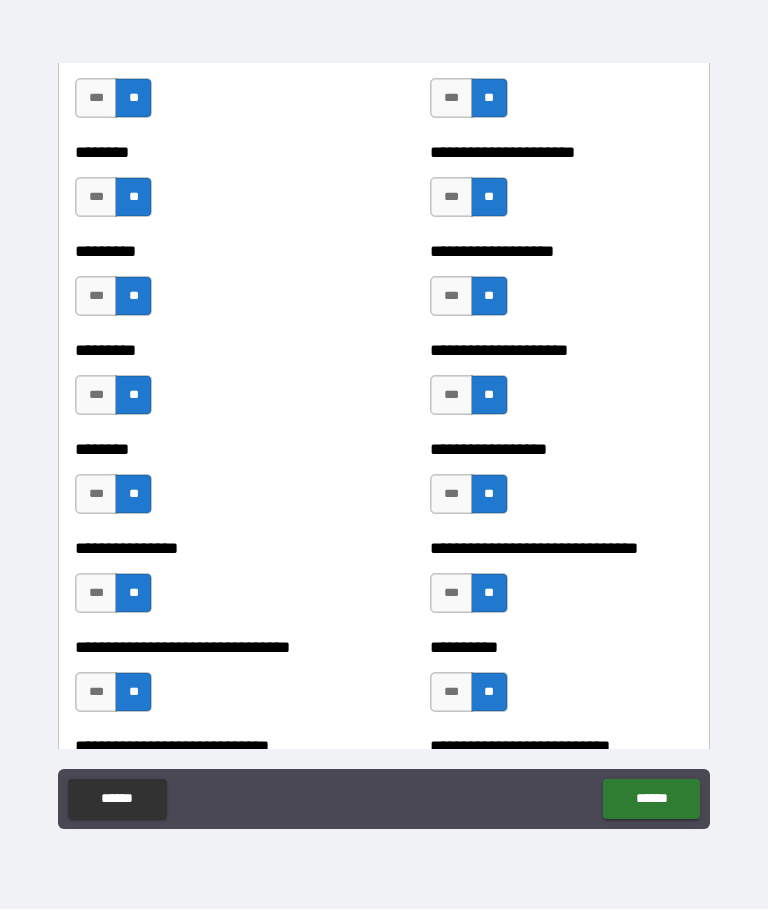 scroll, scrollTop: 7260, scrollLeft: 0, axis: vertical 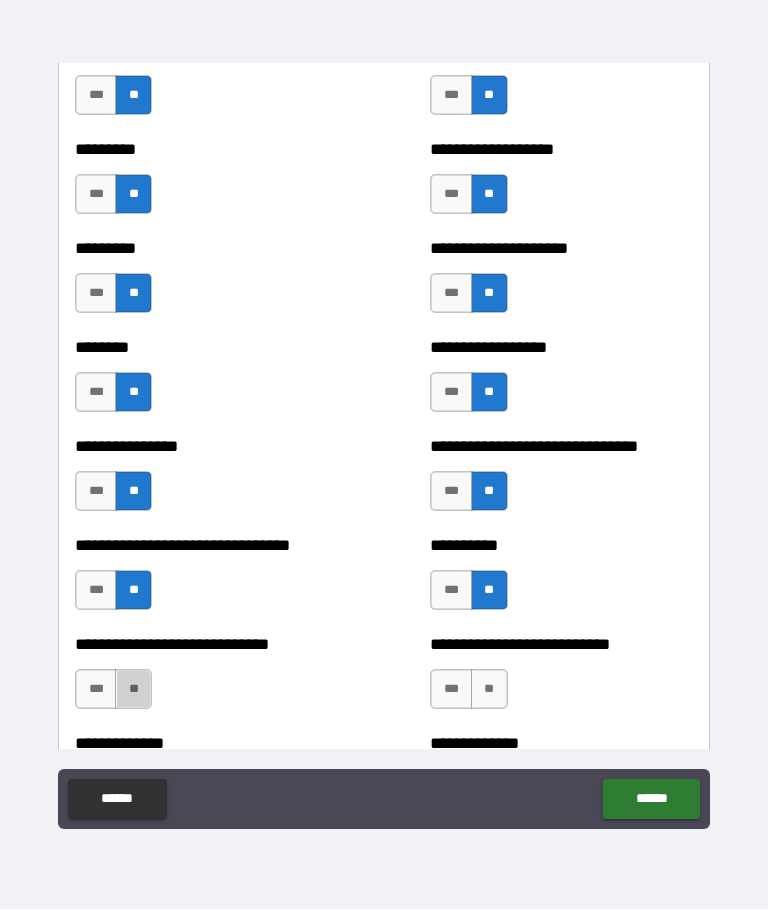 click on "**" at bounding box center [133, 690] 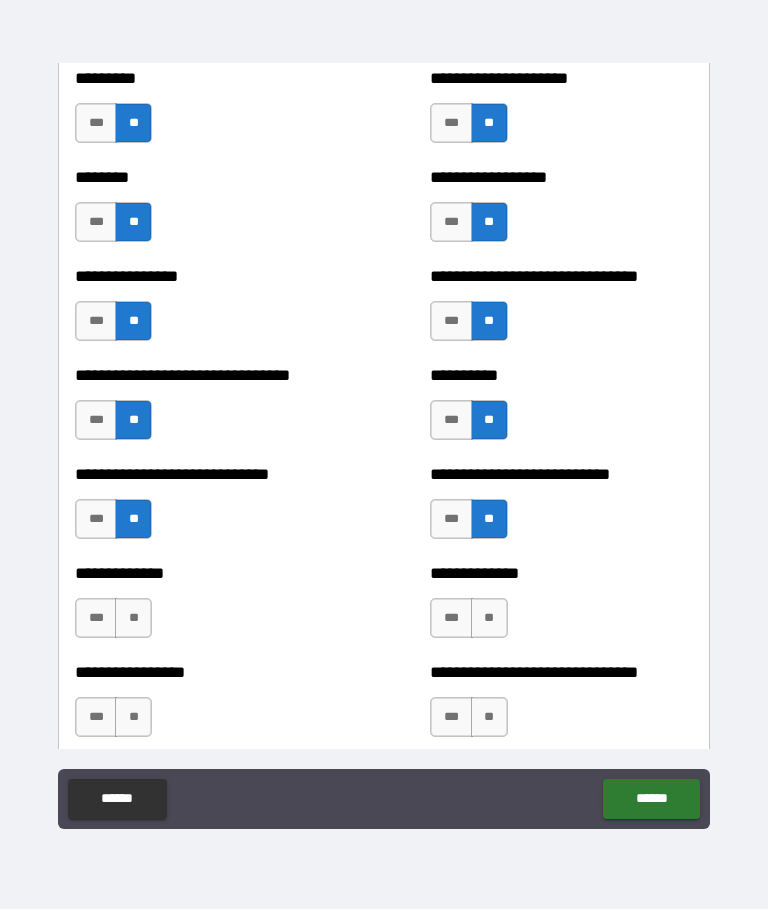 scroll, scrollTop: 7438, scrollLeft: 0, axis: vertical 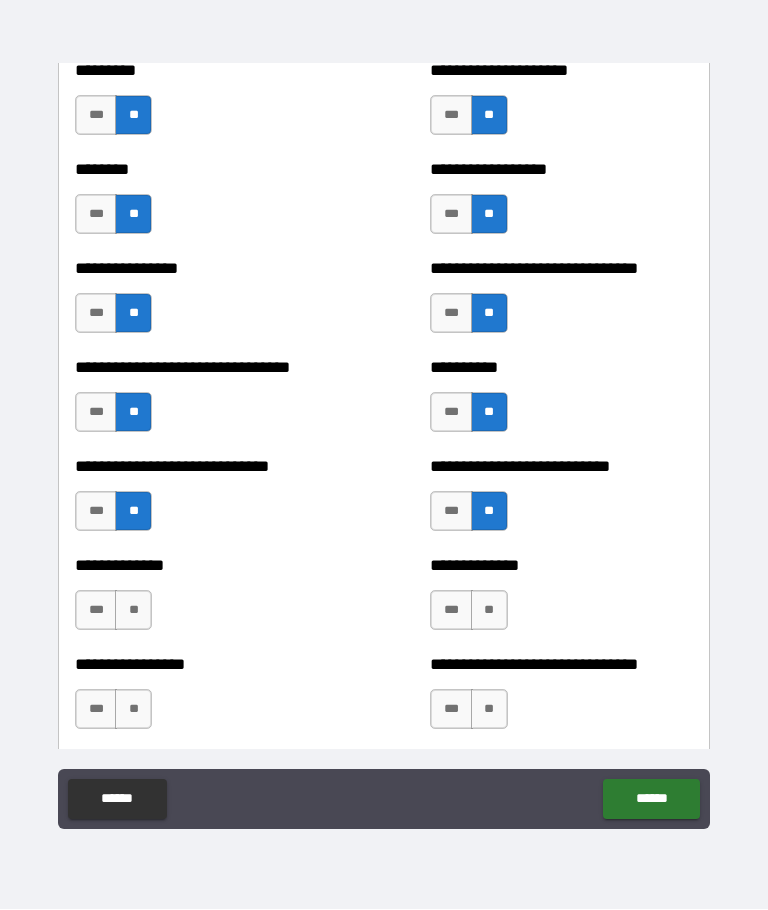 click on "**" at bounding box center (133, 611) 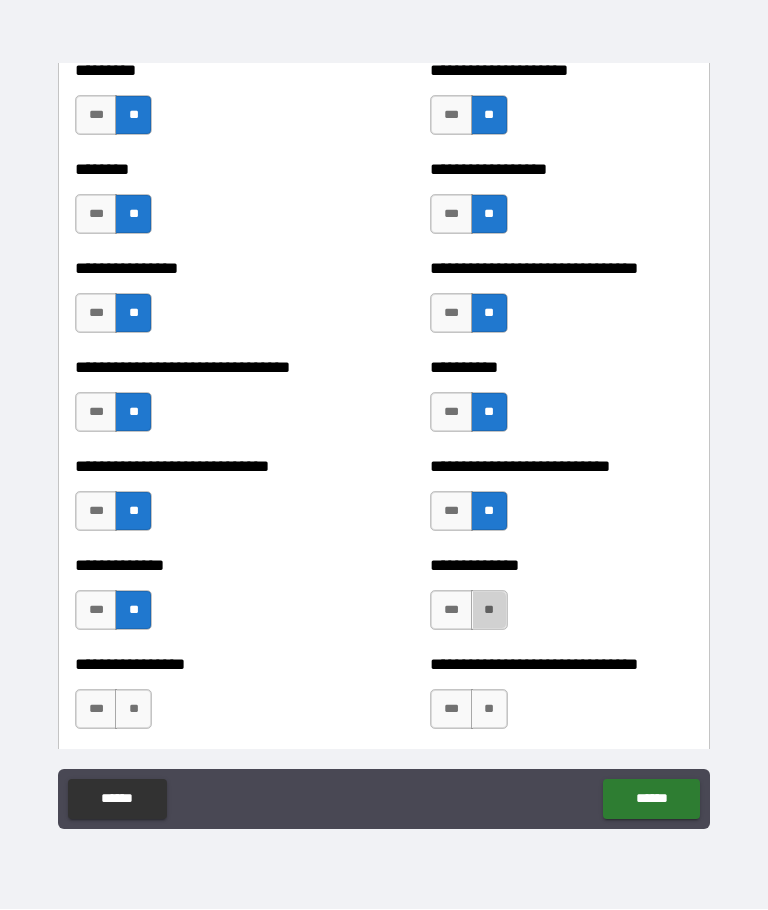 click on "**" at bounding box center (489, 611) 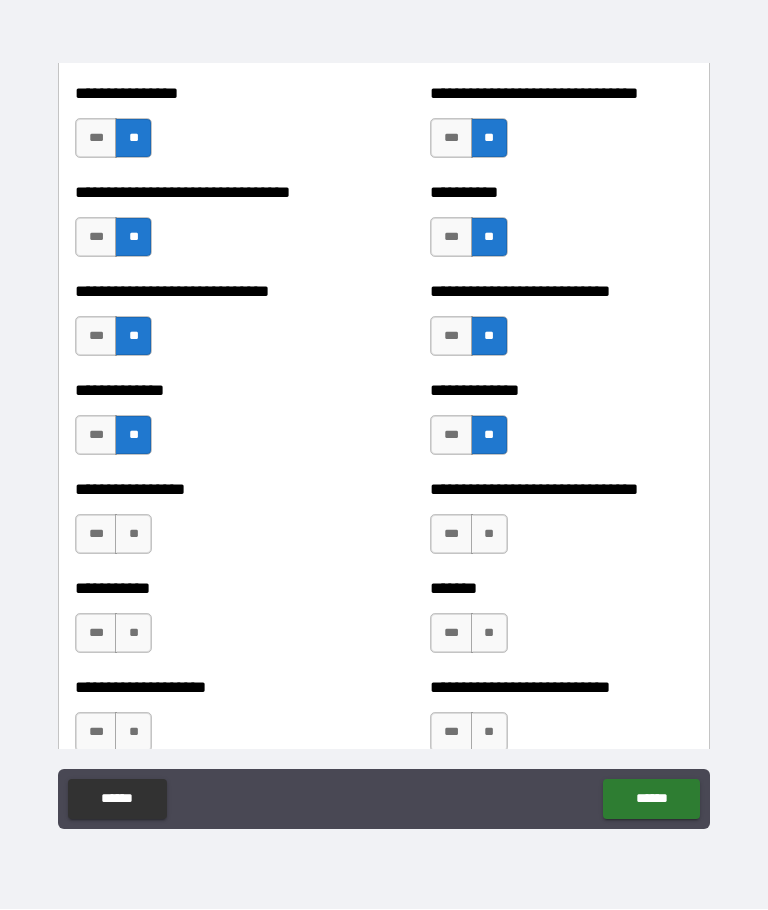 scroll, scrollTop: 7616, scrollLeft: 0, axis: vertical 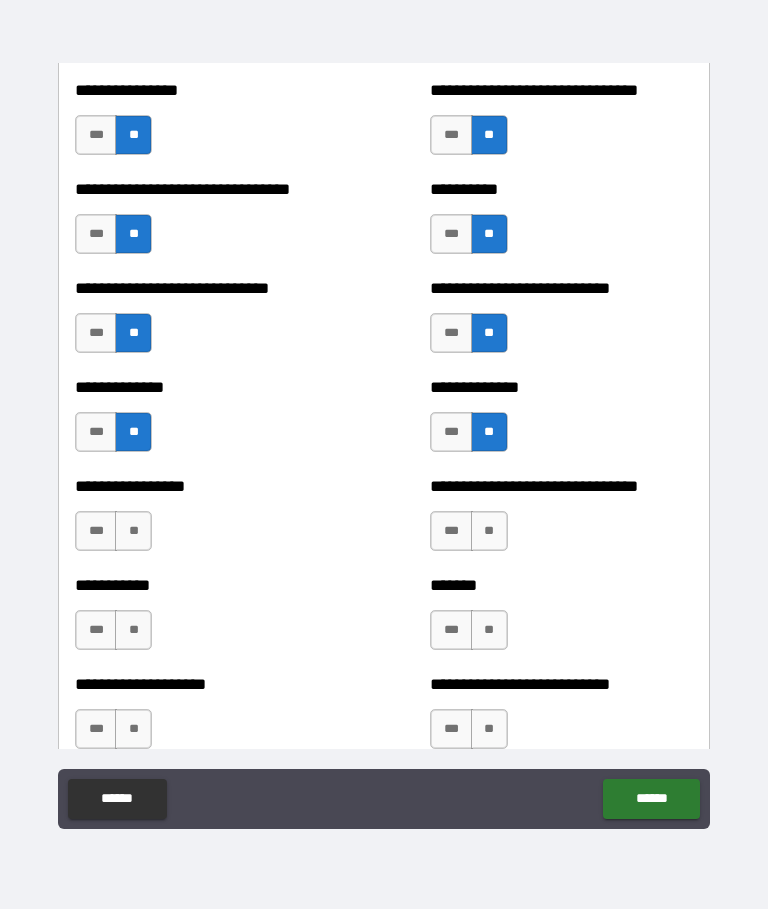 click on "**" at bounding box center [133, 532] 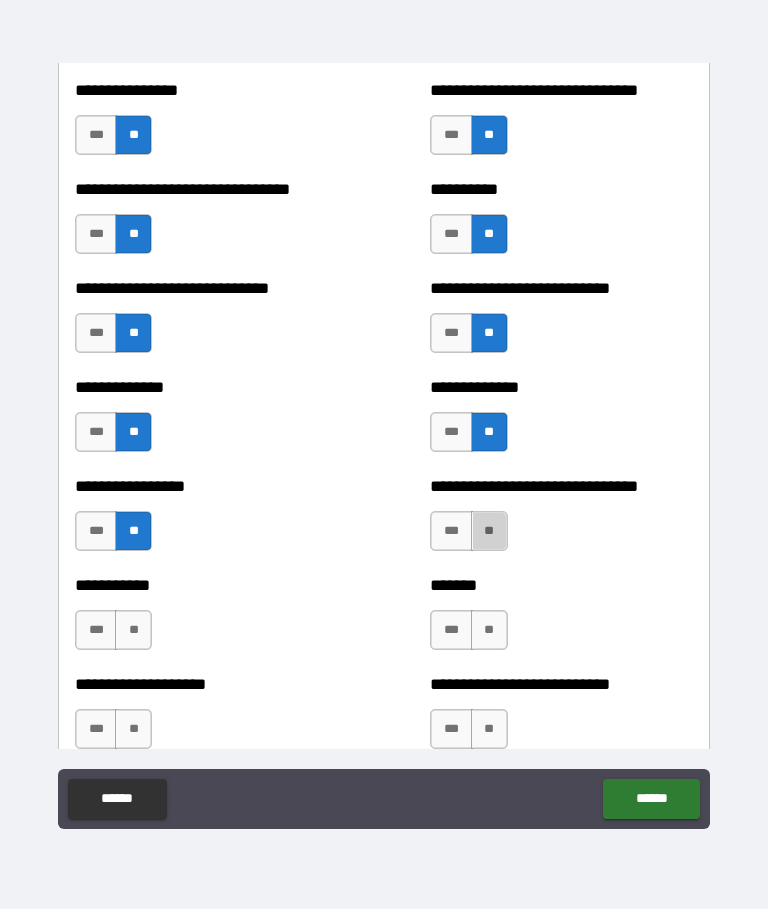 click on "**" at bounding box center [489, 532] 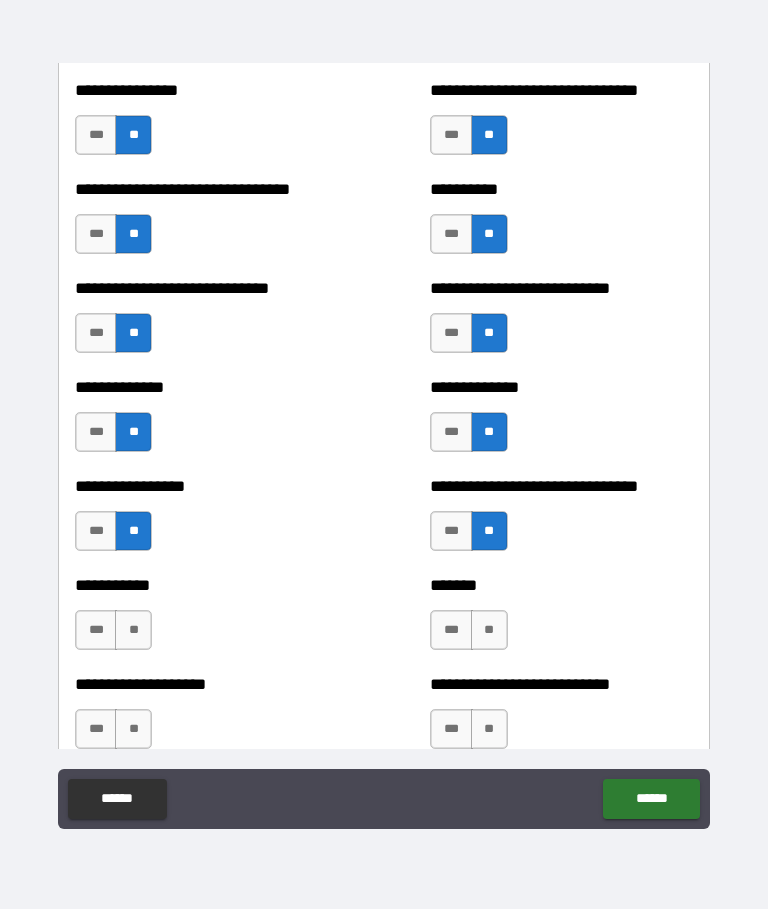 click on "**" at bounding box center (133, 631) 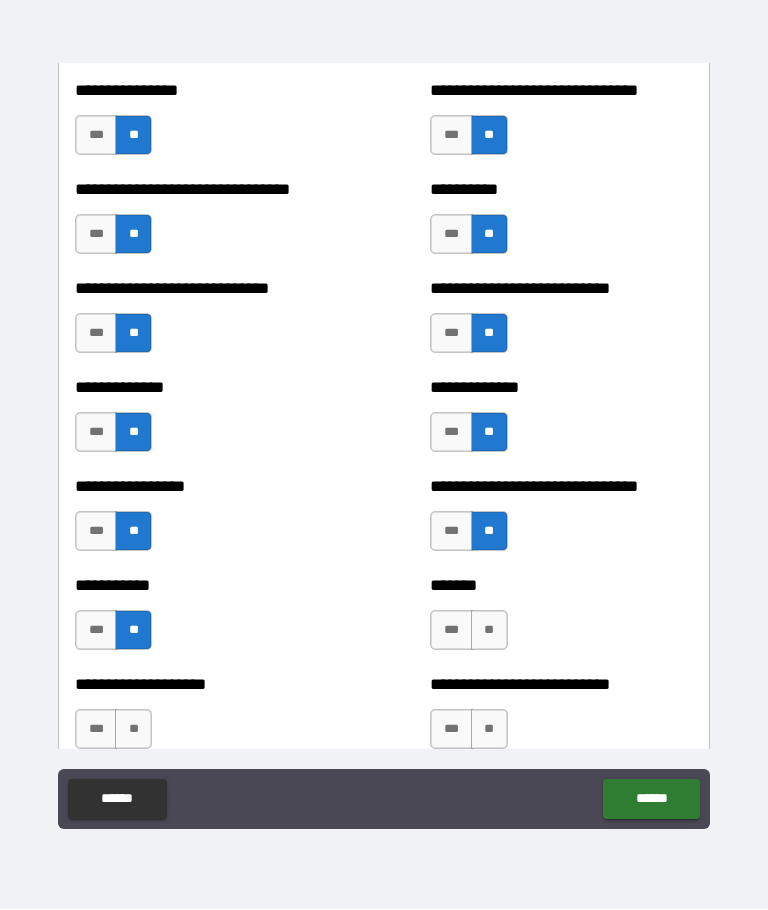 click on "**" at bounding box center [489, 631] 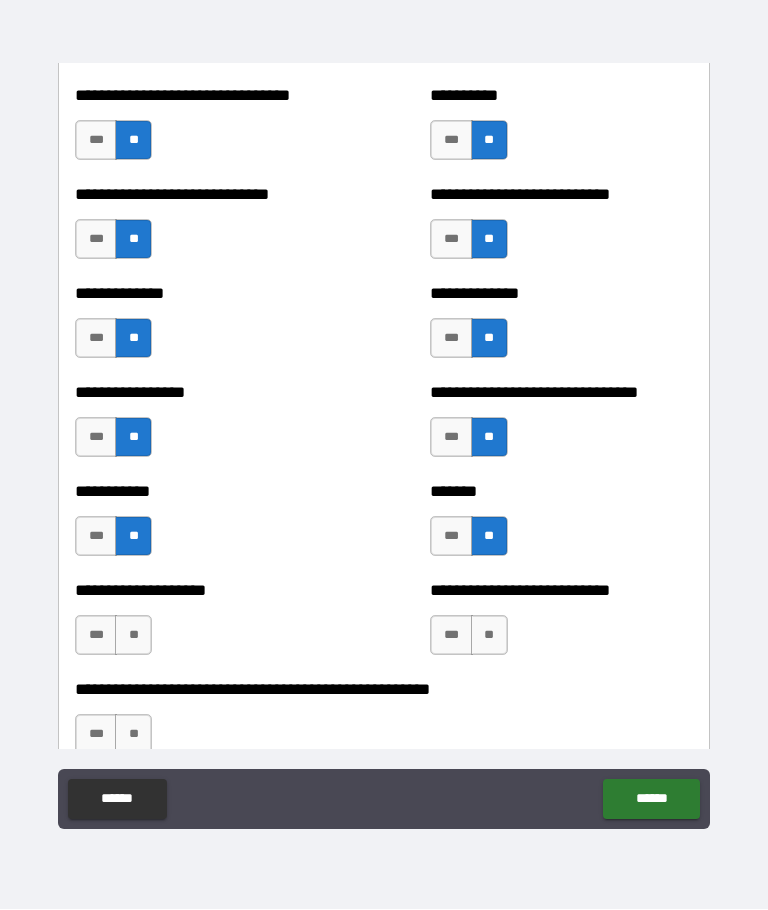 scroll, scrollTop: 7753, scrollLeft: 0, axis: vertical 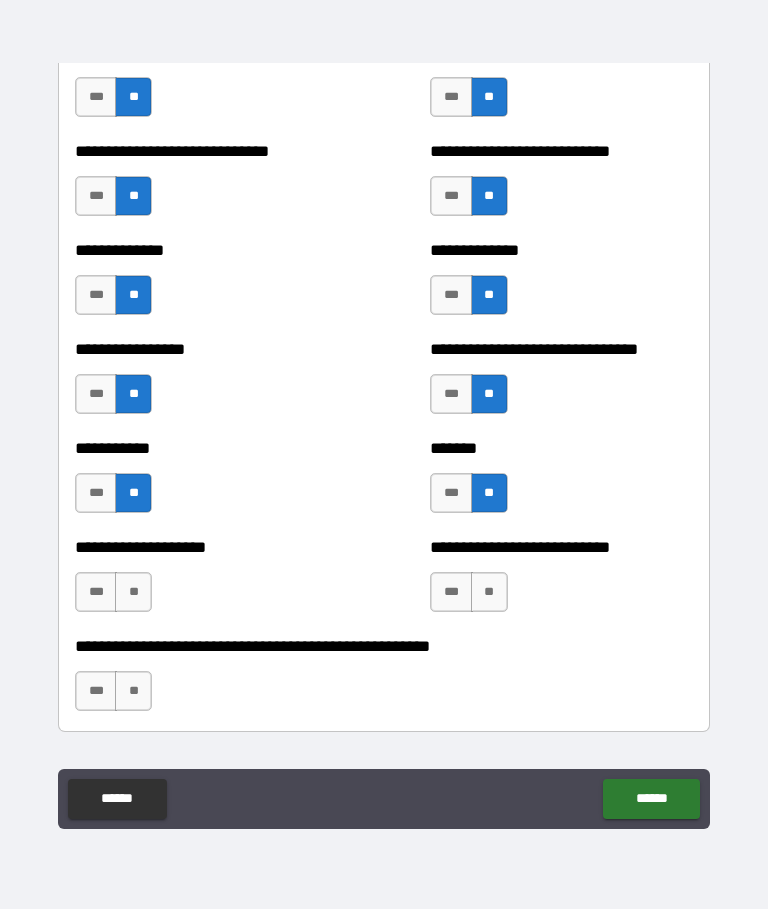 click on "**" at bounding box center (133, 593) 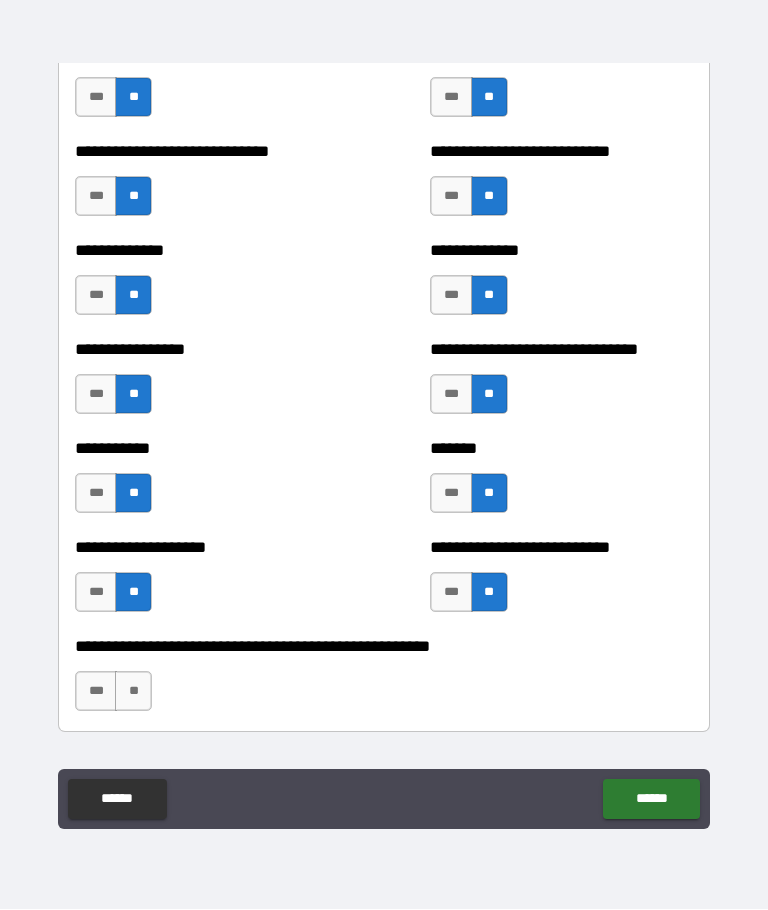 click on "**" at bounding box center [133, 692] 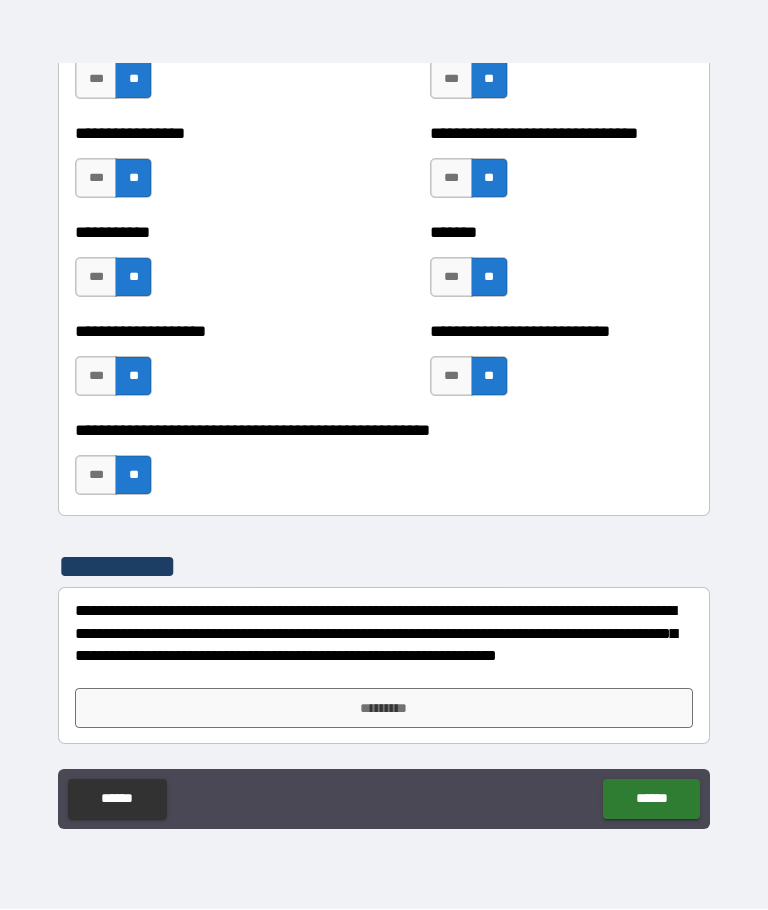 scroll, scrollTop: 7969, scrollLeft: 0, axis: vertical 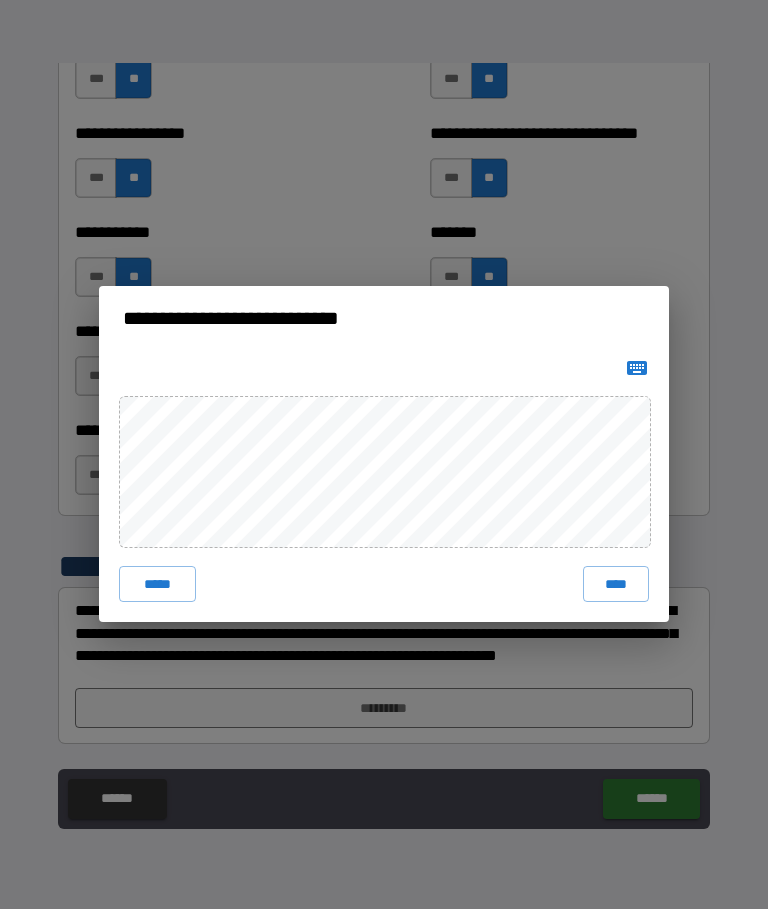 click on "**********" at bounding box center (384, 455) 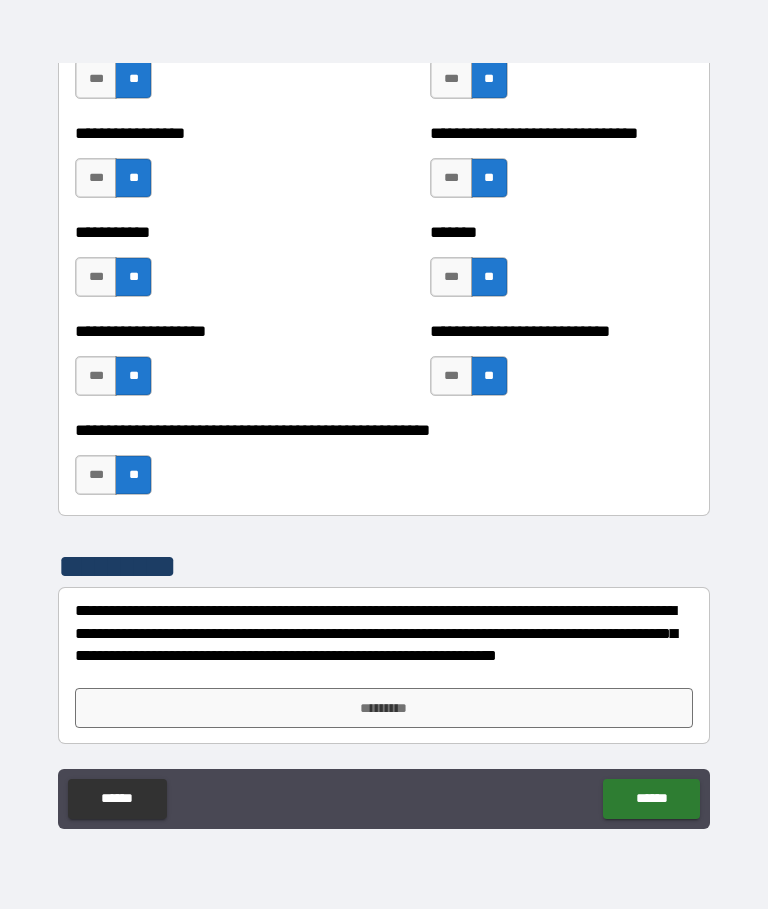 scroll, scrollTop: 7969, scrollLeft: 0, axis: vertical 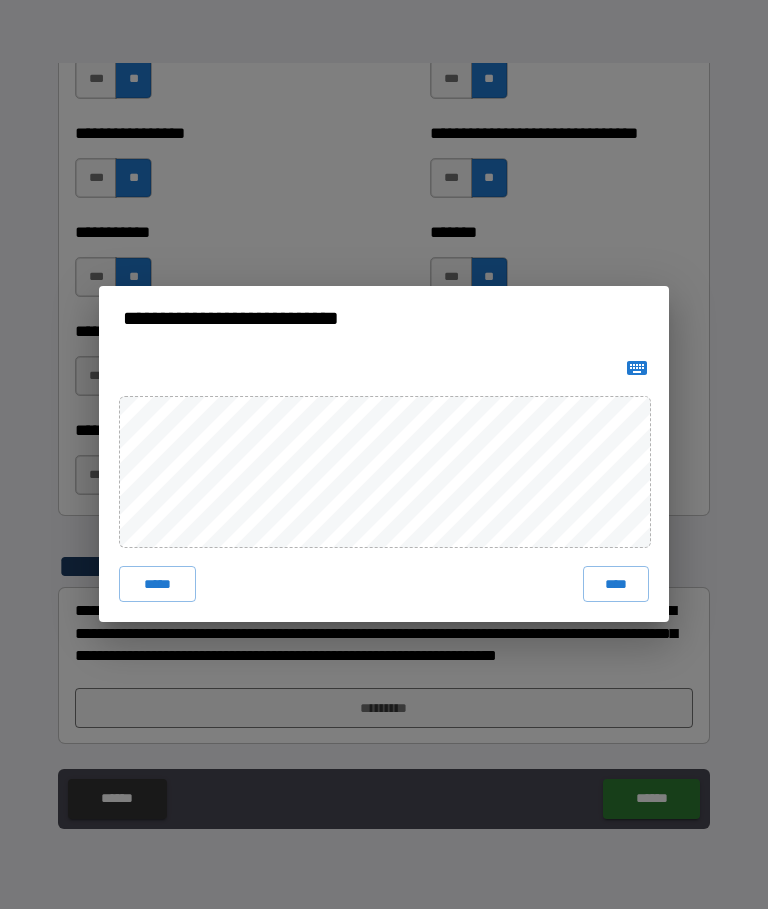 click on "**********" at bounding box center (384, 455) 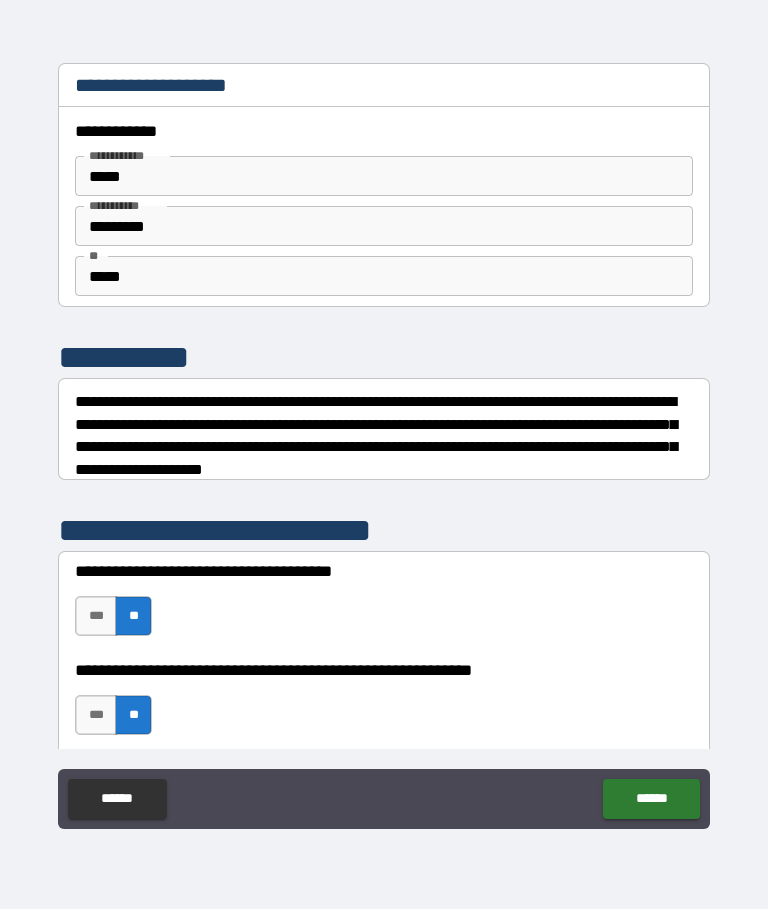 scroll, scrollTop: 0, scrollLeft: 0, axis: both 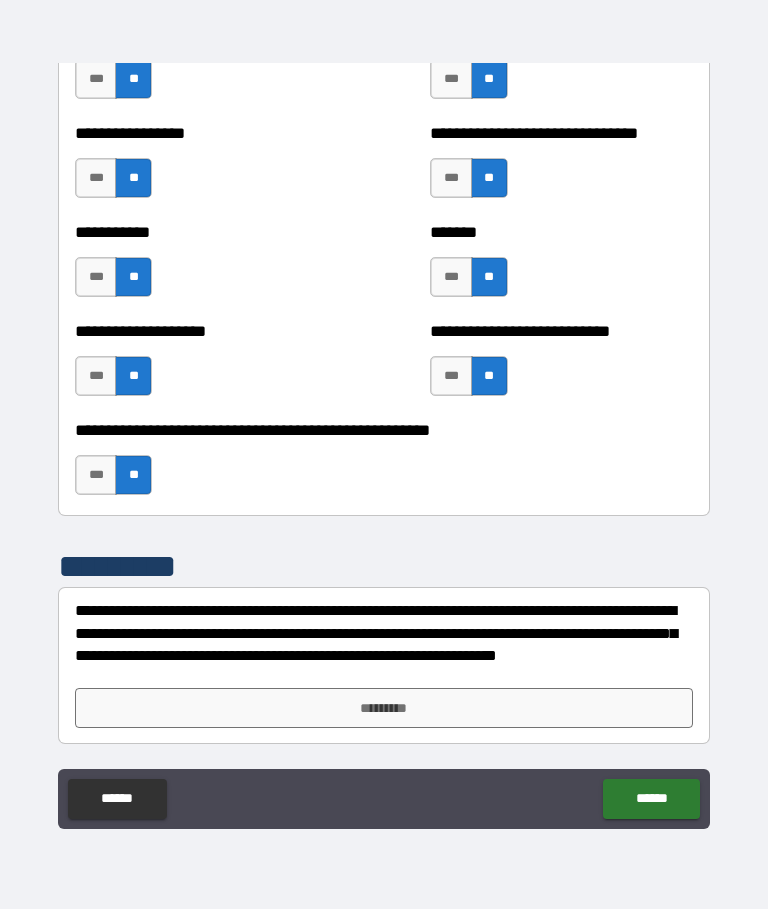 click on "*********" at bounding box center (384, 709) 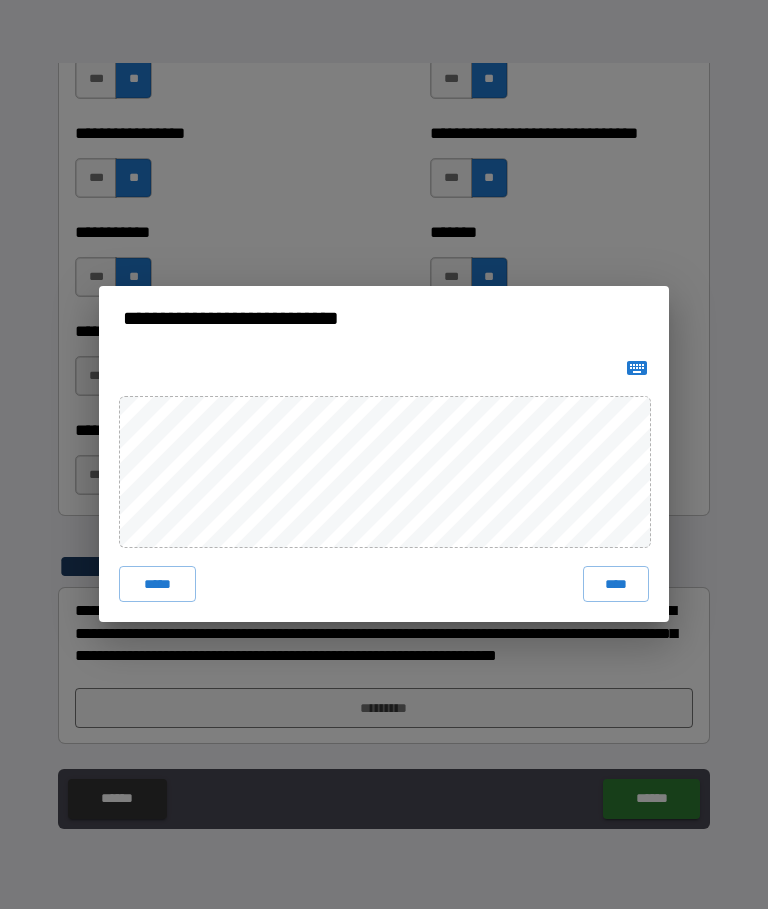 click on "****" at bounding box center (616, 585) 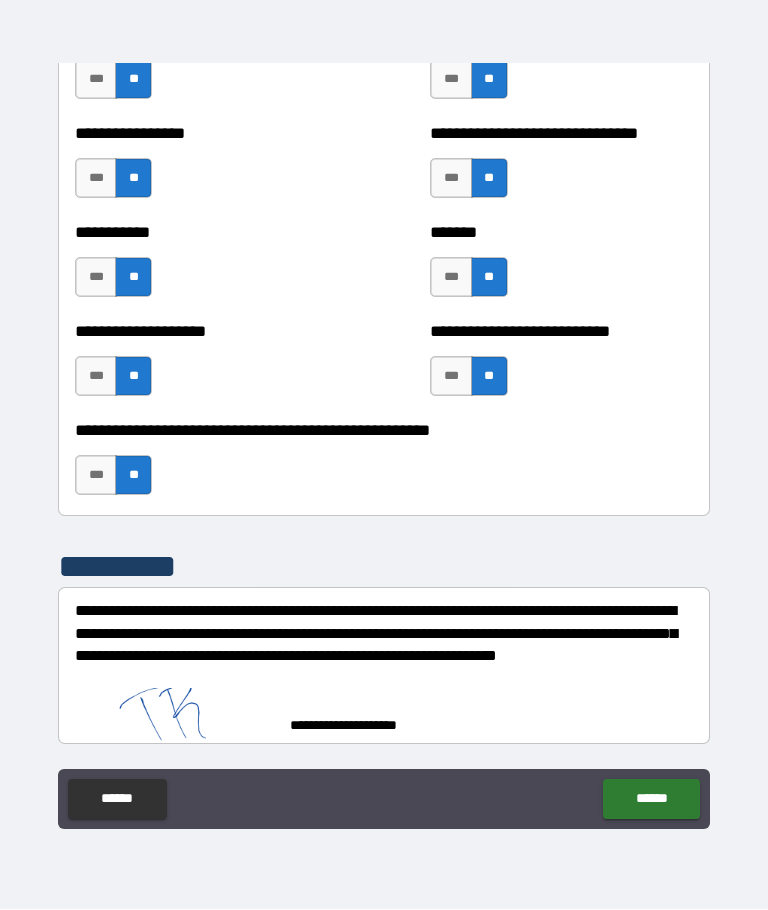 scroll, scrollTop: 7959, scrollLeft: 0, axis: vertical 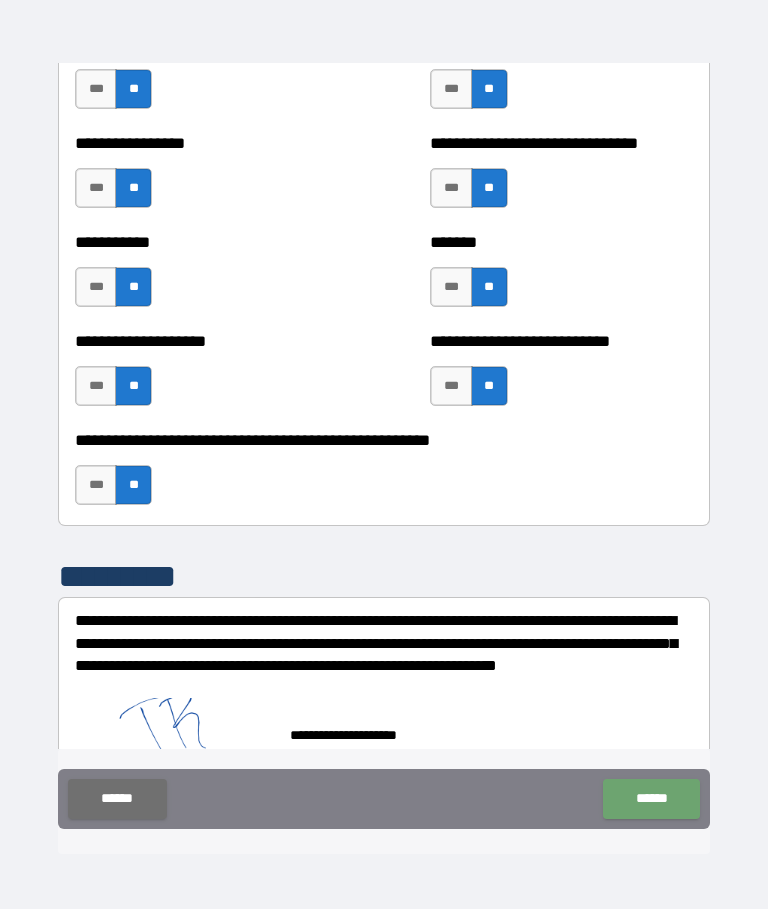 click on "******" at bounding box center [651, 800] 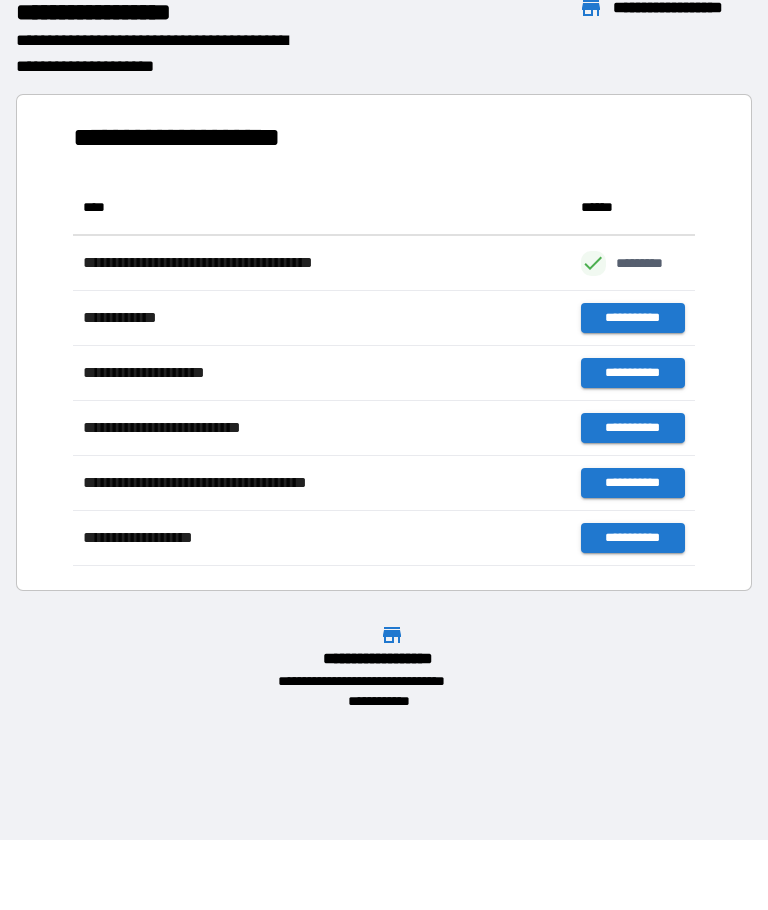 scroll, scrollTop: 1, scrollLeft: 1, axis: both 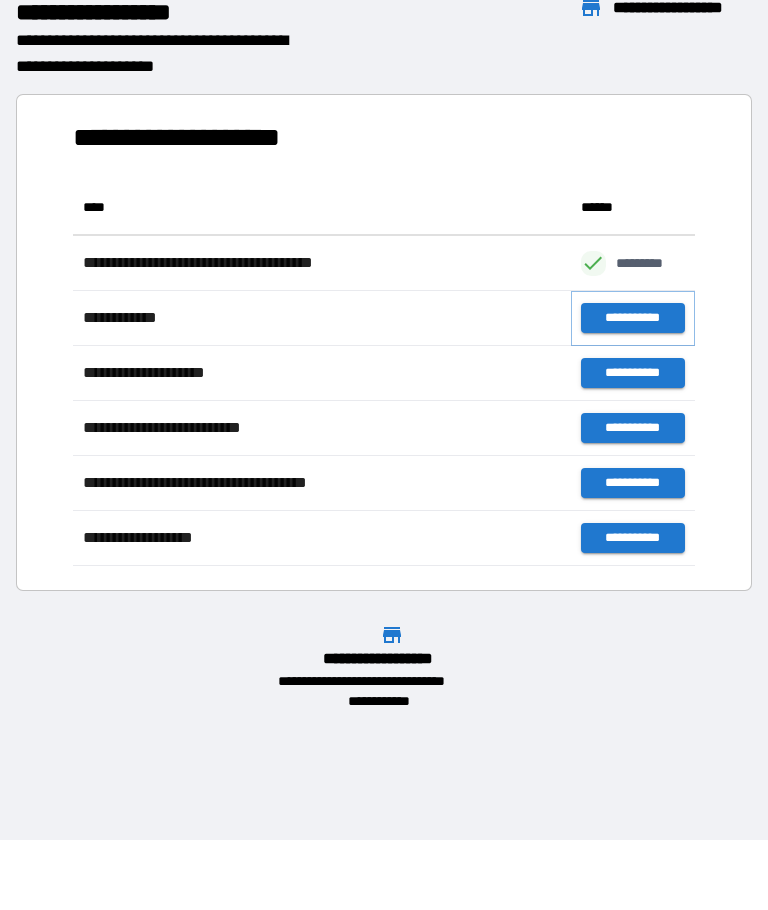click on "**********" at bounding box center [633, 319] 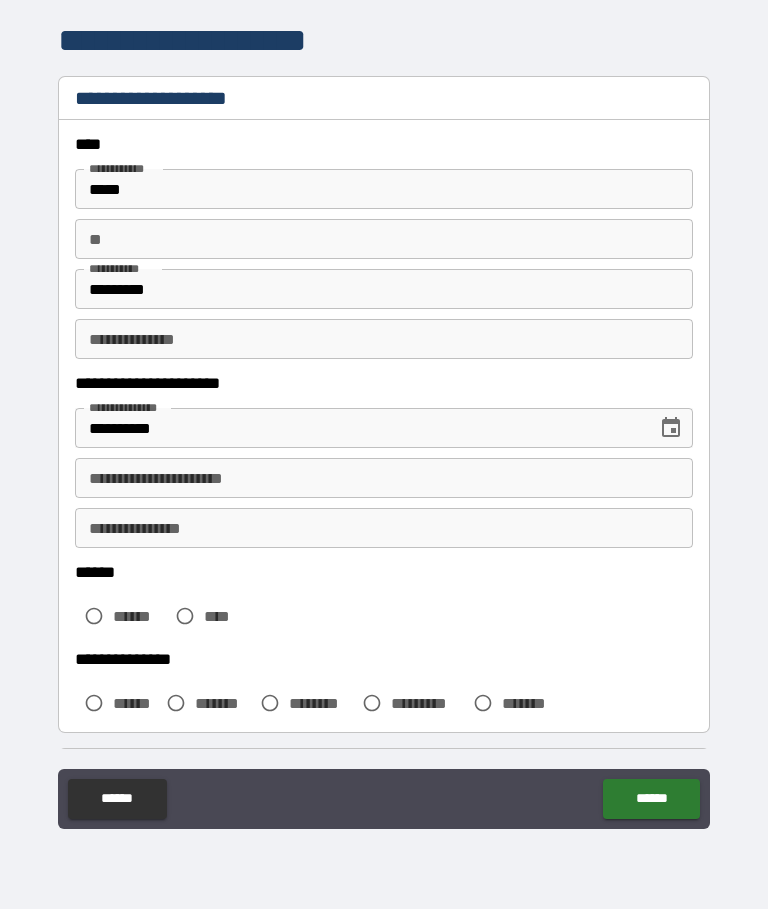 click on "** **" at bounding box center (384, 240) 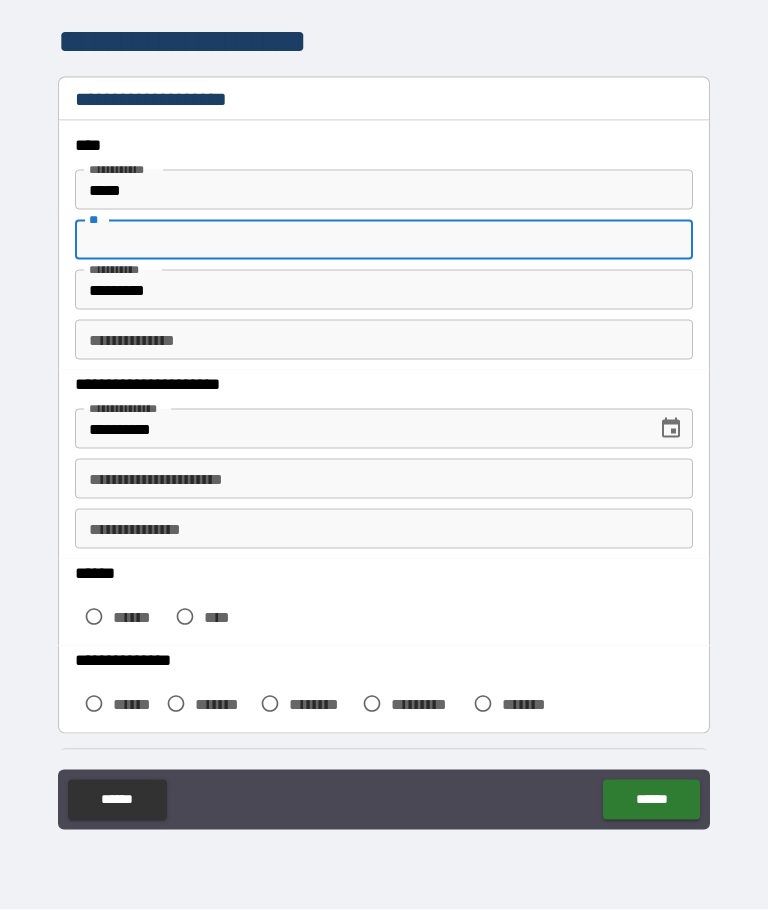 click on "**" at bounding box center [384, 240] 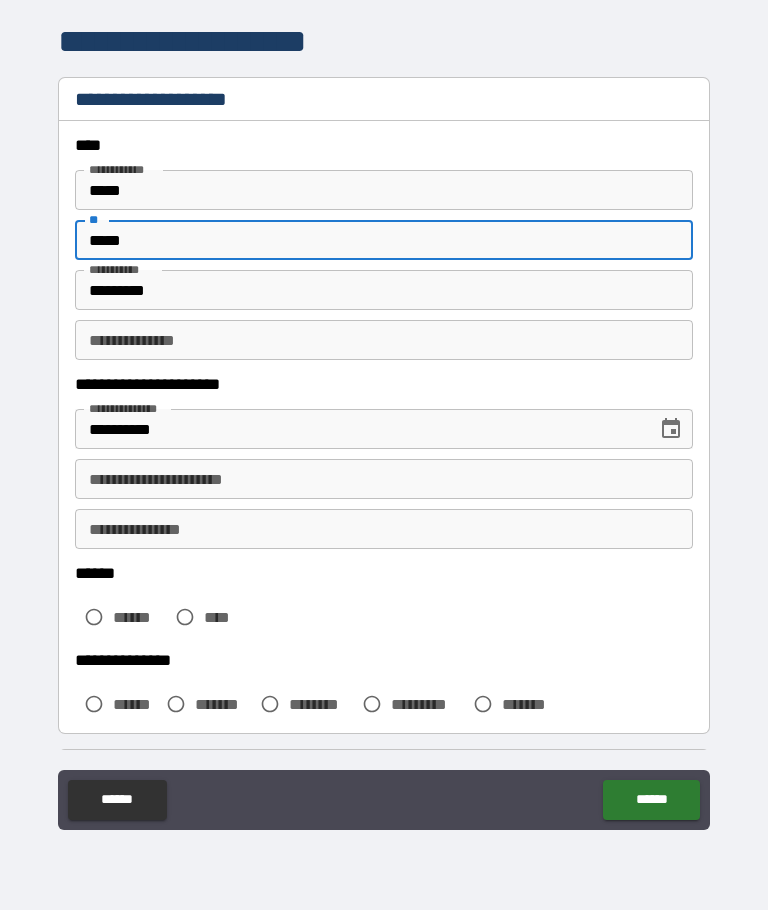 type on "*****" 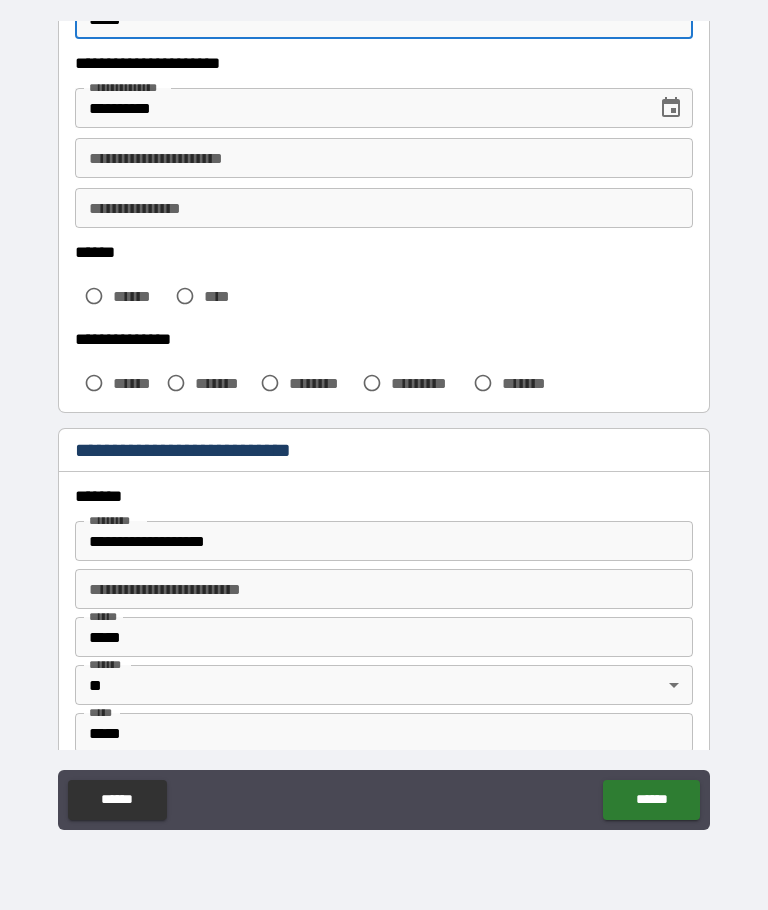 scroll, scrollTop: 338, scrollLeft: 0, axis: vertical 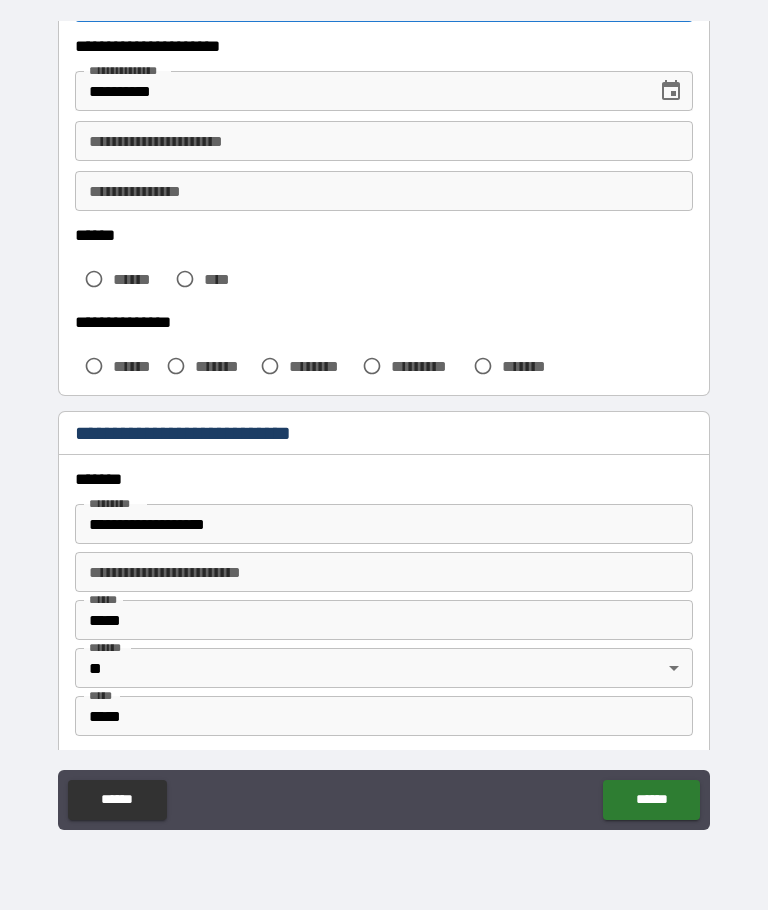 type on "*****" 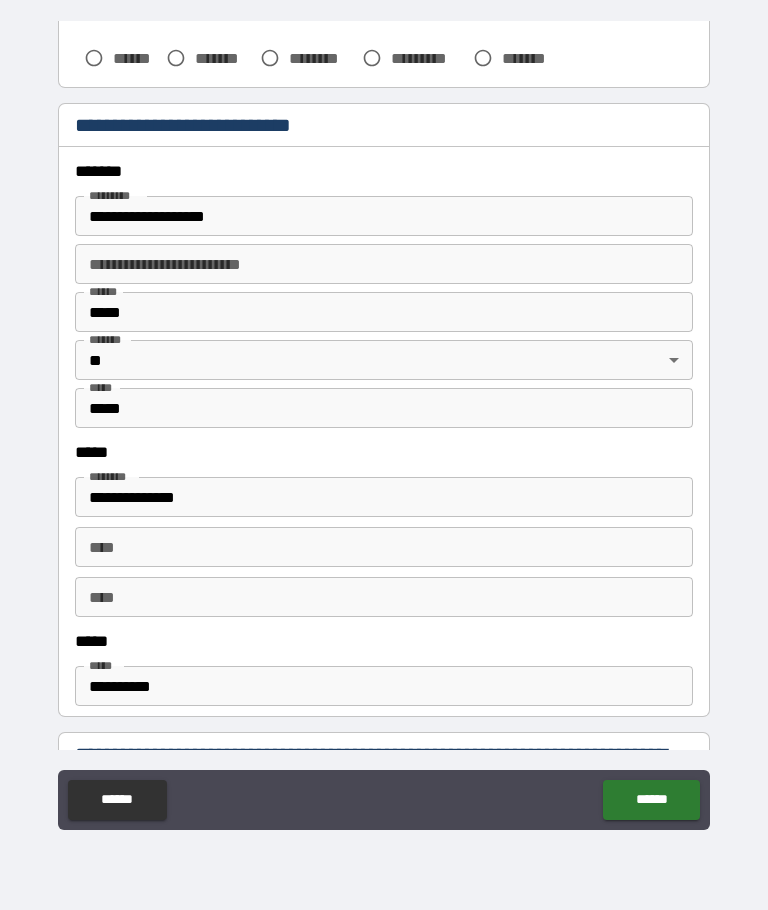 scroll, scrollTop: 679, scrollLeft: 0, axis: vertical 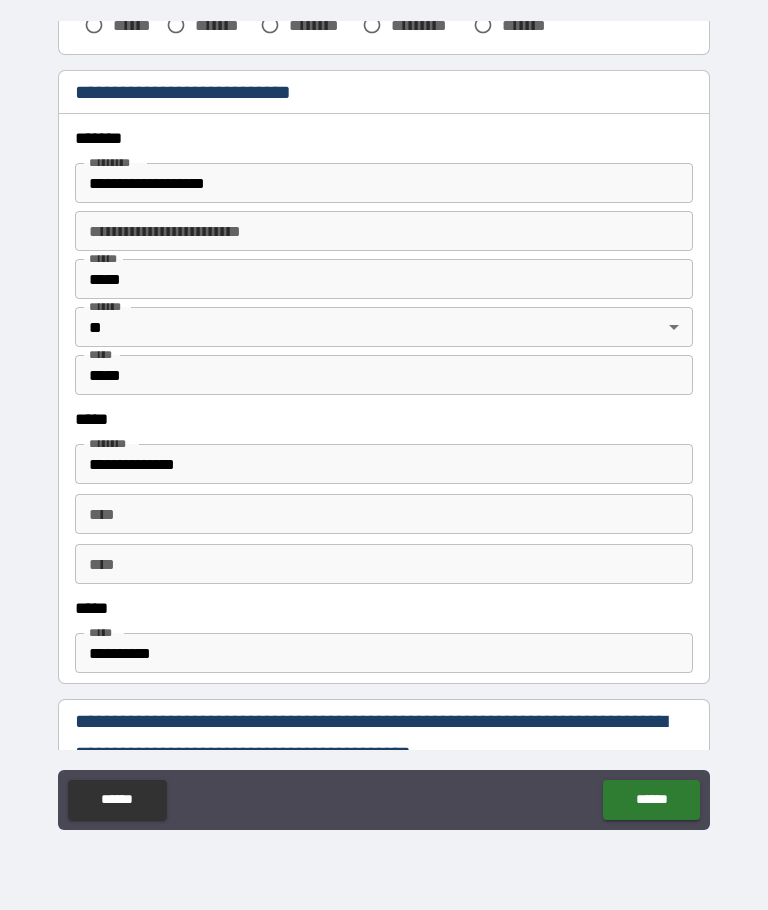 click on "*****" at bounding box center [384, 375] 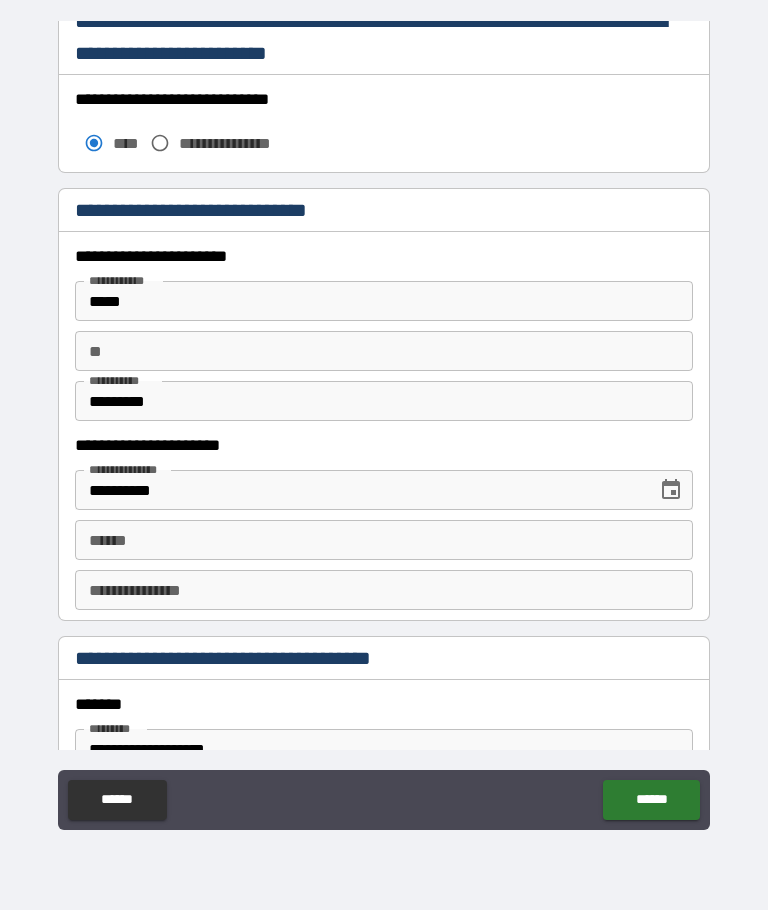 scroll, scrollTop: 1756, scrollLeft: 0, axis: vertical 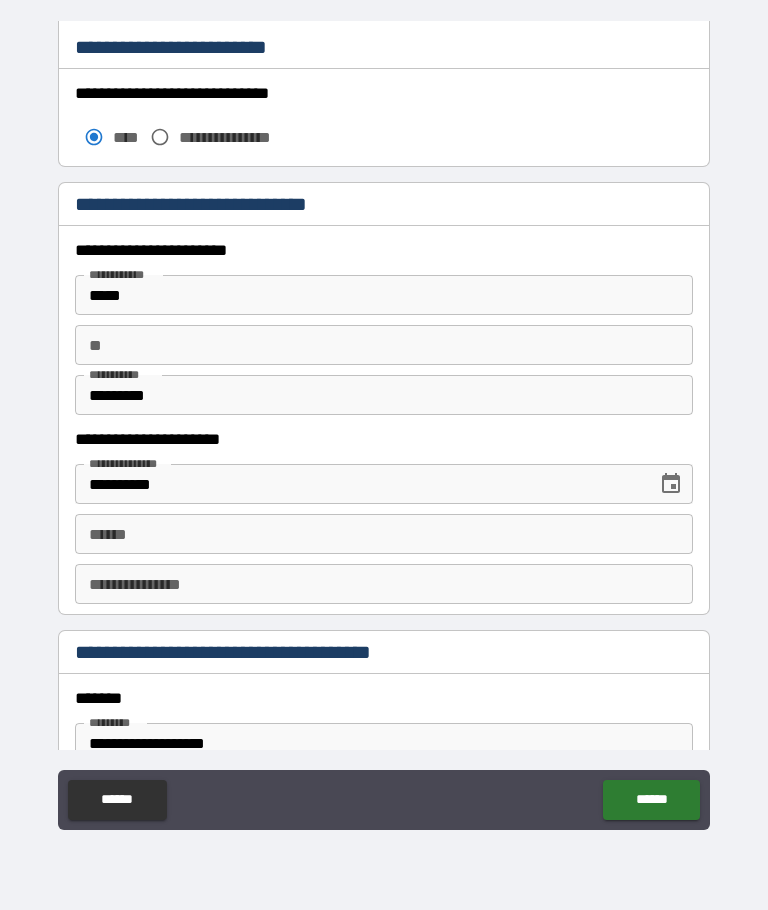 type on "*****" 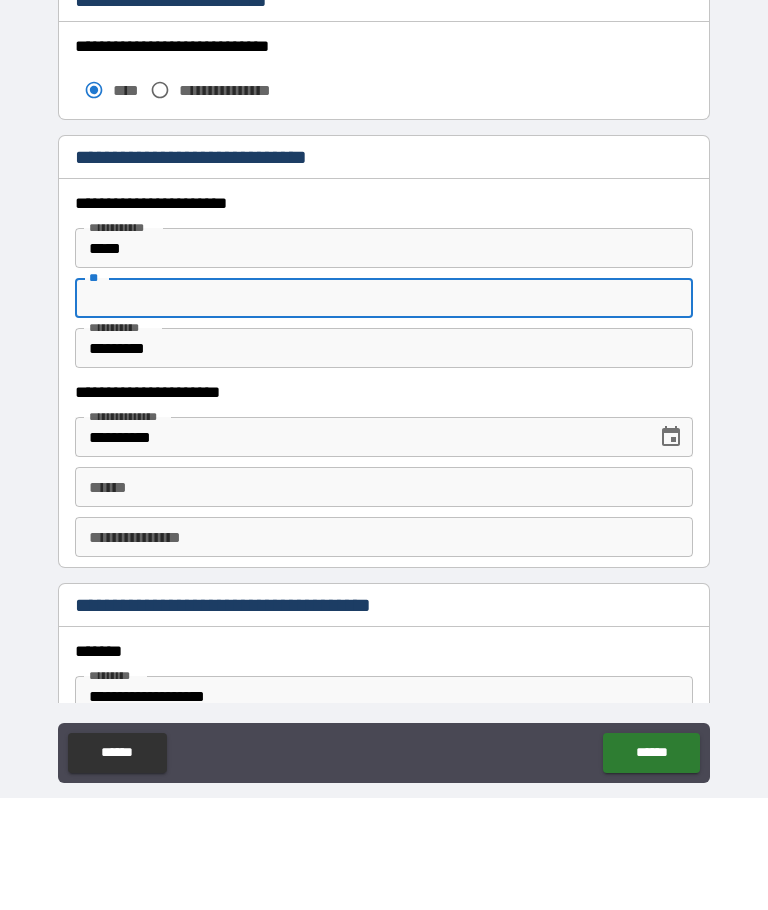scroll, scrollTop: 0, scrollLeft: 0, axis: both 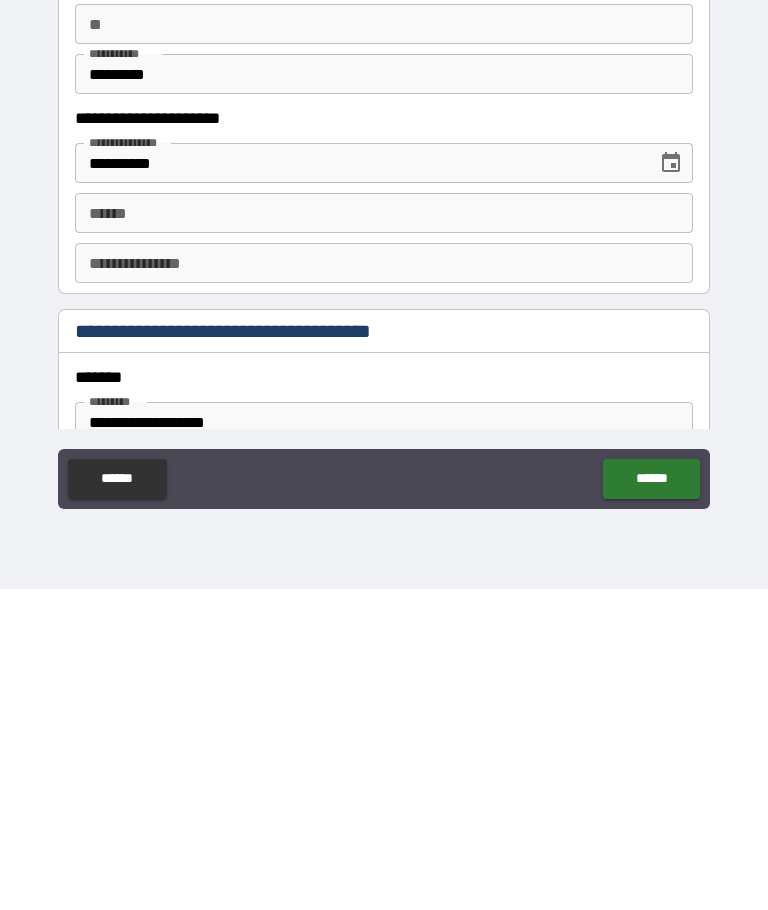 click on "******" at bounding box center (117, 800) 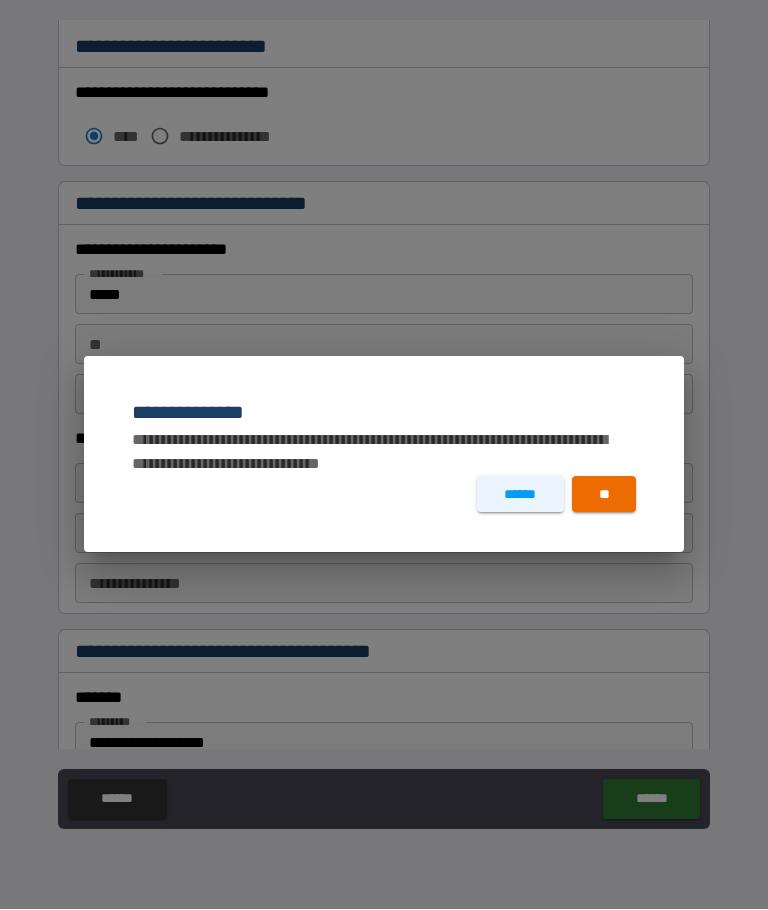 click on "******" at bounding box center [520, 495] 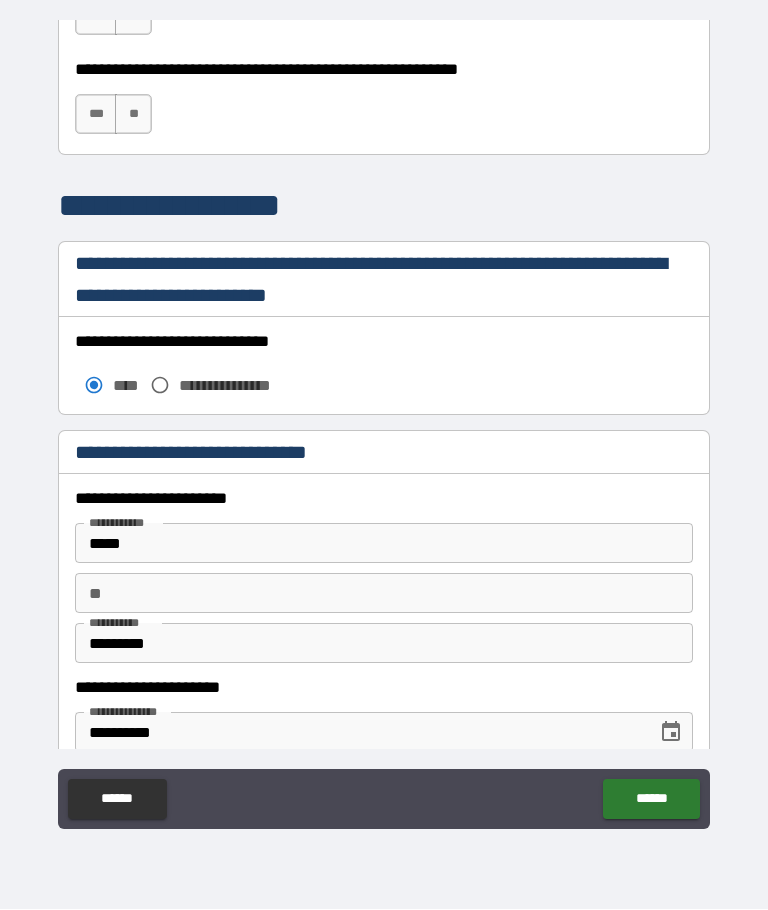 scroll, scrollTop: 1585, scrollLeft: 0, axis: vertical 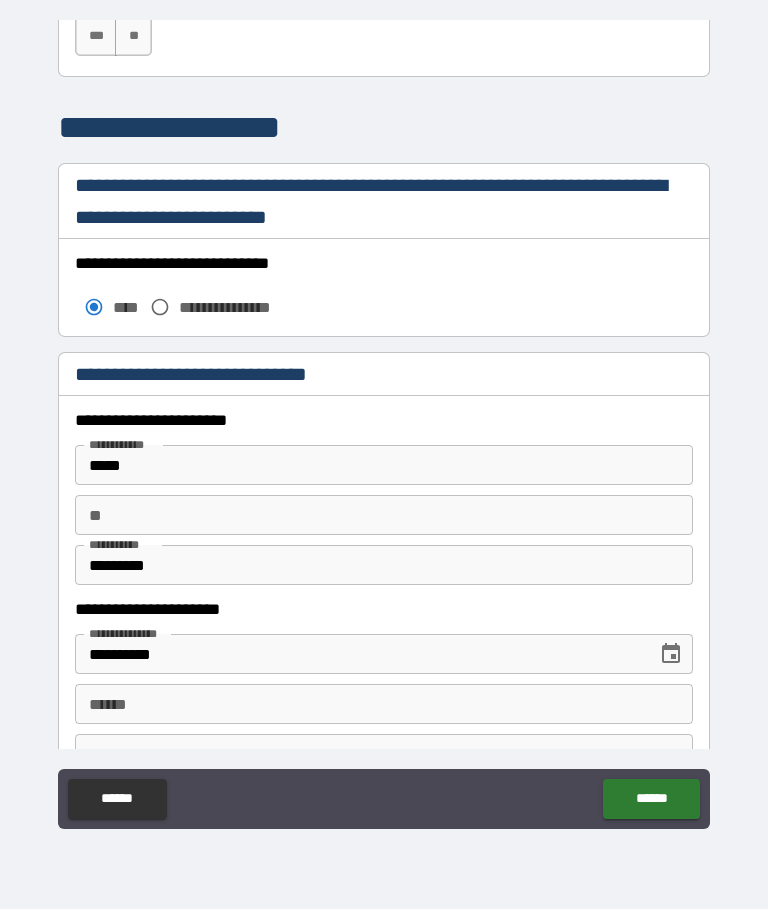 click on "*" at bounding box center [140, 445] 